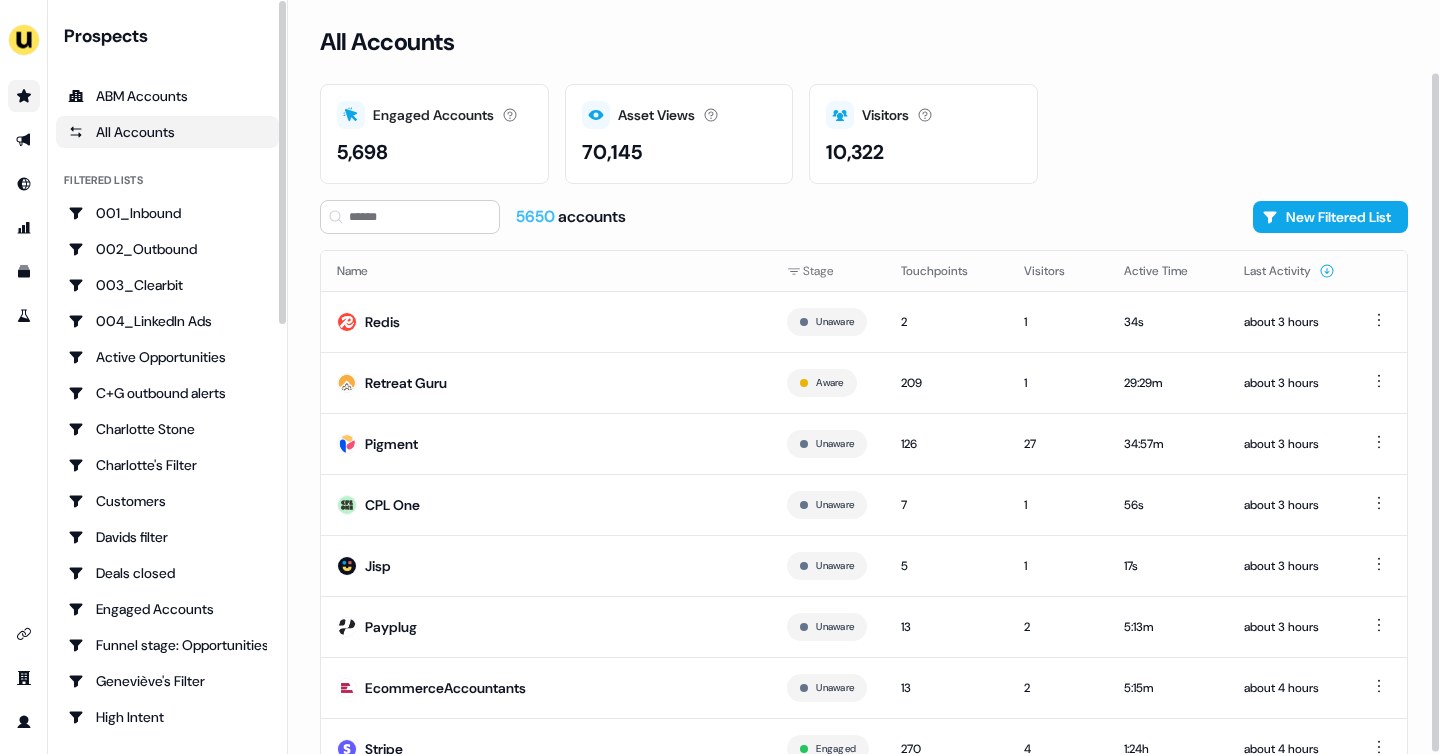 scroll, scrollTop: 0, scrollLeft: 0, axis: both 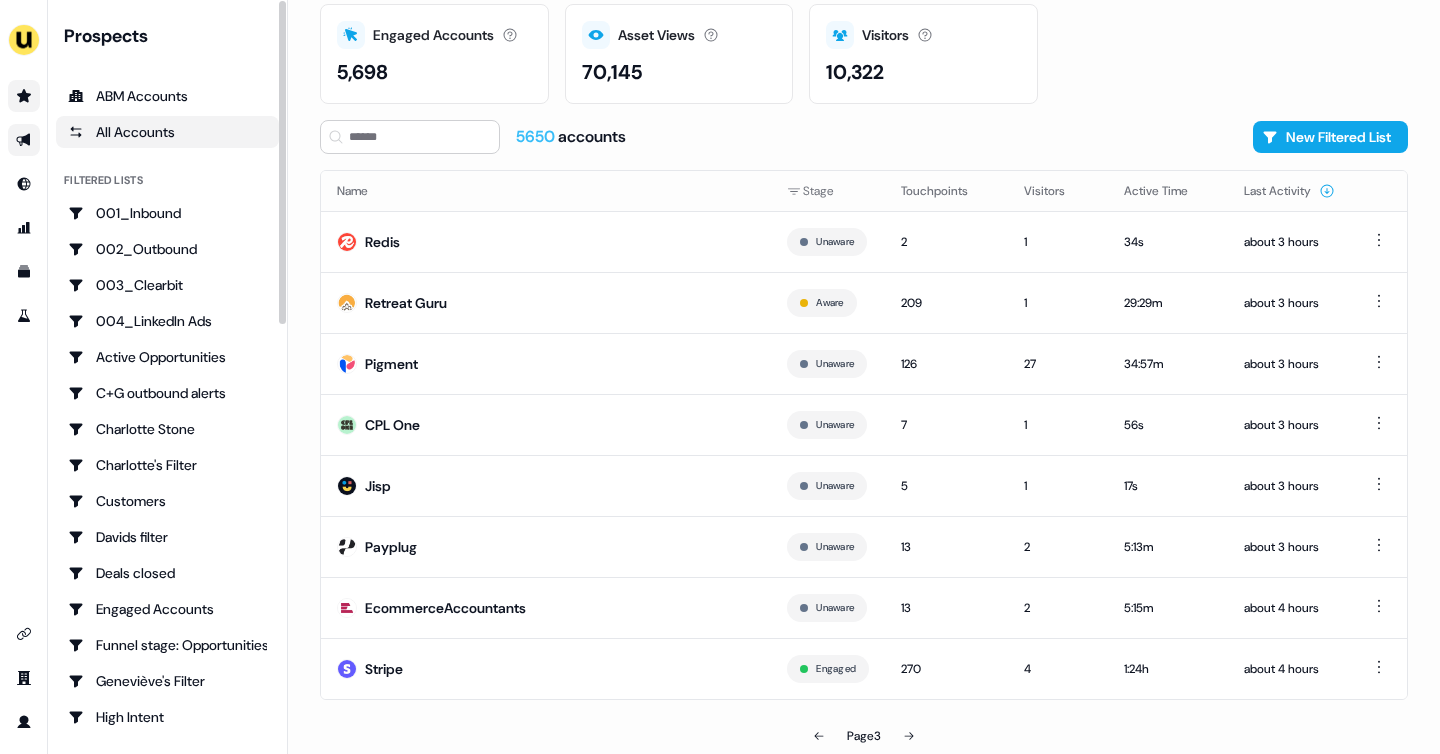 click 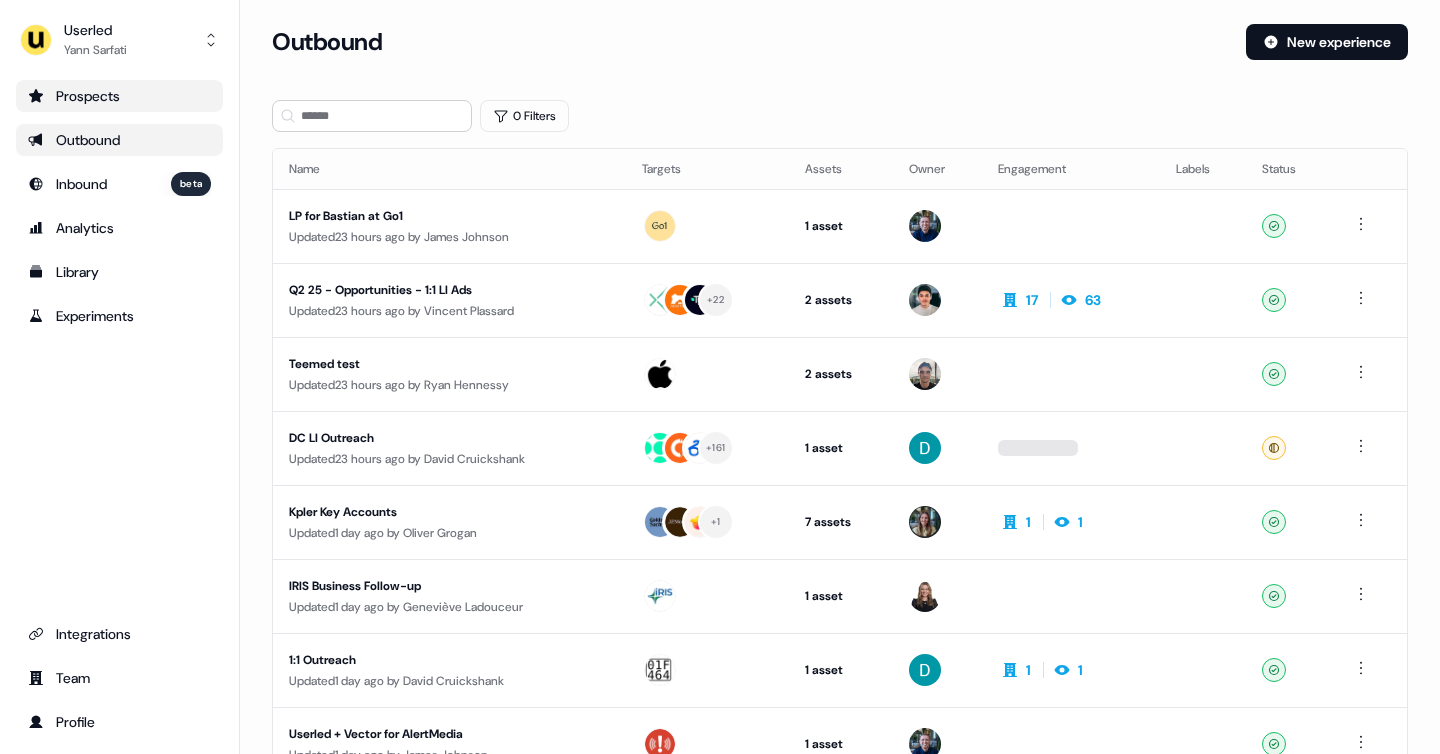 click on "Prospects" at bounding box center [119, 96] 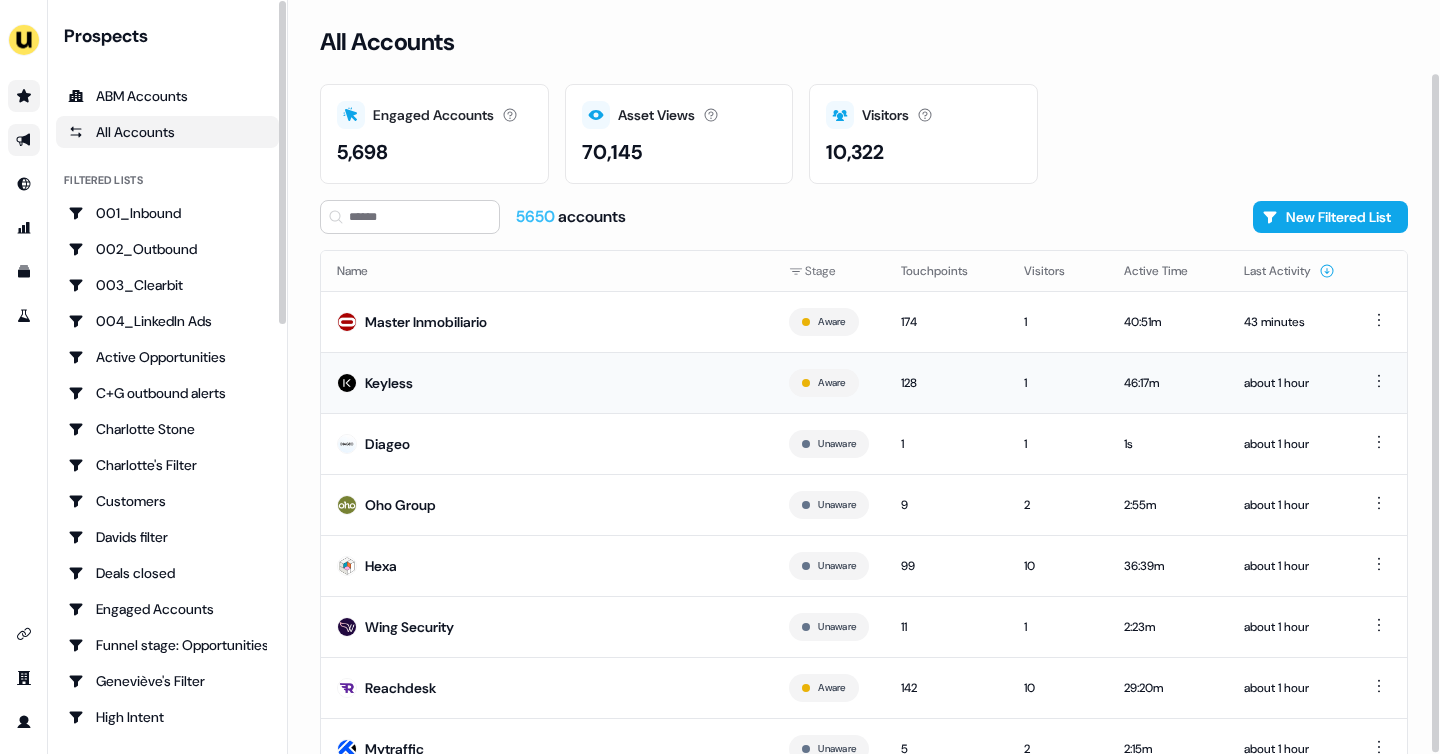 scroll, scrollTop: 81, scrollLeft: 0, axis: vertical 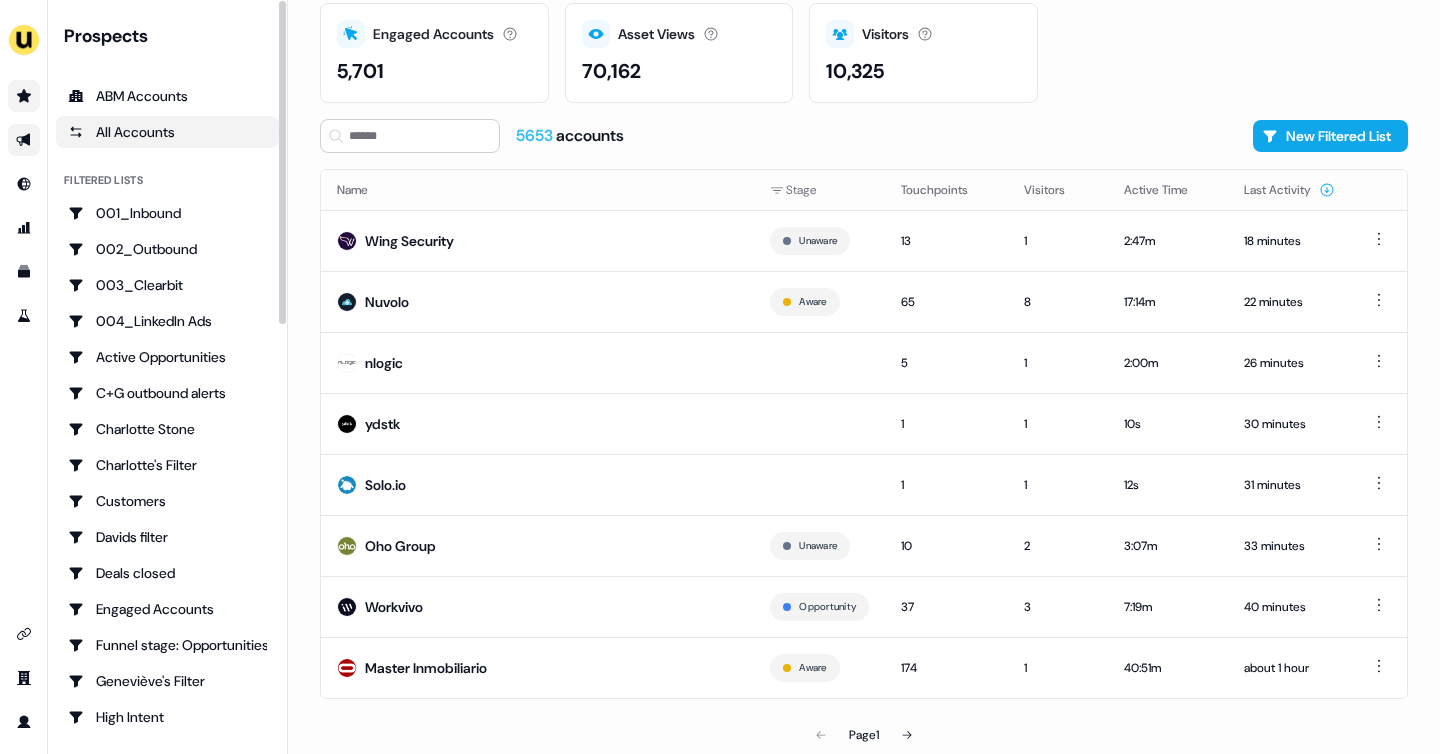 click 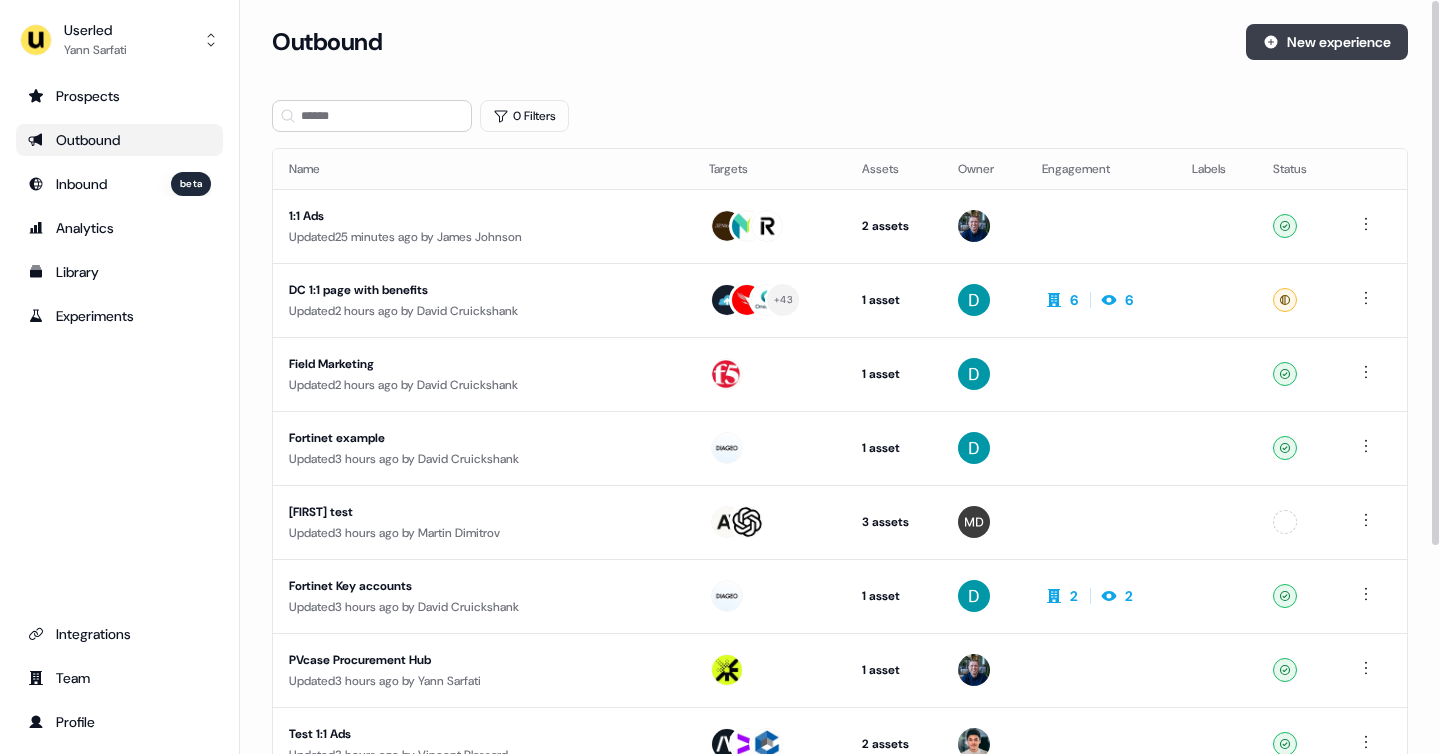 click on "New experience" at bounding box center [1327, 42] 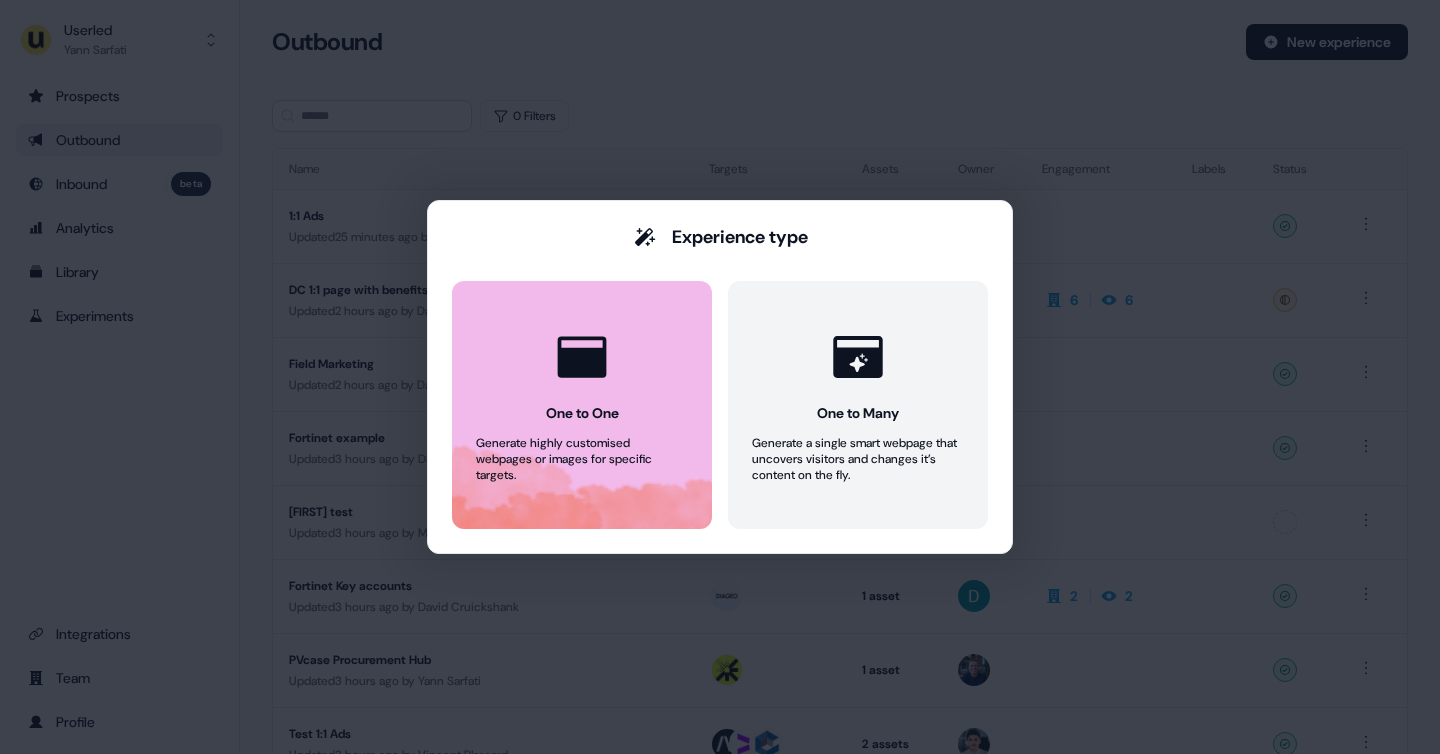 click on "One to One" at bounding box center (582, 413) 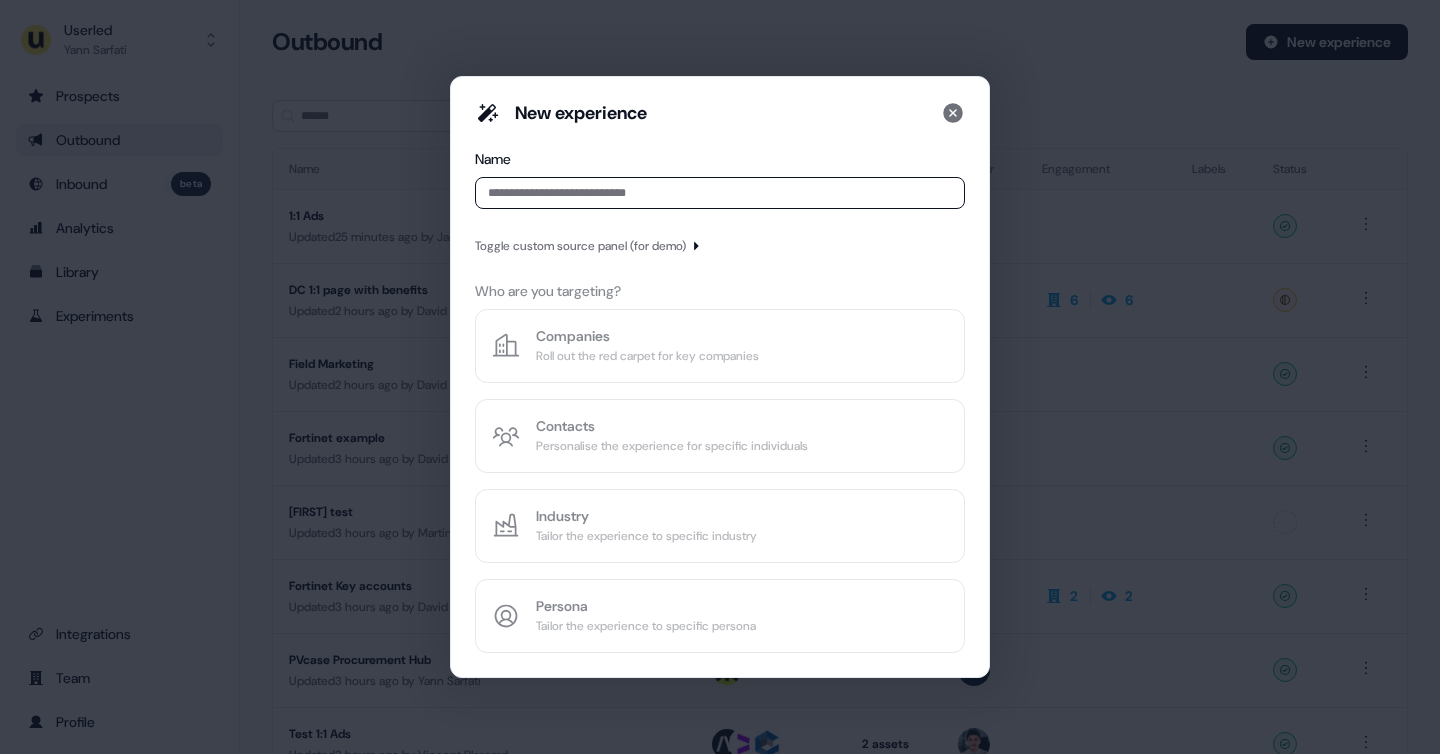 click at bounding box center [720, 193] 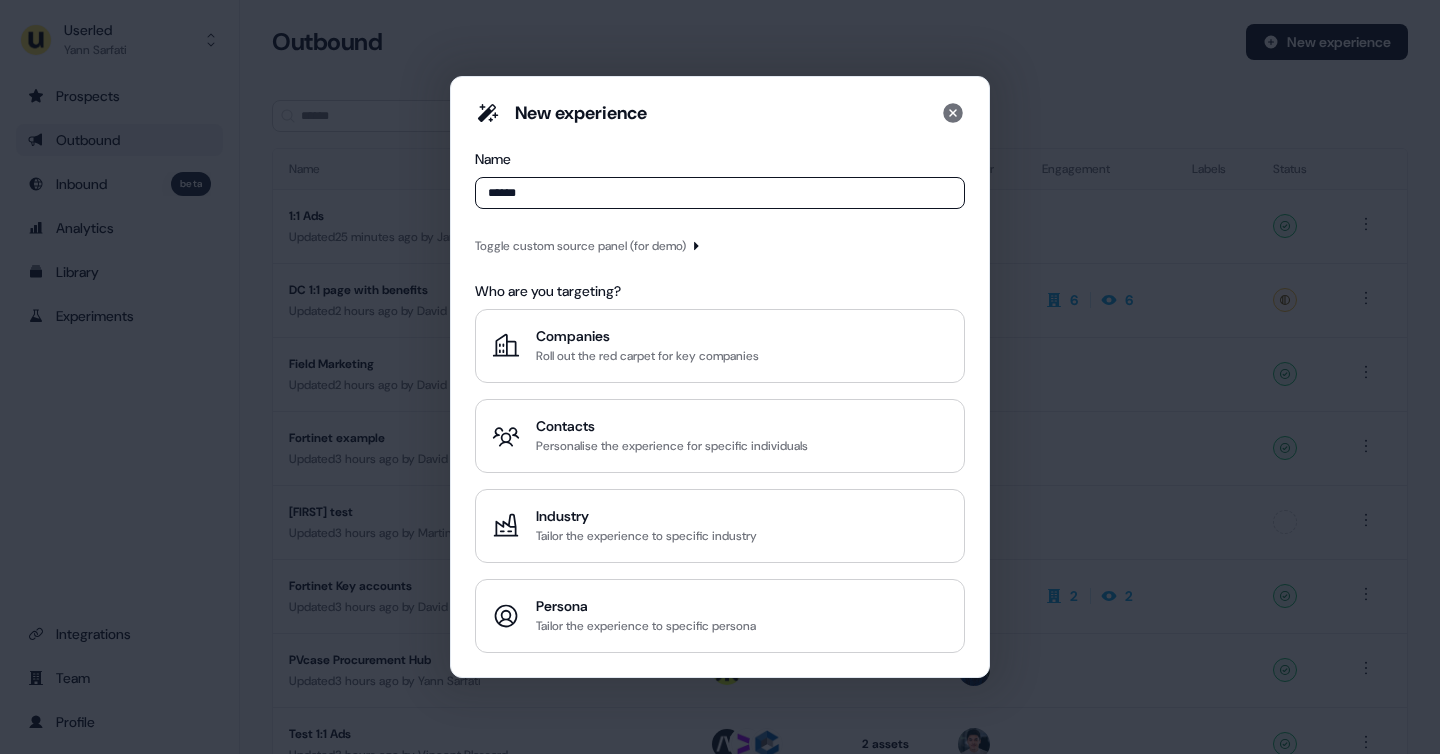 type on "******" 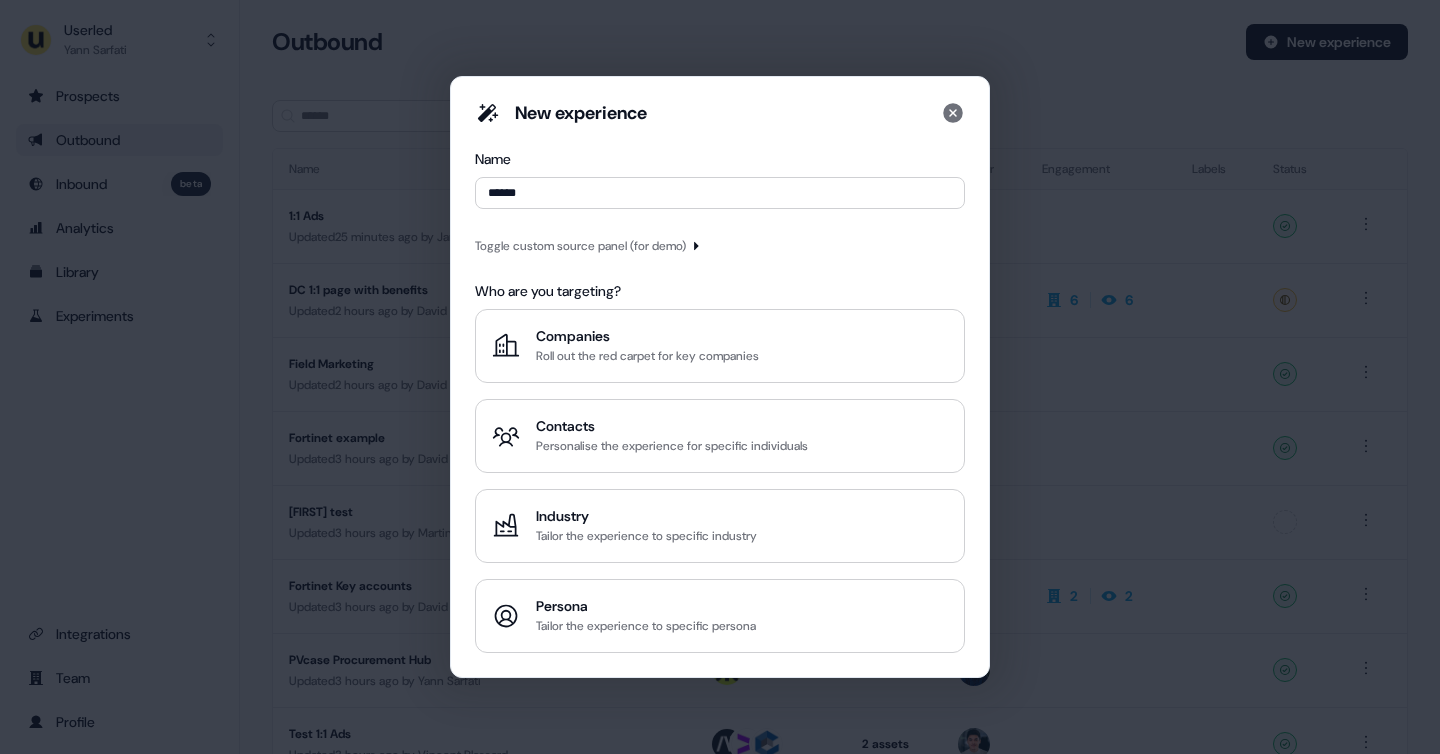 click on "Toggle custom source panel (for demo)" at bounding box center (580, 246) 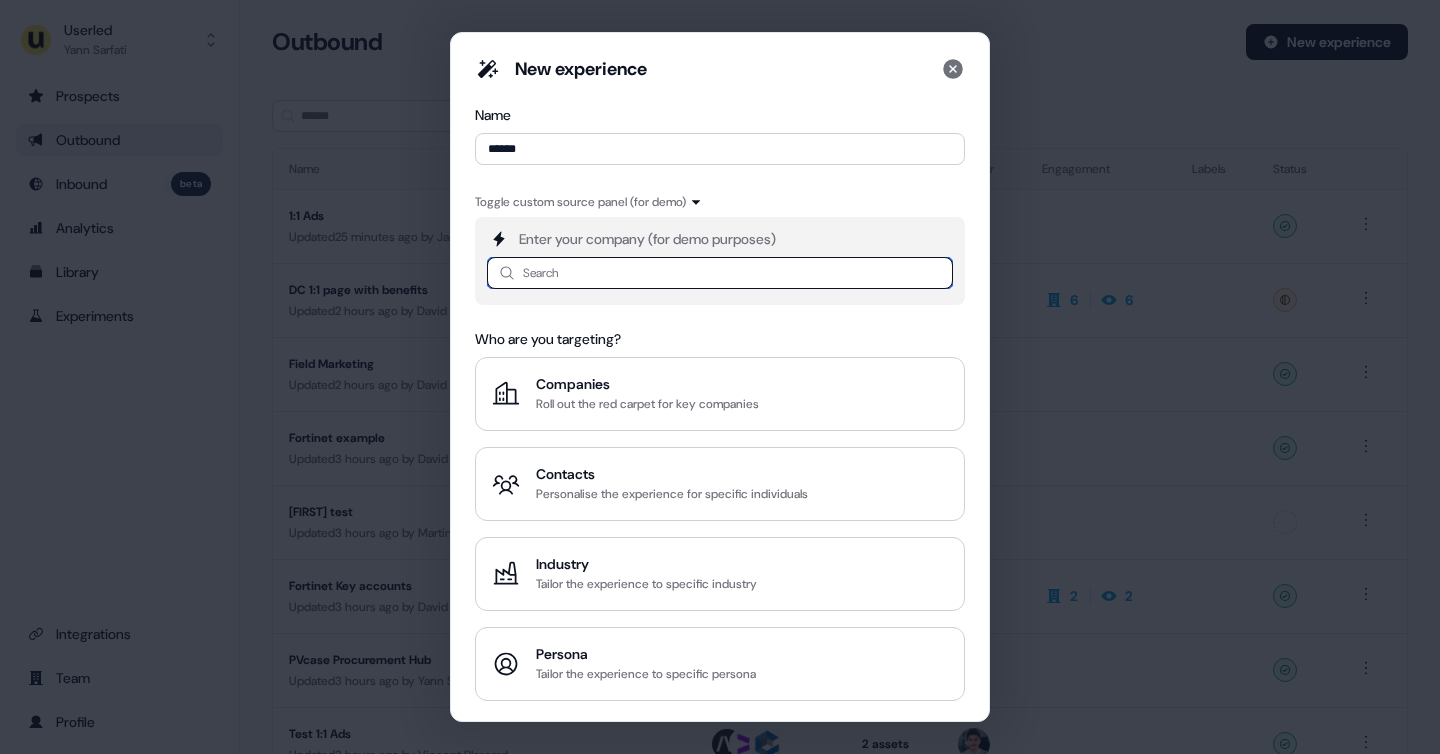 click at bounding box center [720, 273] 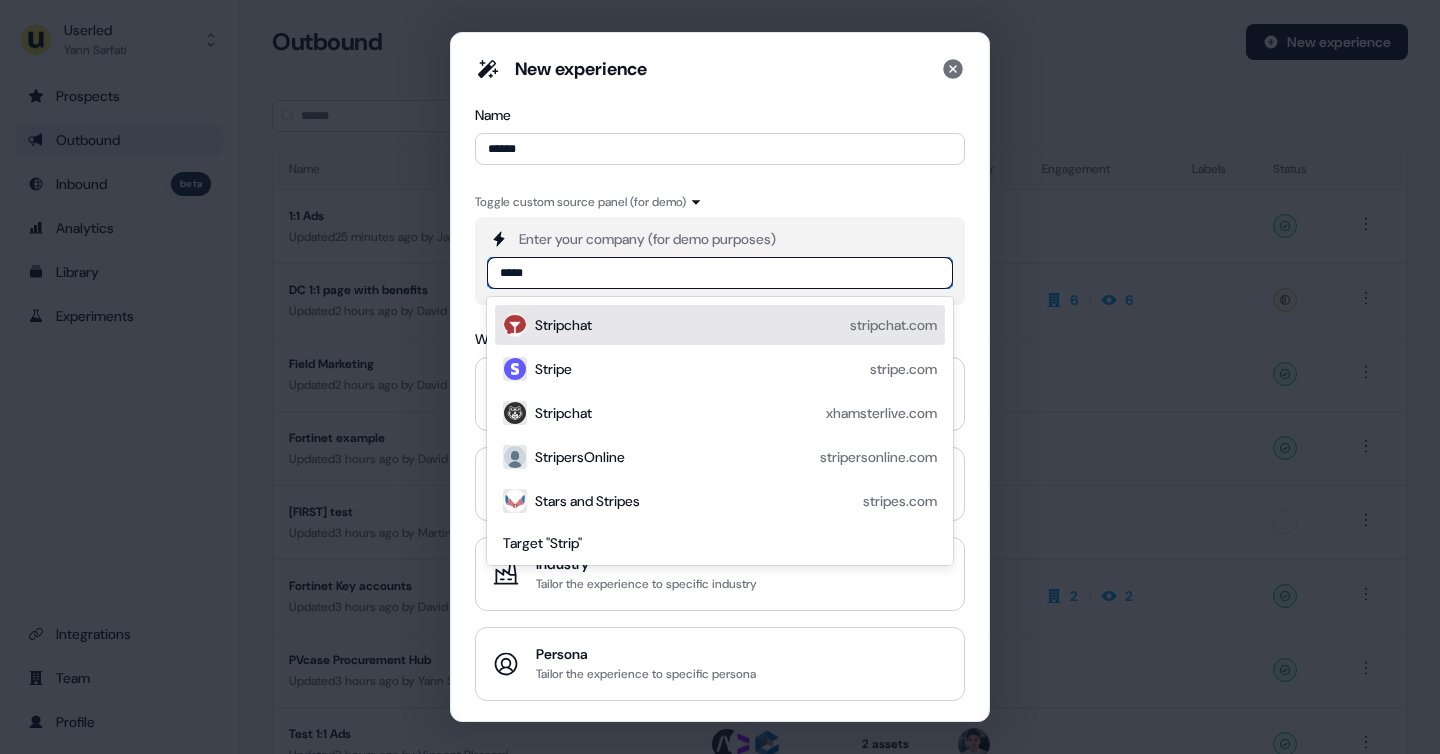 type on "******" 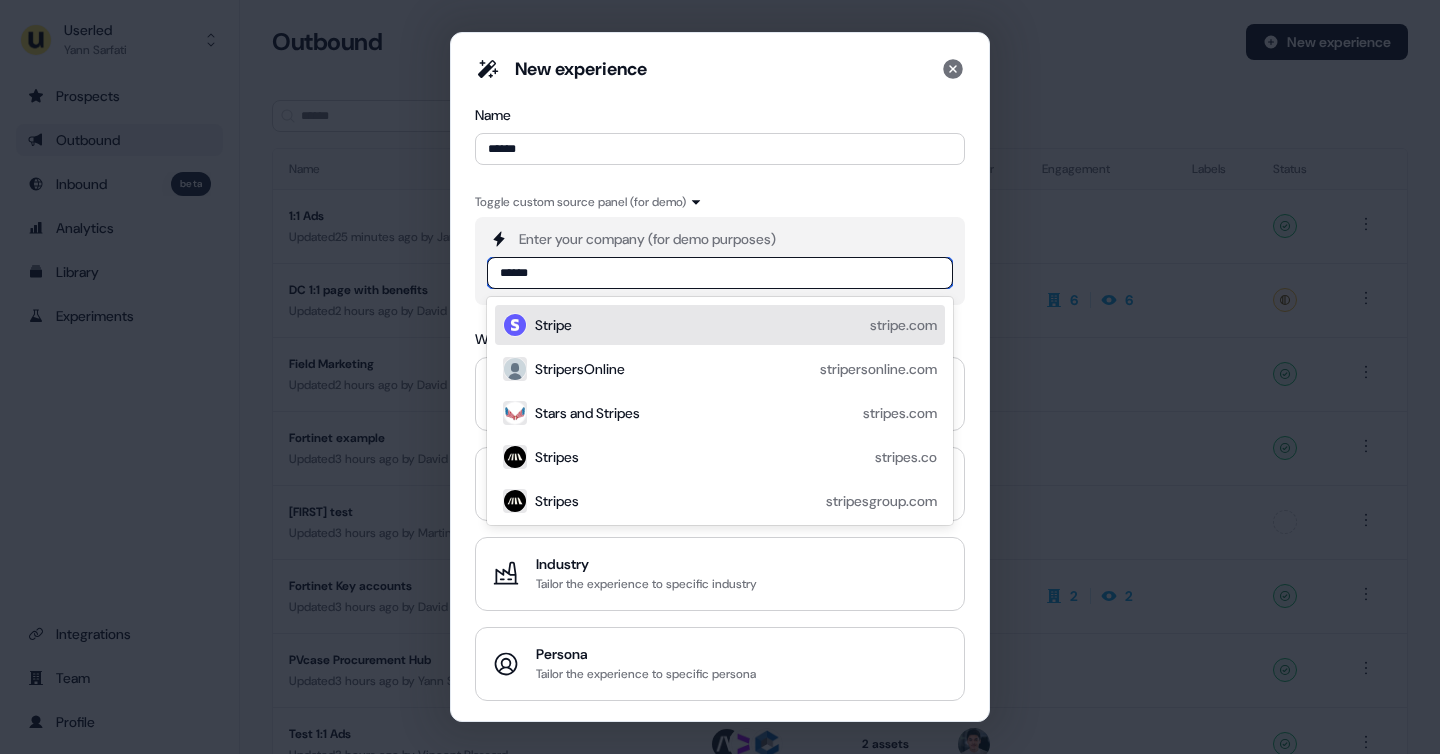 click on "Stripe" at bounding box center (553, 325) 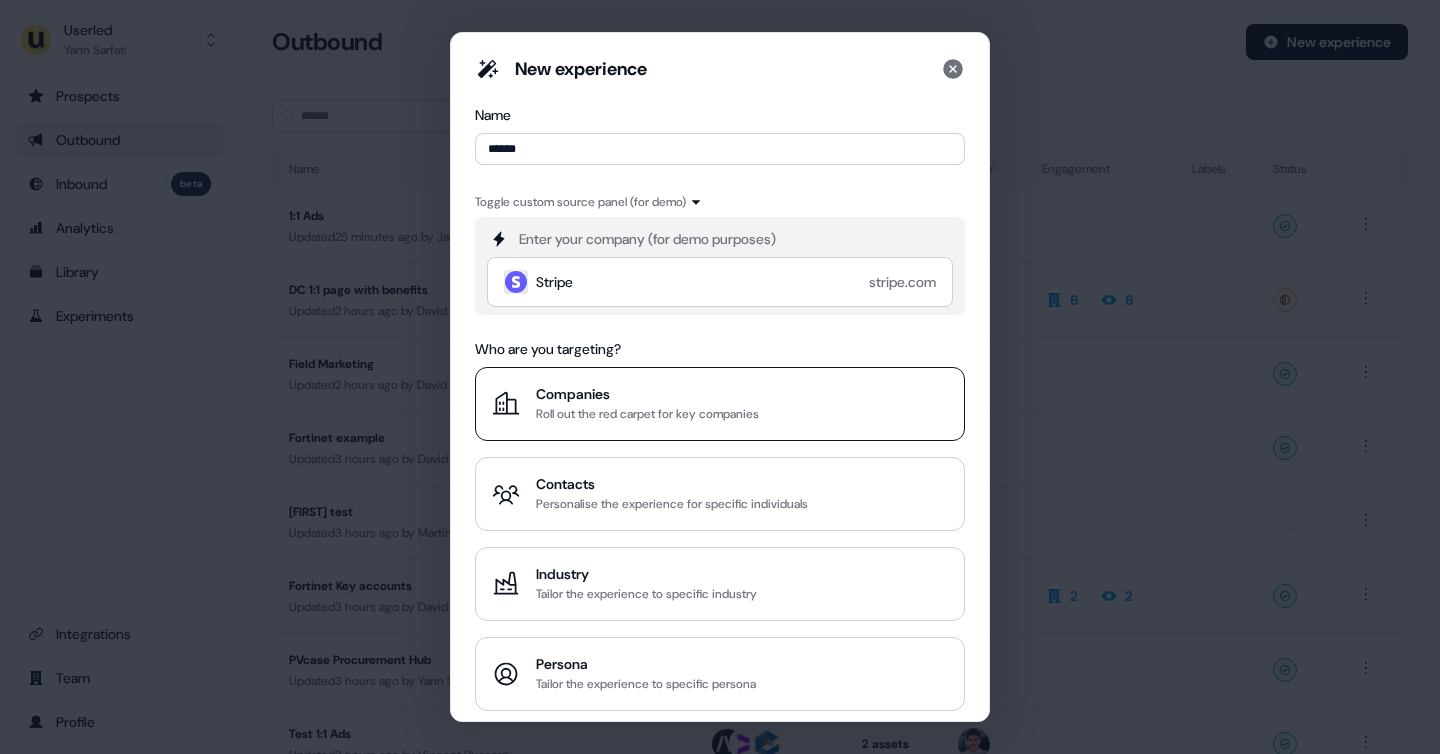 click on "Companies" at bounding box center [647, 394] 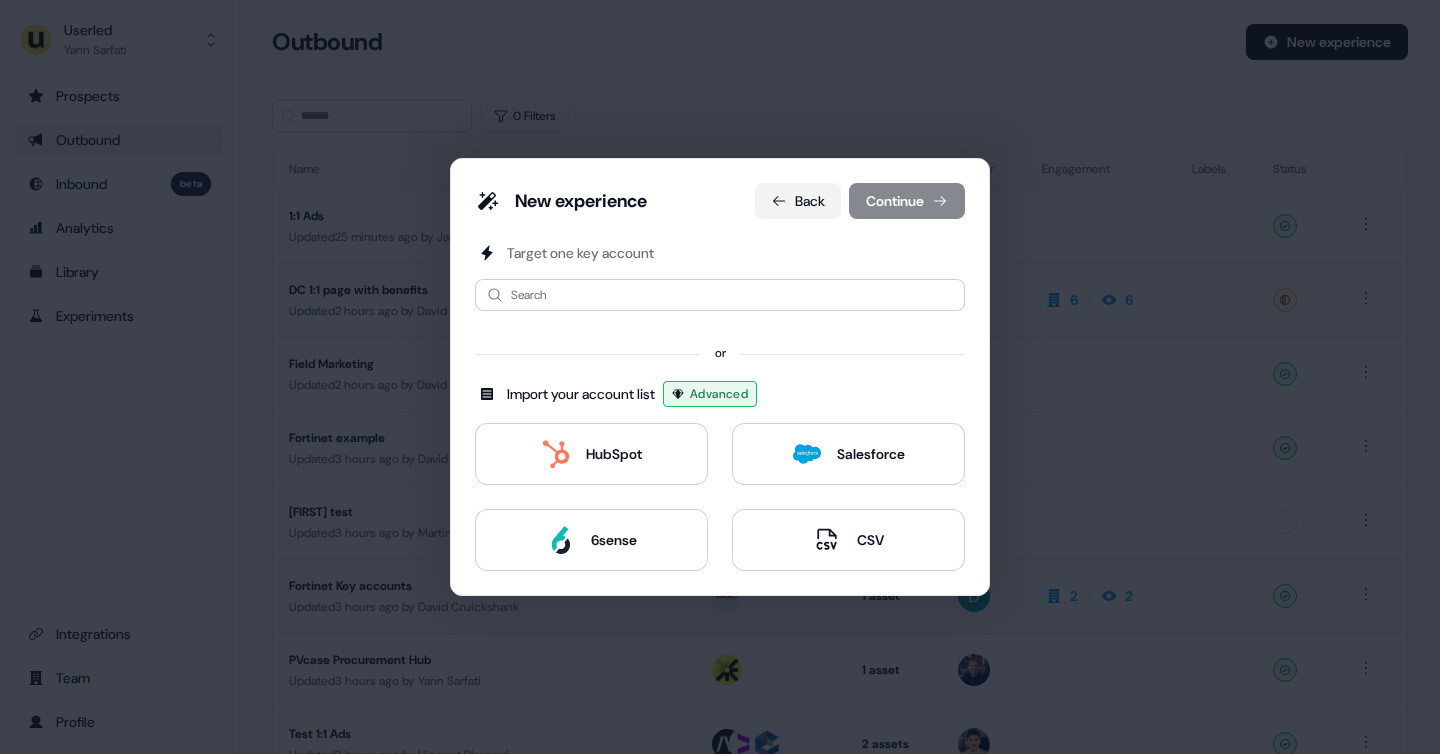 click on "Back" at bounding box center (798, 201) 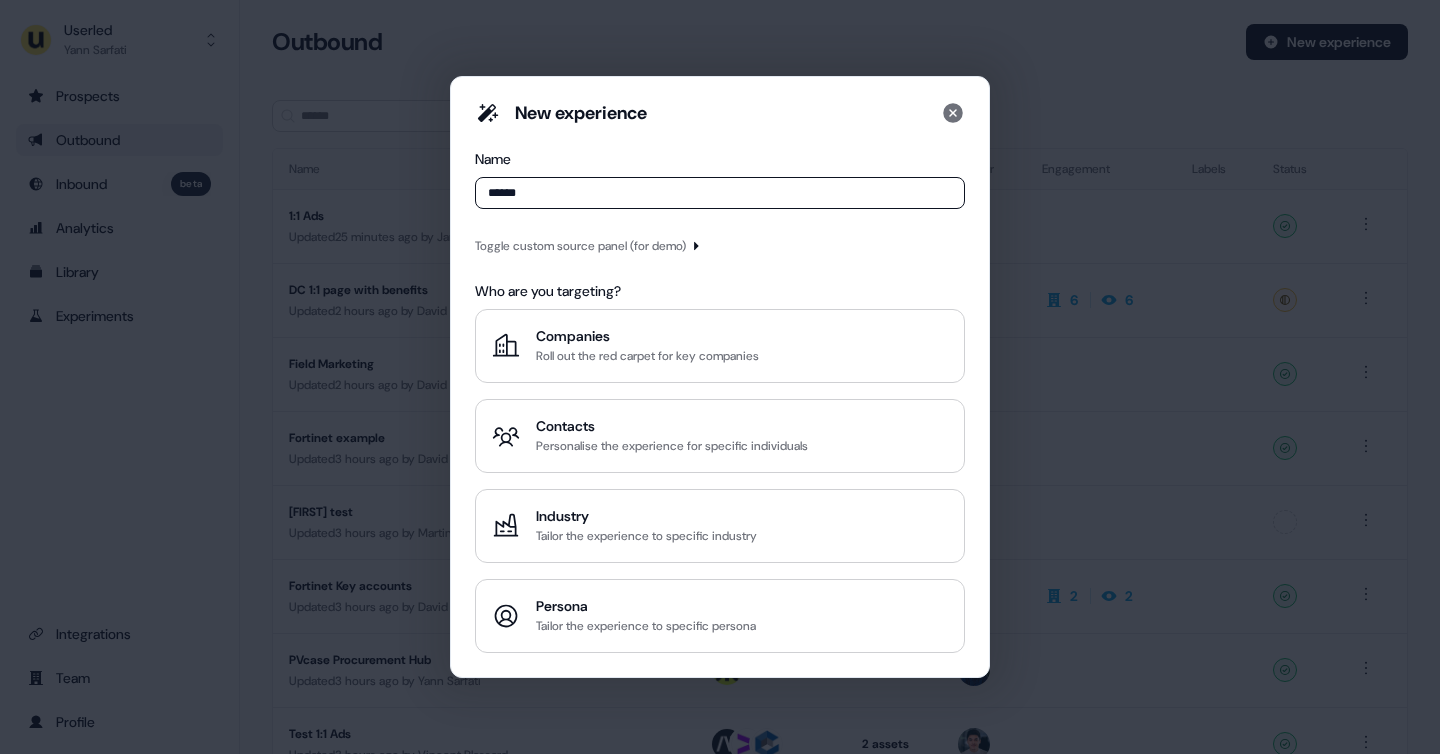 click on "Toggle custom source panel (for demo)" at bounding box center [580, 246] 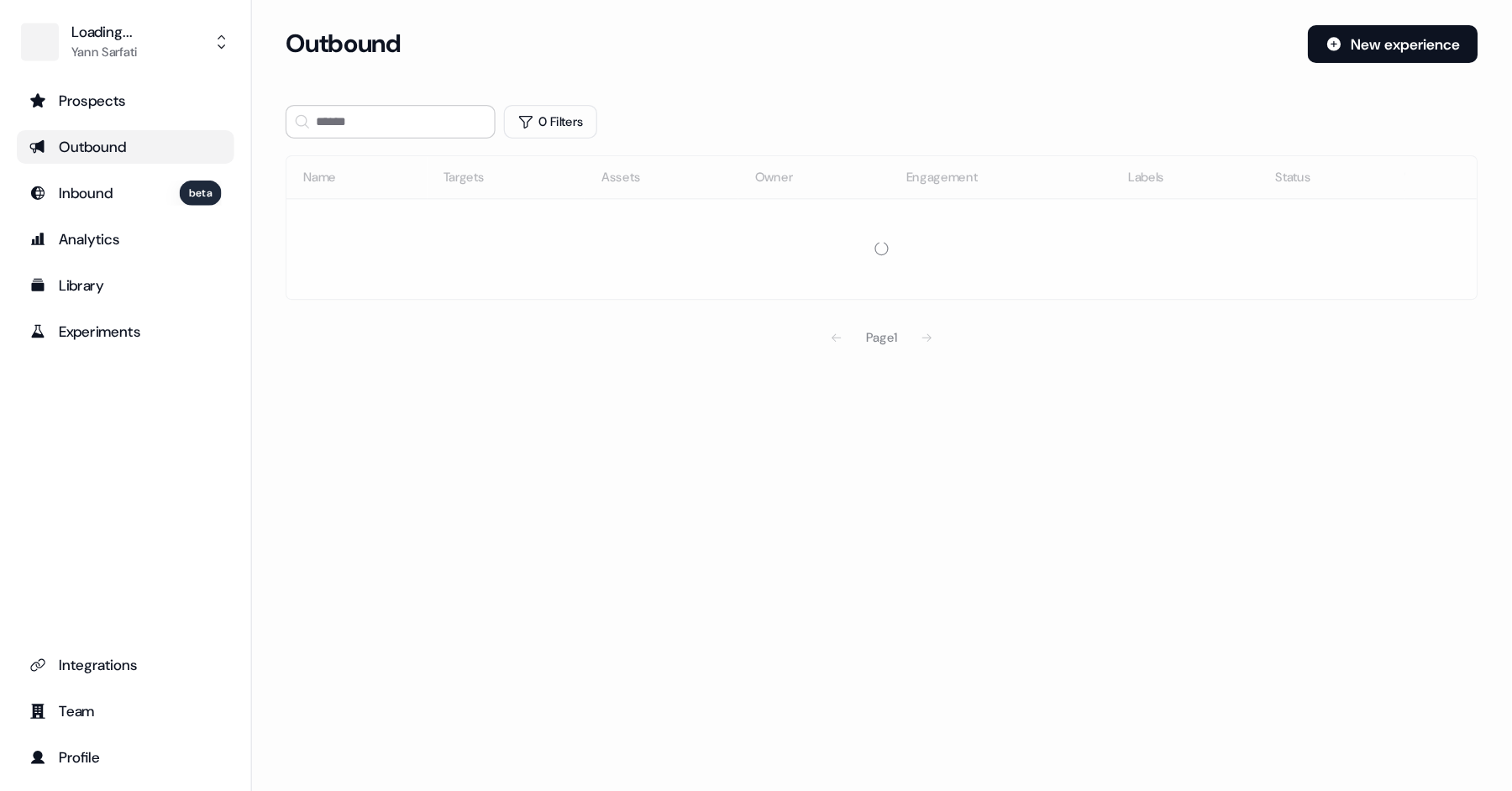 scroll, scrollTop: 0, scrollLeft: 0, axis: both 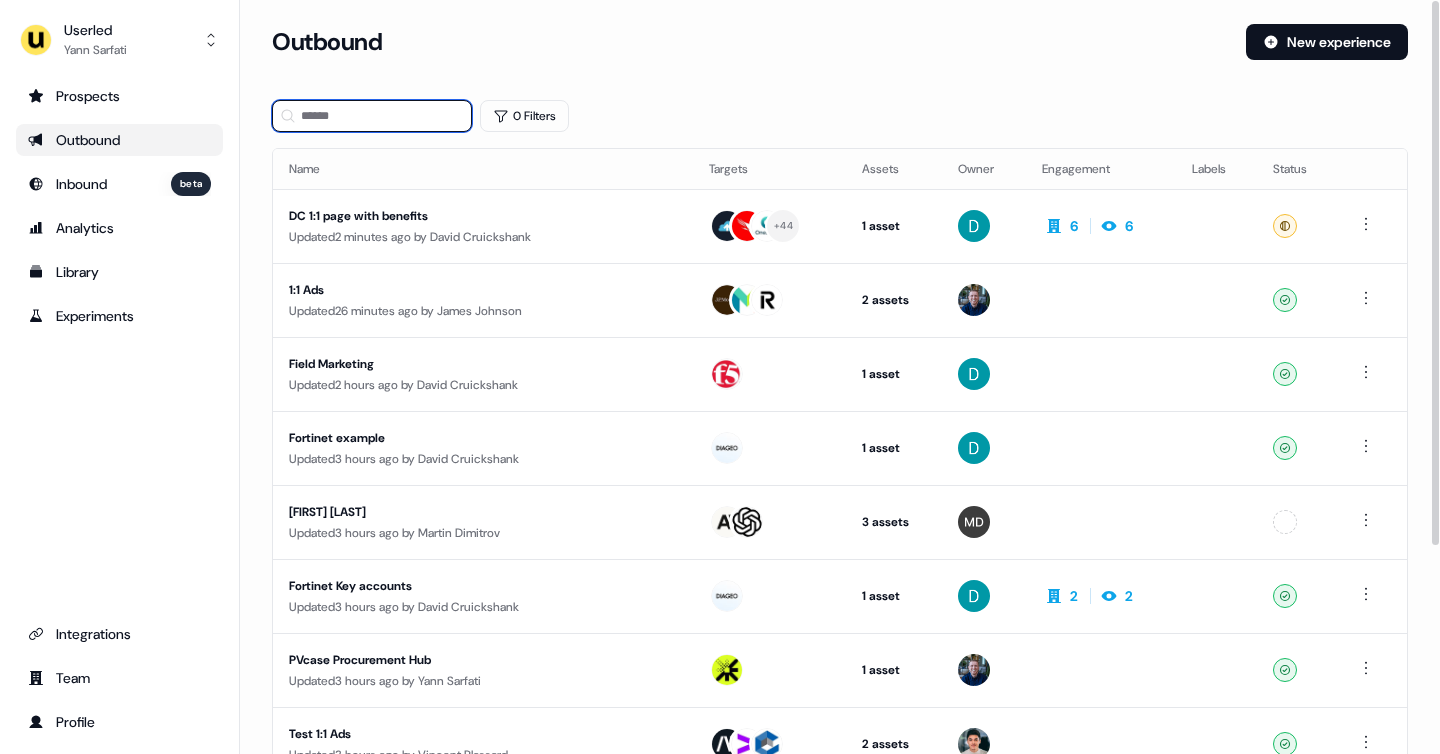 click at bounding box center (372, 116) 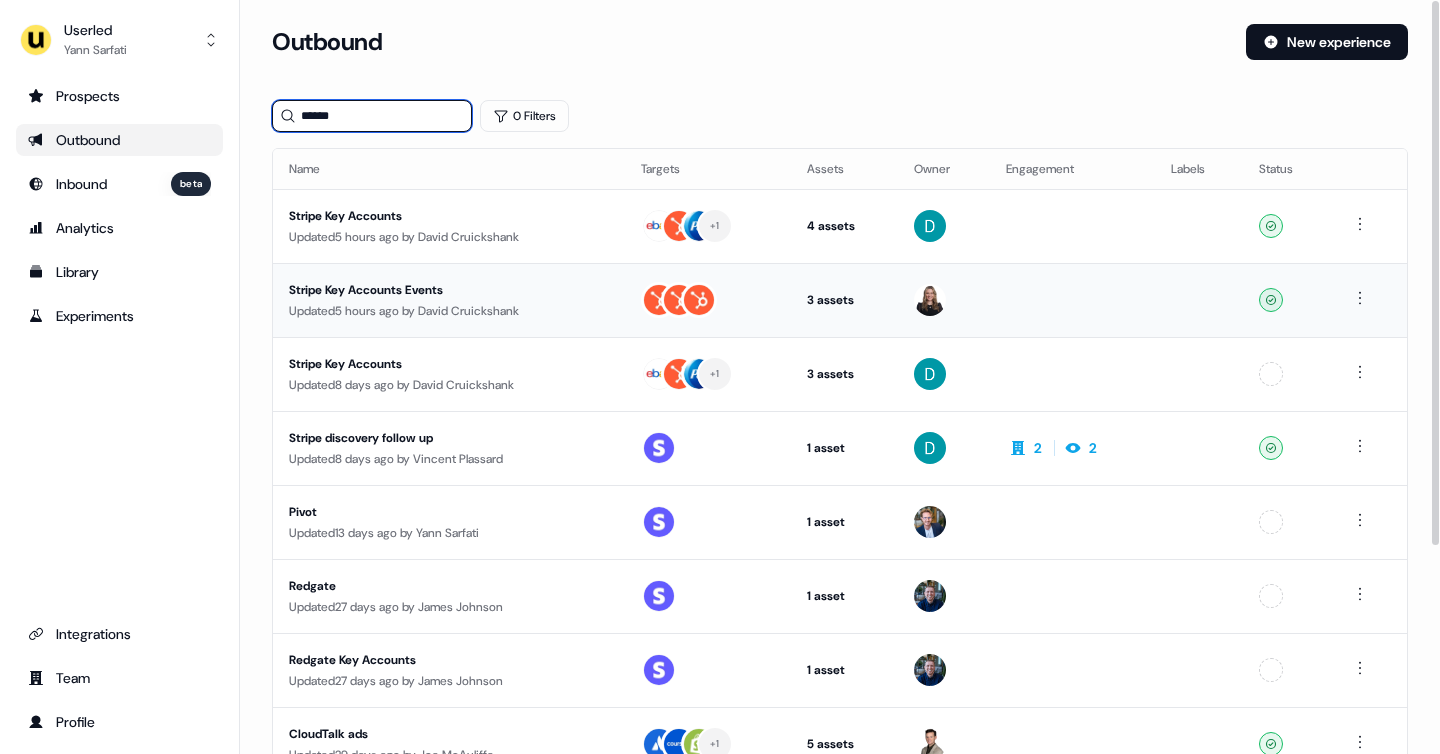 type on "******" 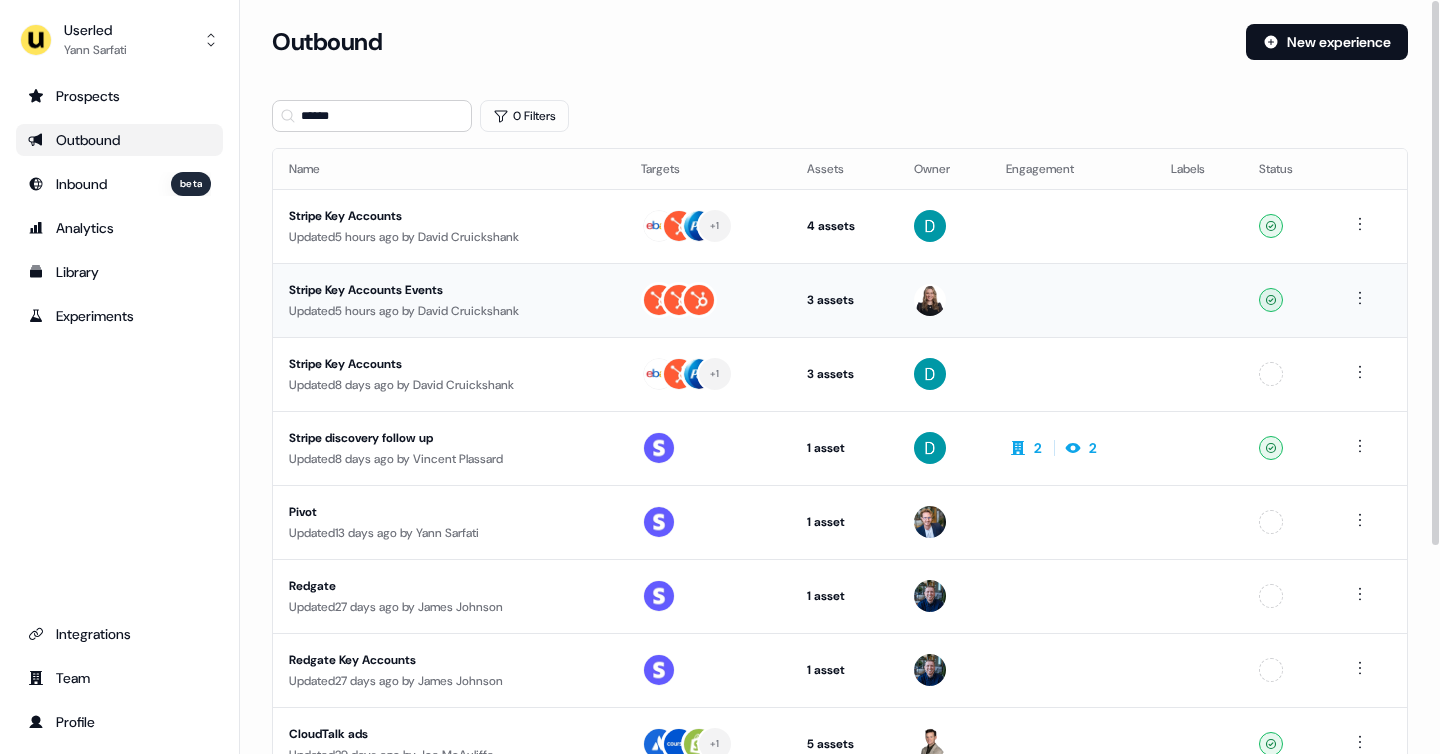 click on "Stripe Key Accounts Events Updated  5 hours ago   by   David Cruickshank" at bounding box center (449, 300) 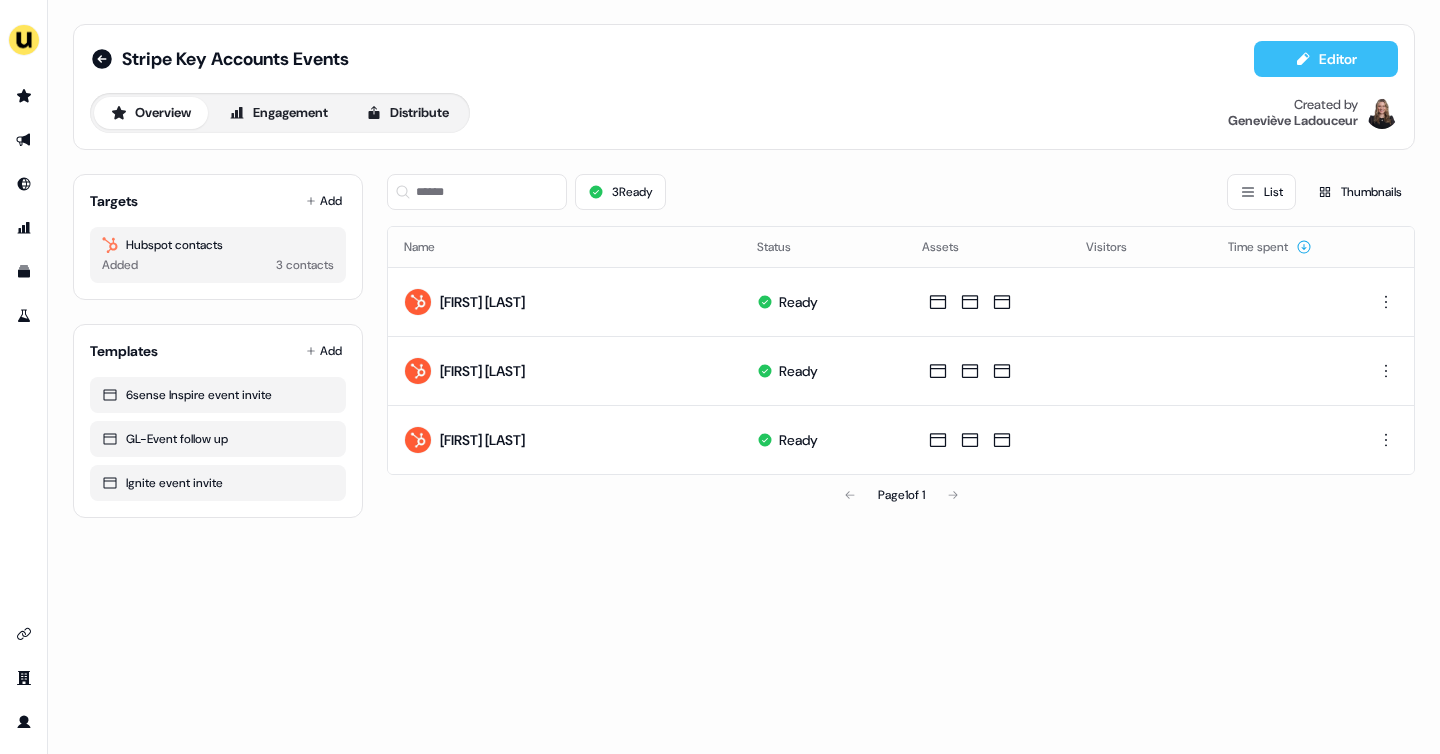 click on "Editor" at bounding box center [1326, 59] 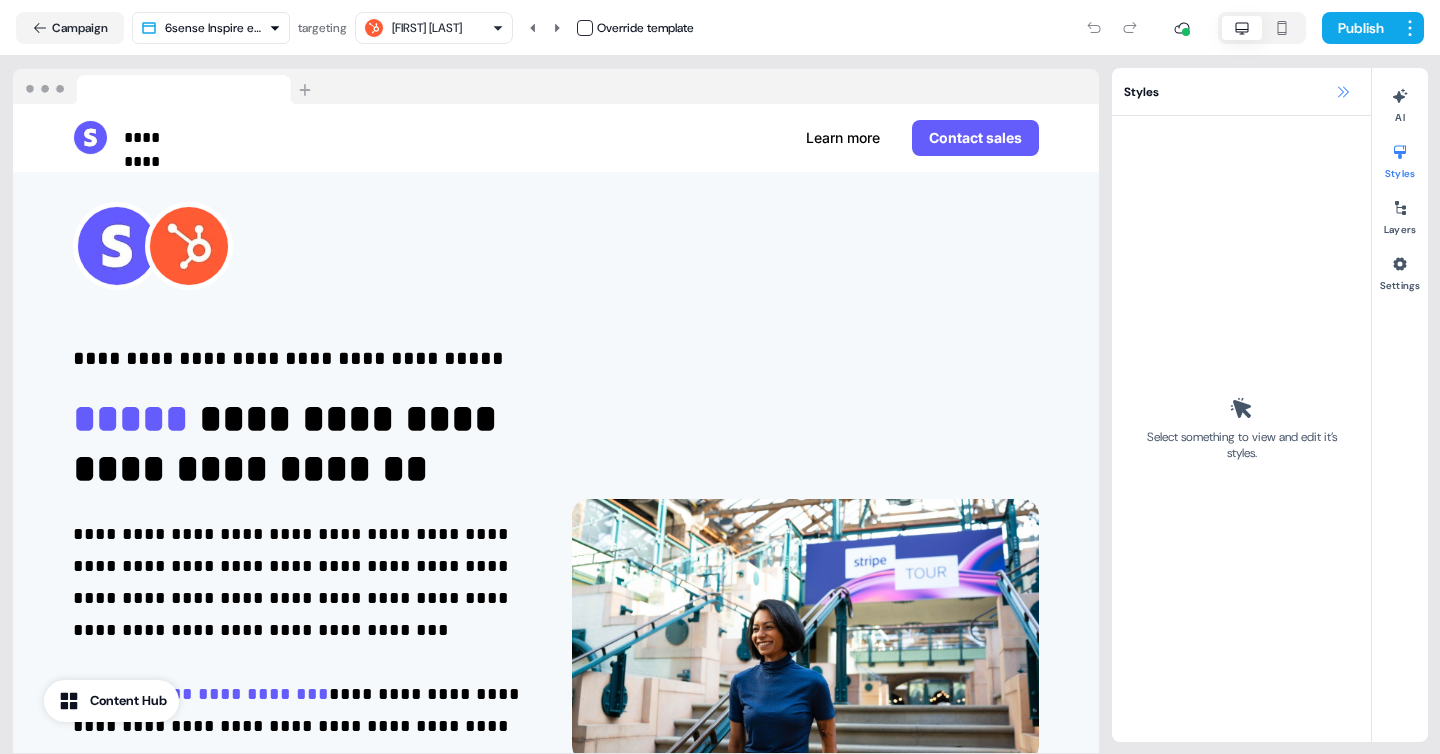 click 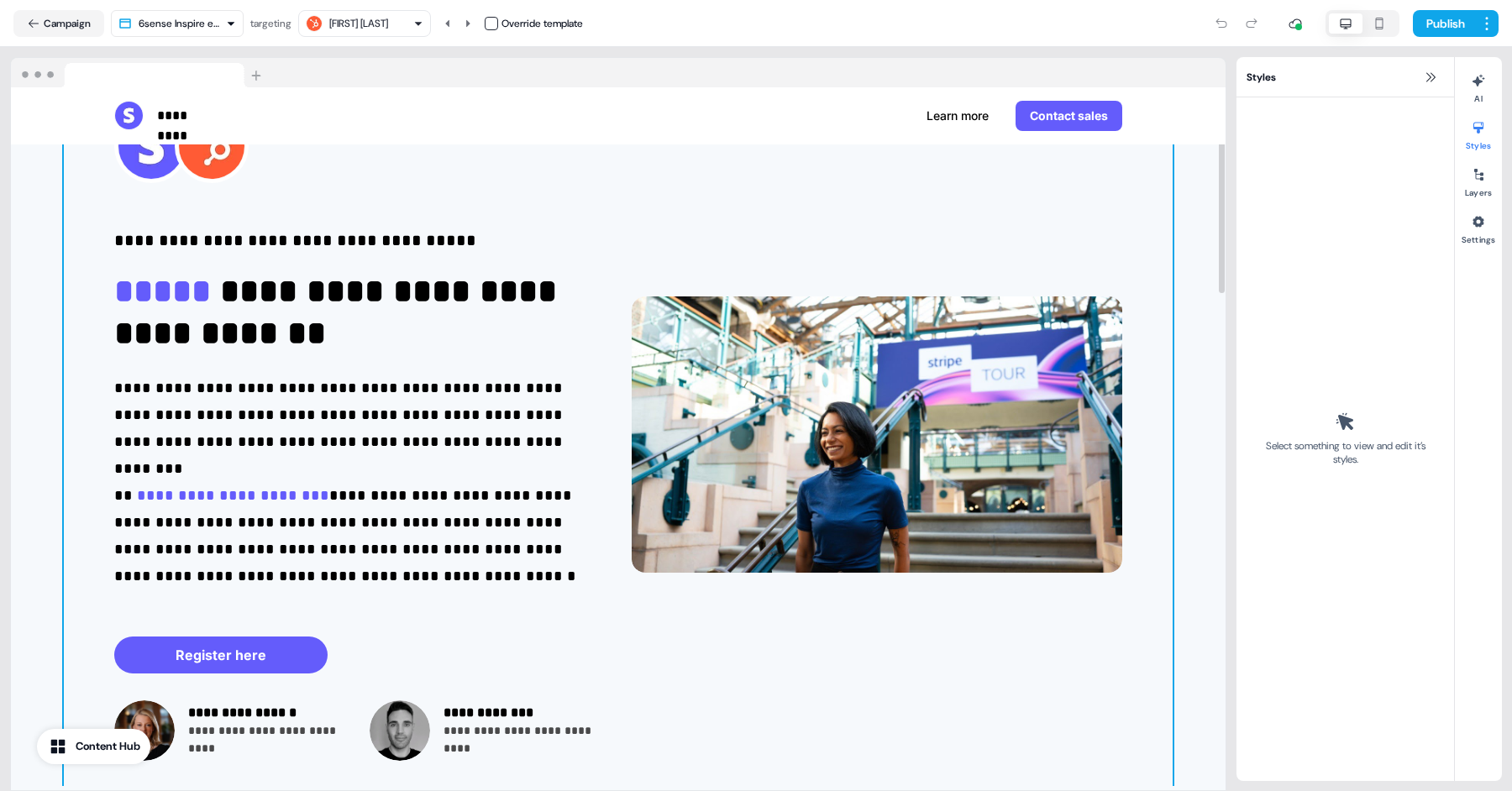scroll, scrollTop: 0, scrollLeft: 0, axis: both 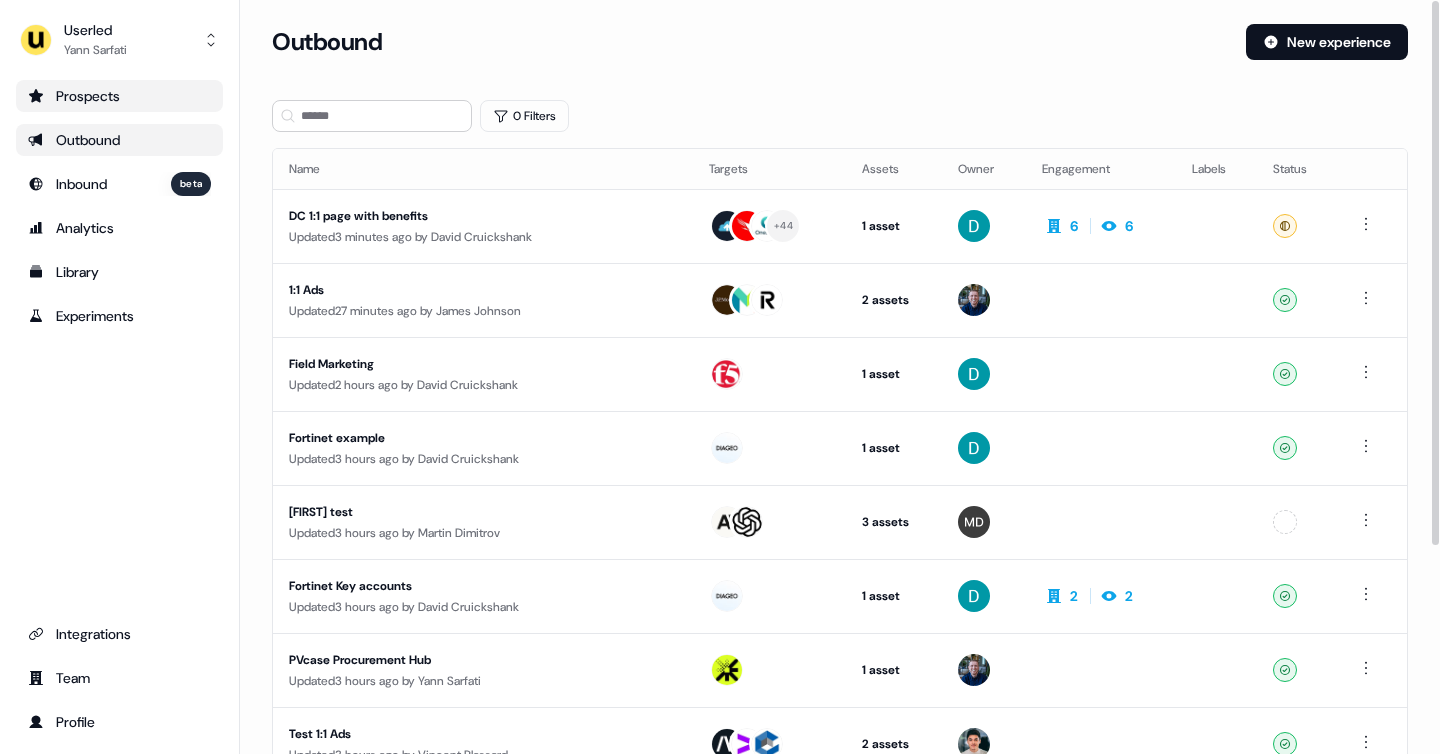 click on "Prospects" at bounding box center [119, 96] 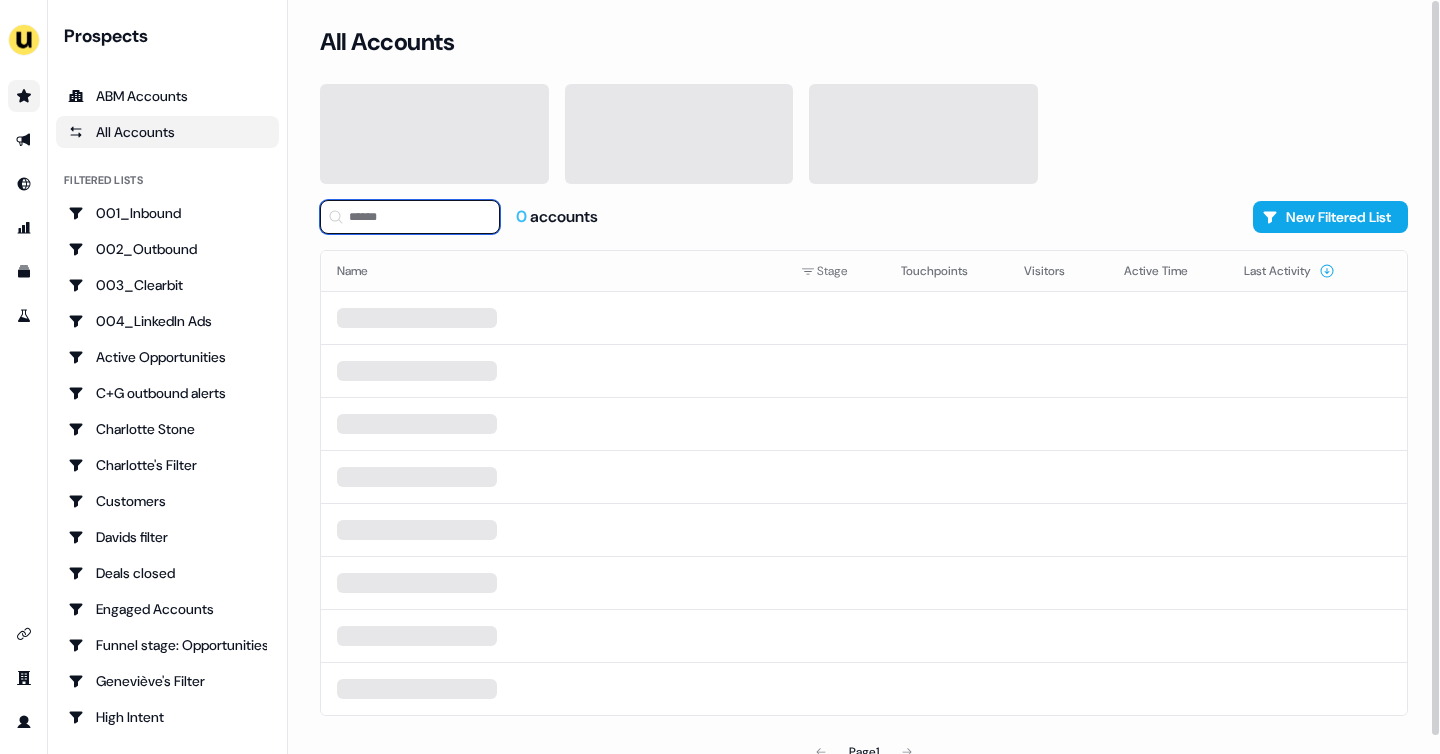 click at bounding box center [410, 217] 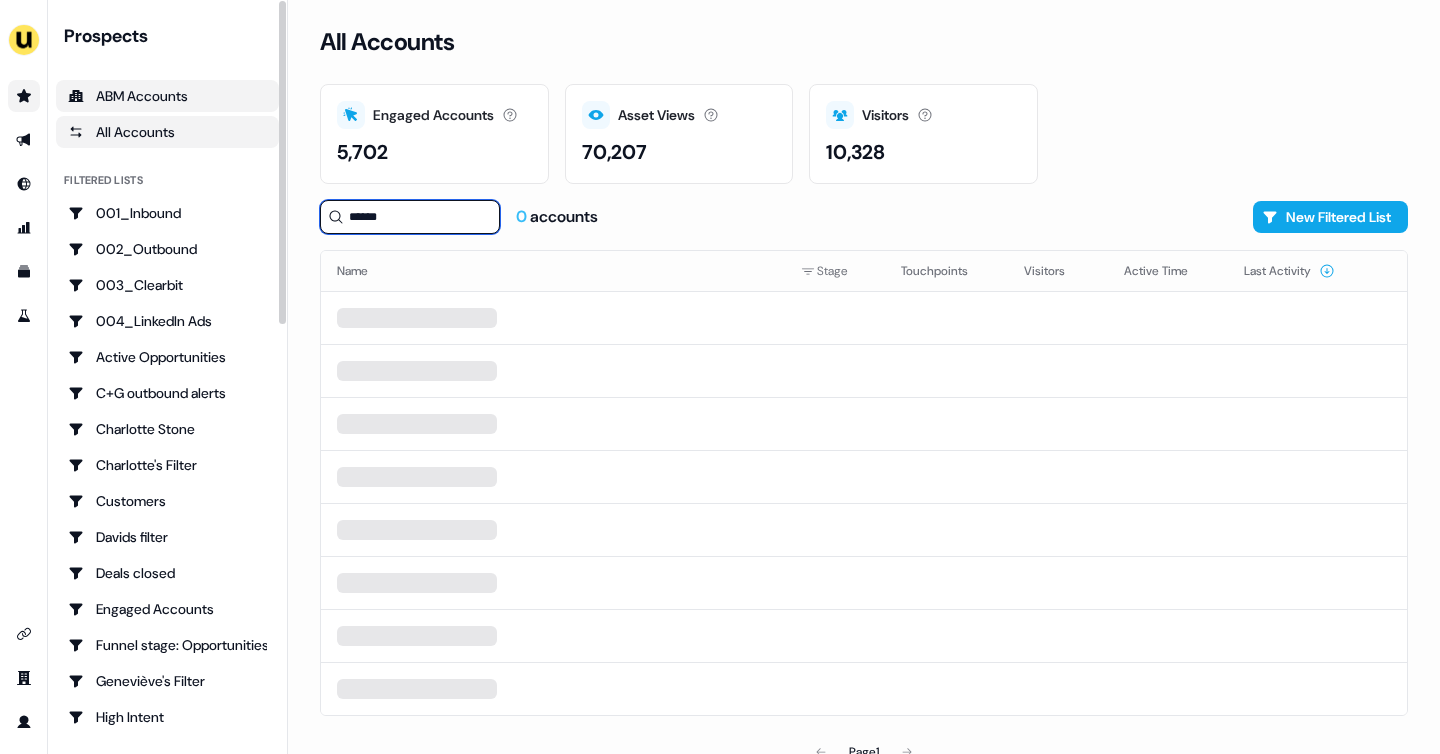type on "******" 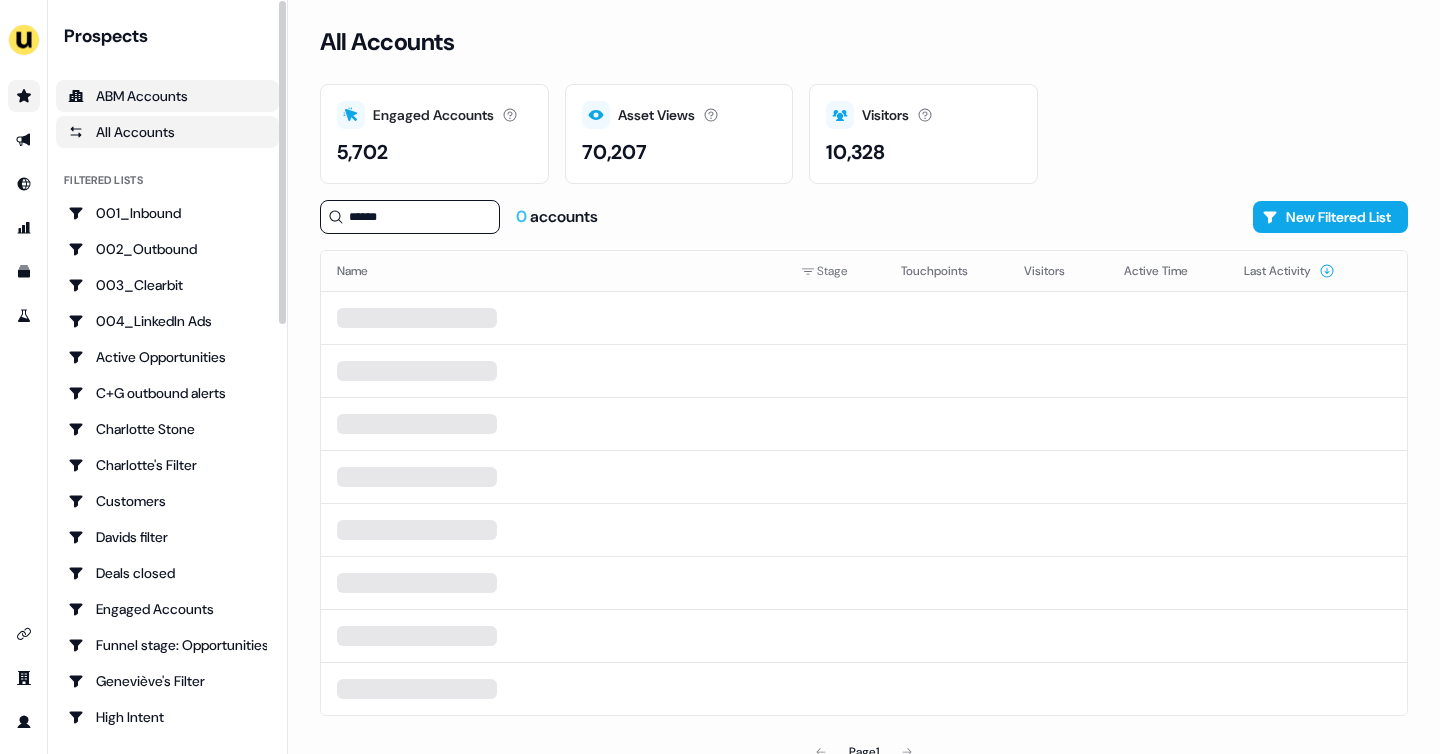 click on "ABM Accounts" at bounding box center (167, 96) 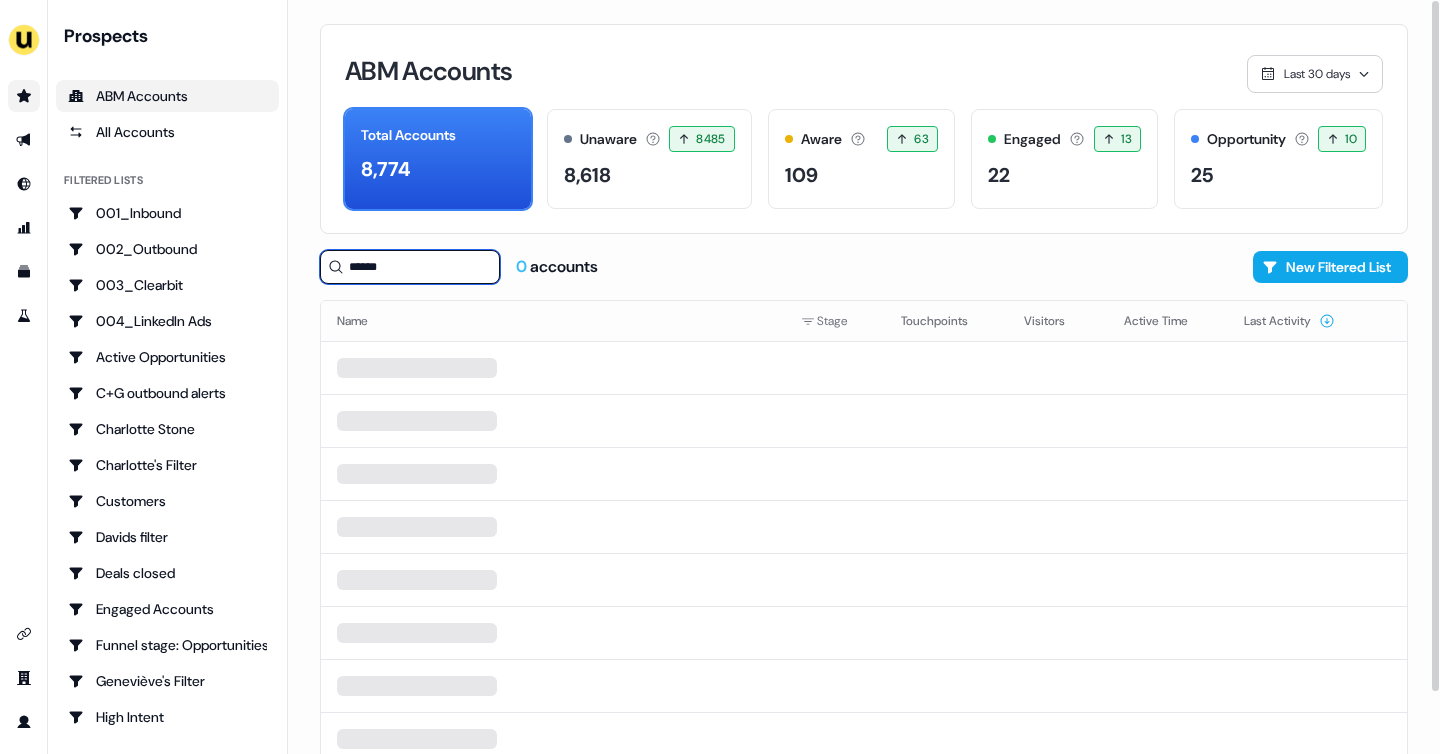 click on "******" at bounding box center (410, 267) 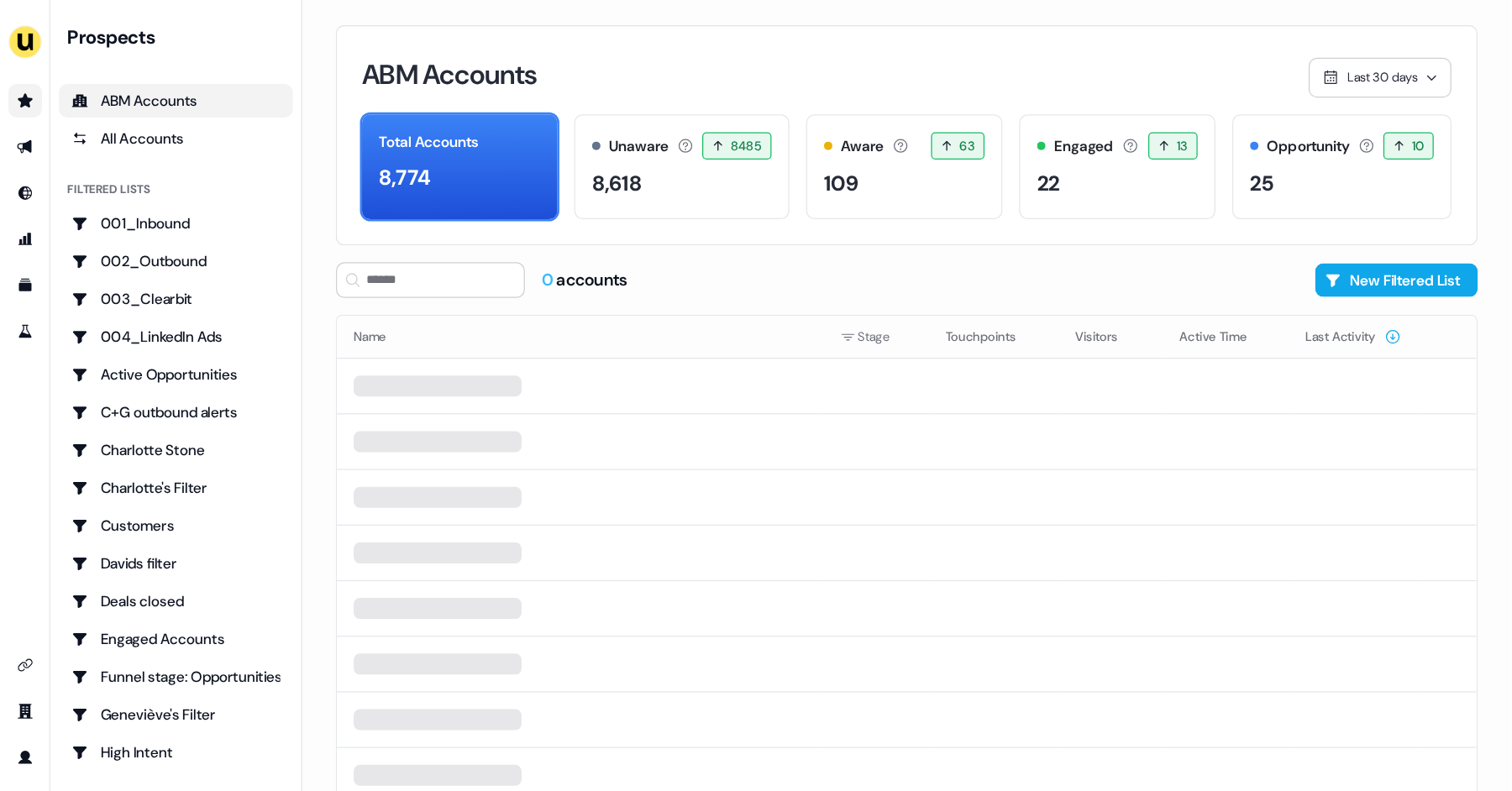 scroll, scrollTop: 0, scrollLeft: 0, axis: both 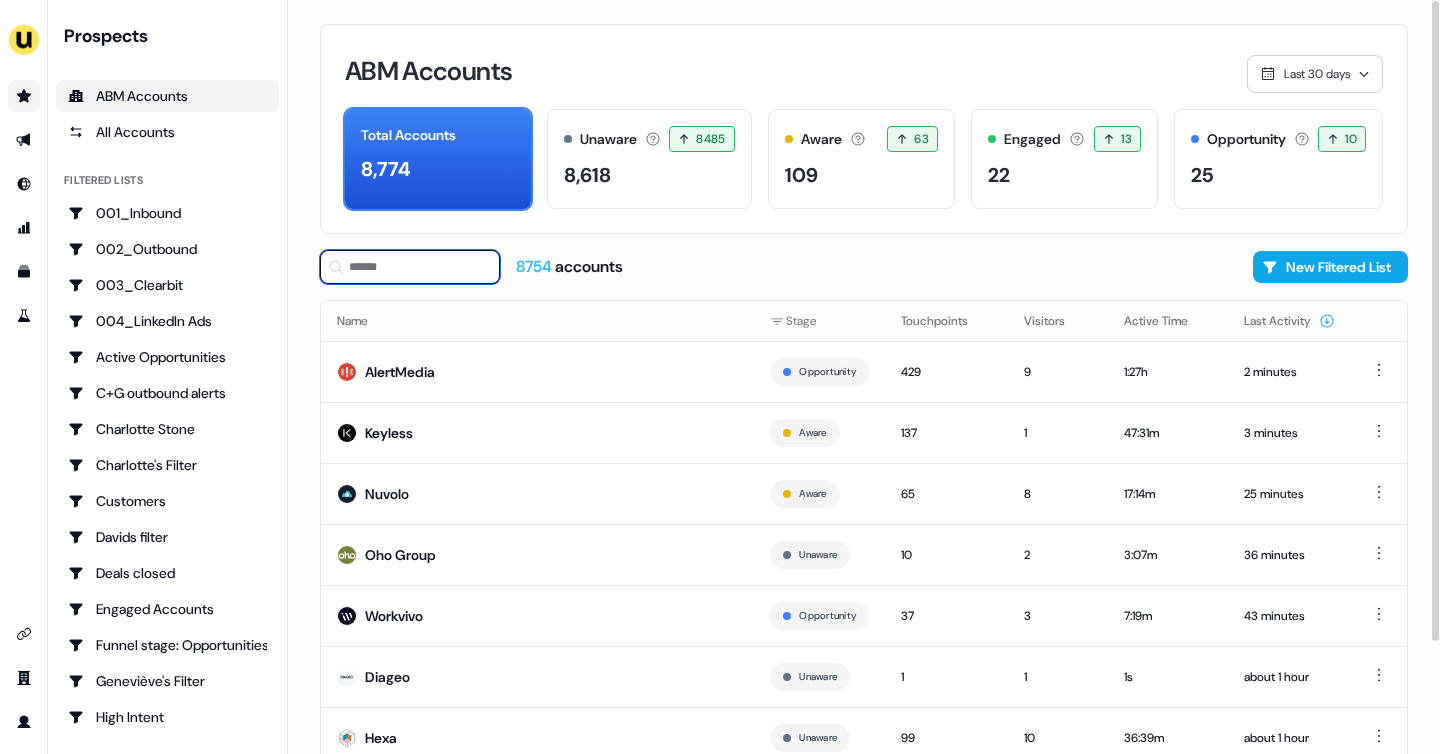click at bounding box center [410, 267] 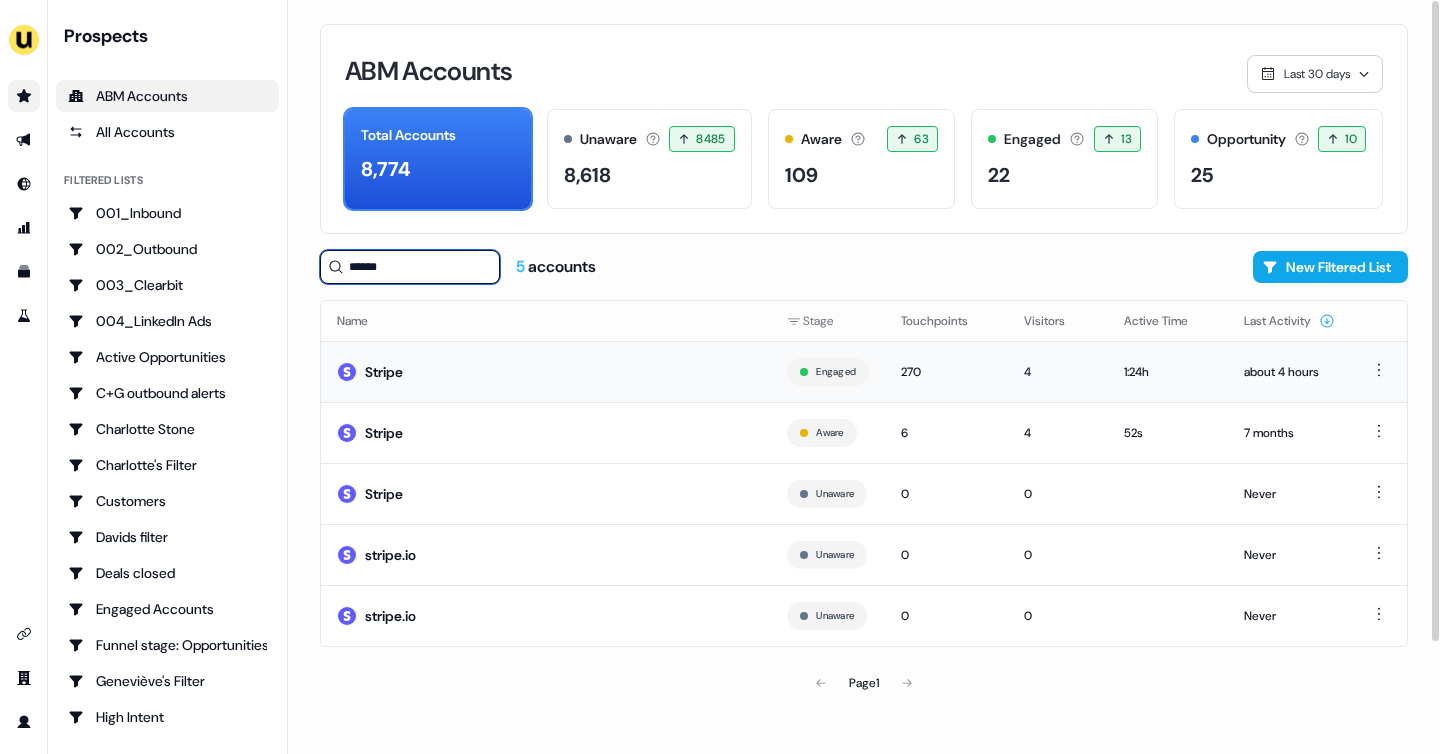 type on "******" 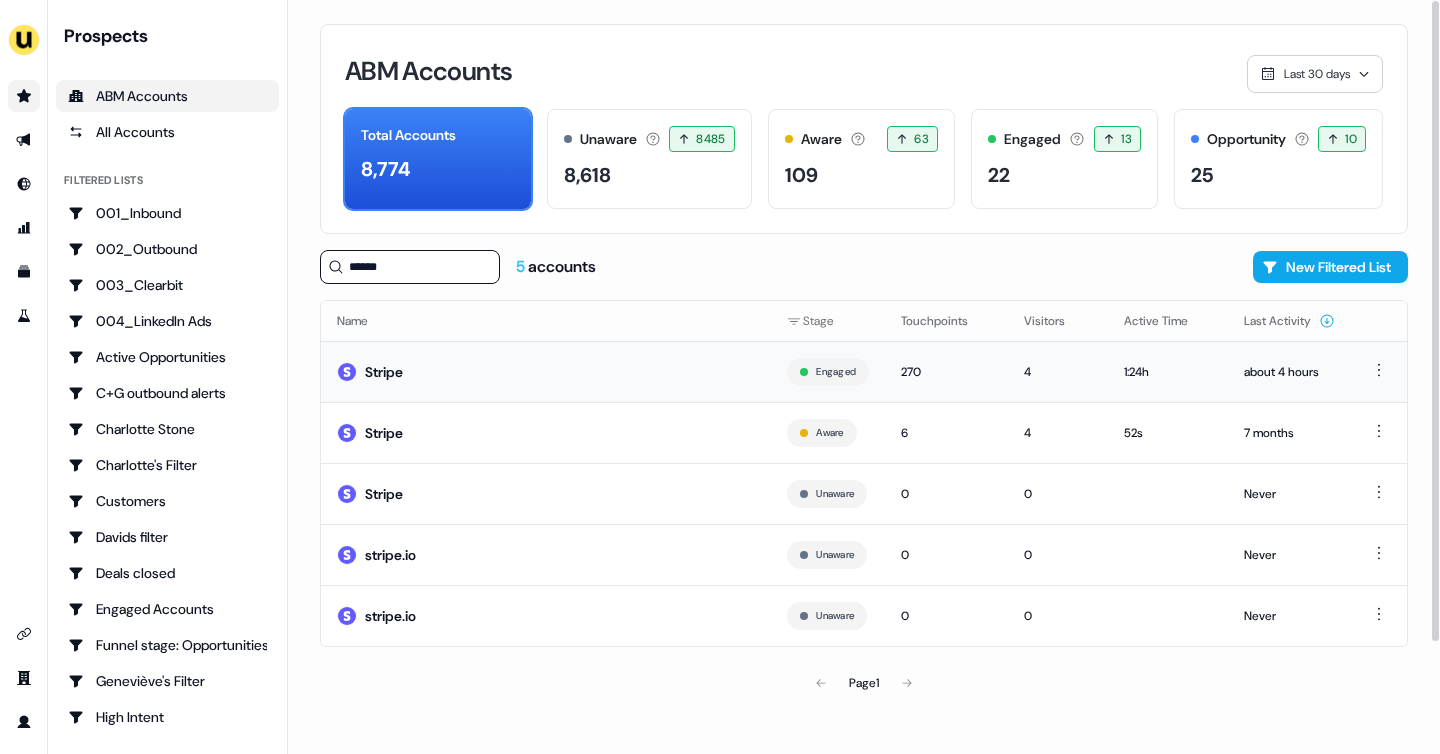 click on "Stripe" at bounding box center [546, 371] 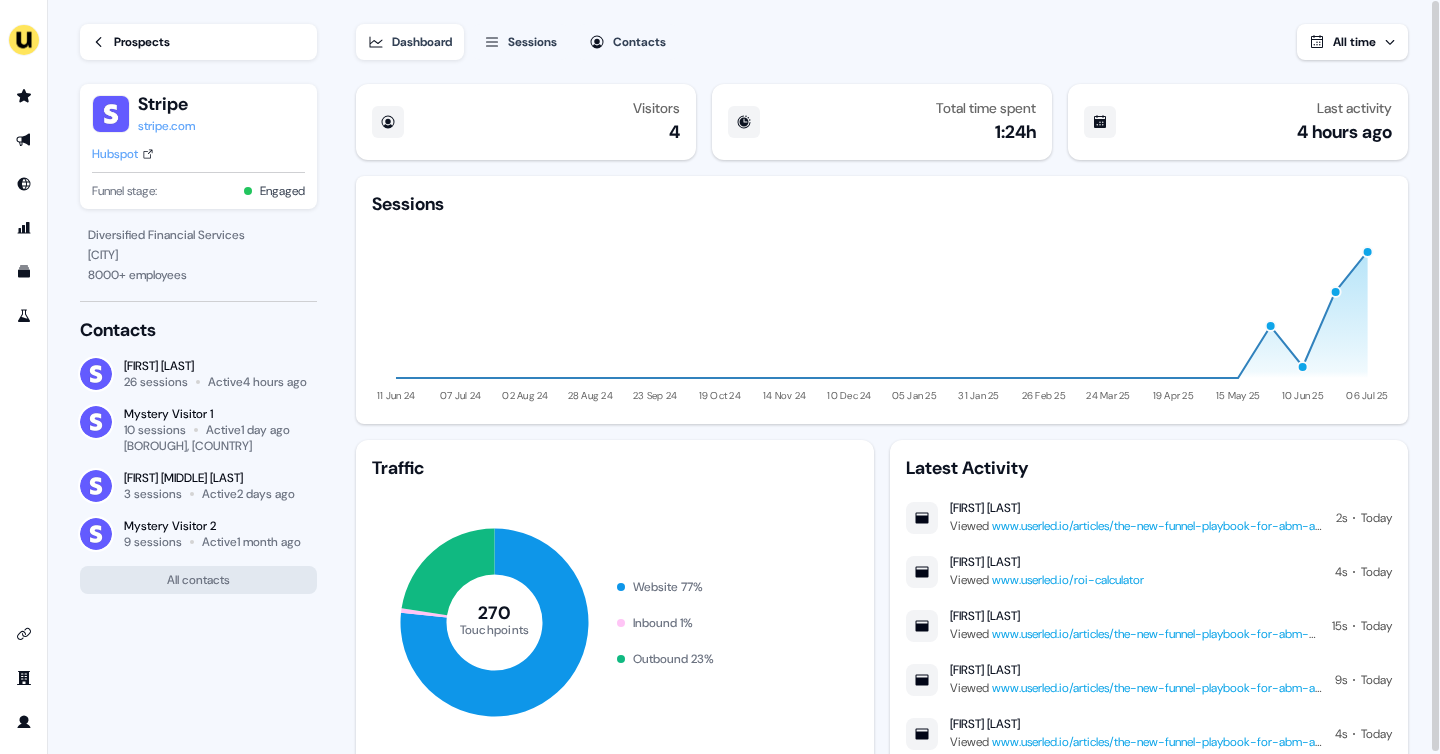 click on "All time" at bounding box center (1352, 42) 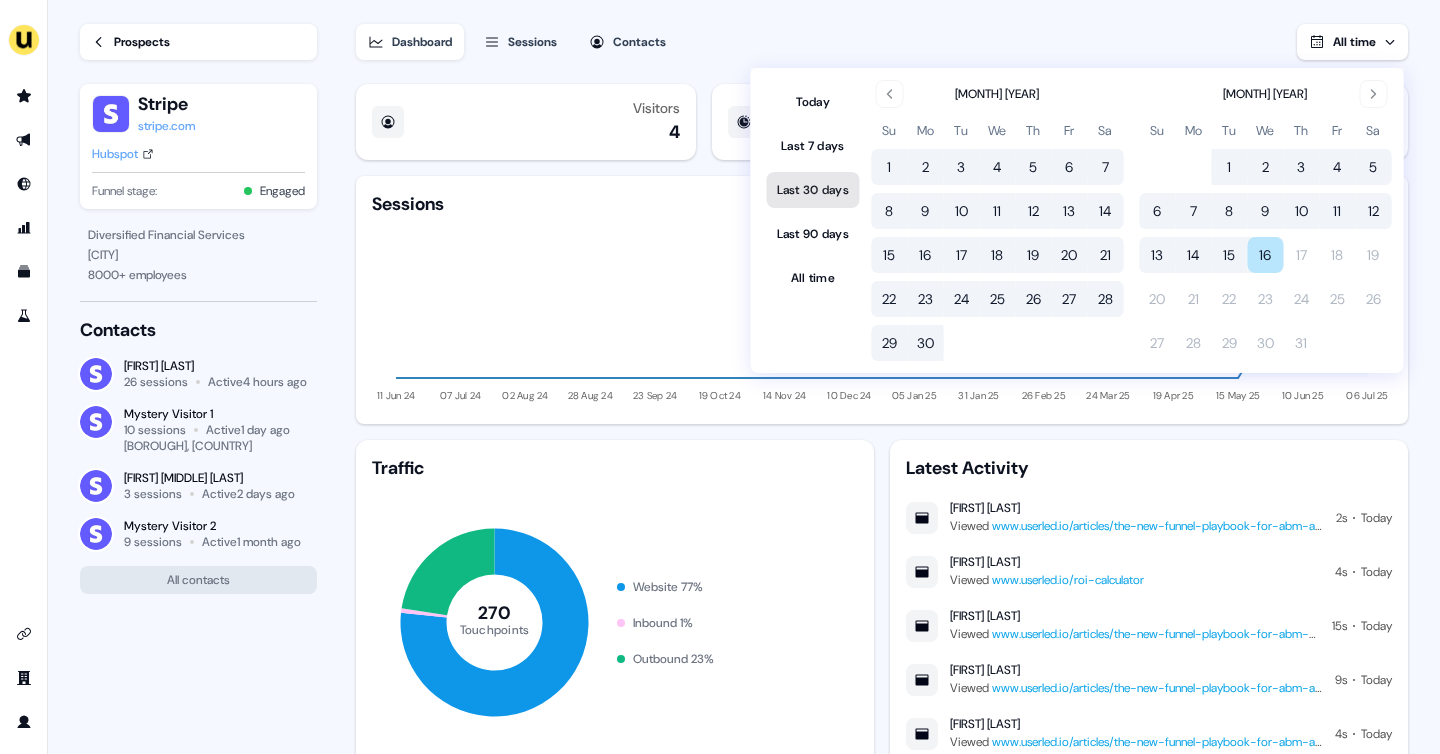 click on "Last 30 days" at bounding box center [813, 190] 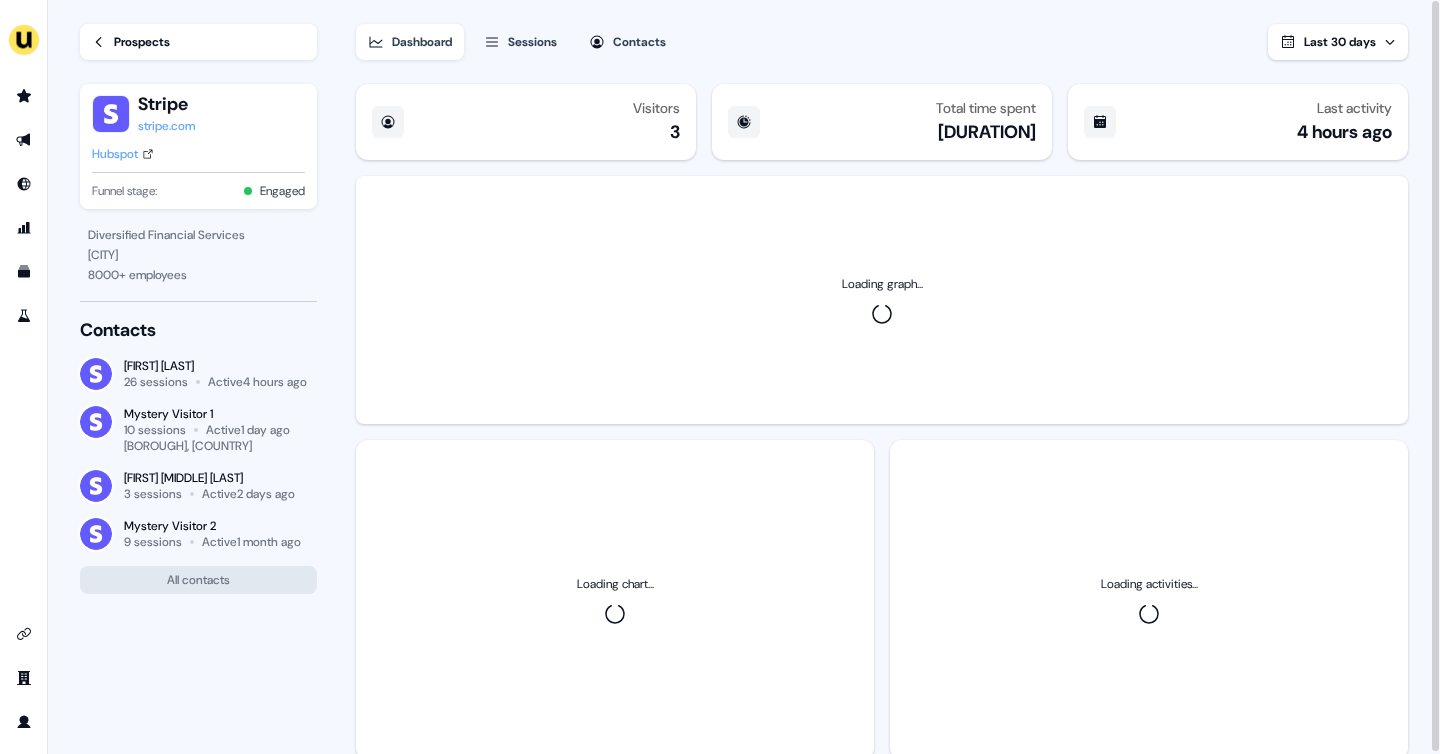 click on "Loading graph..." at bounding box center [882, 300] 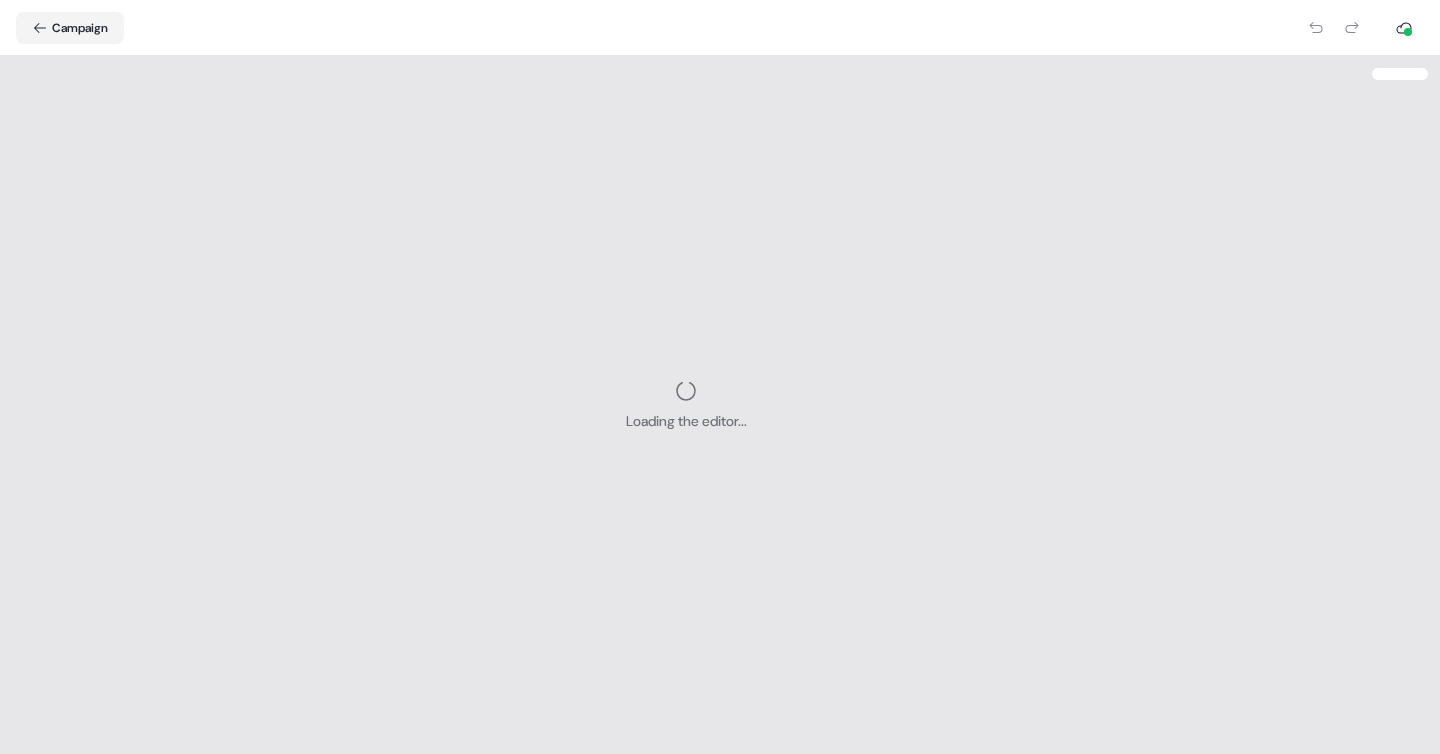 scroll, scrollTop: 0, scrollLeft: 0, axis: both 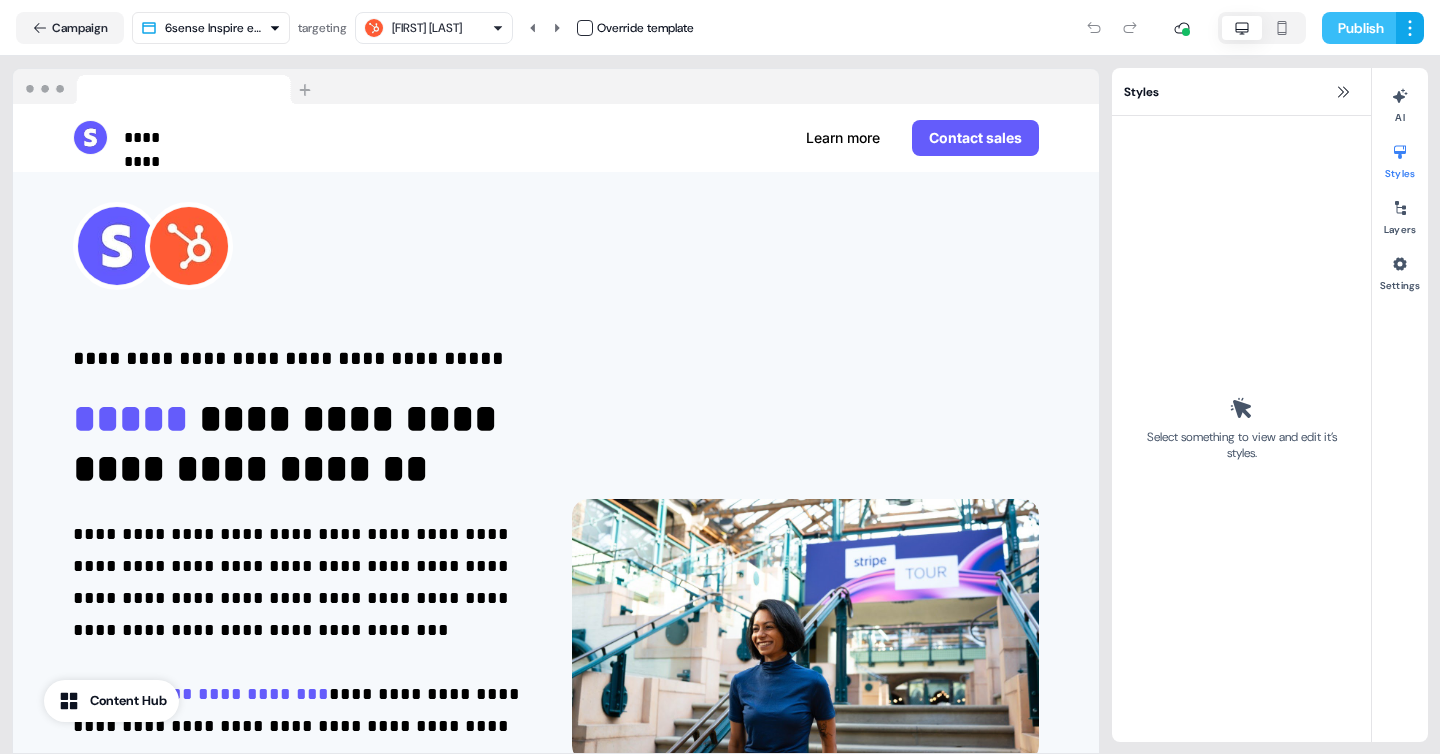 click on "Publish" at bounding box center [1359, 28] 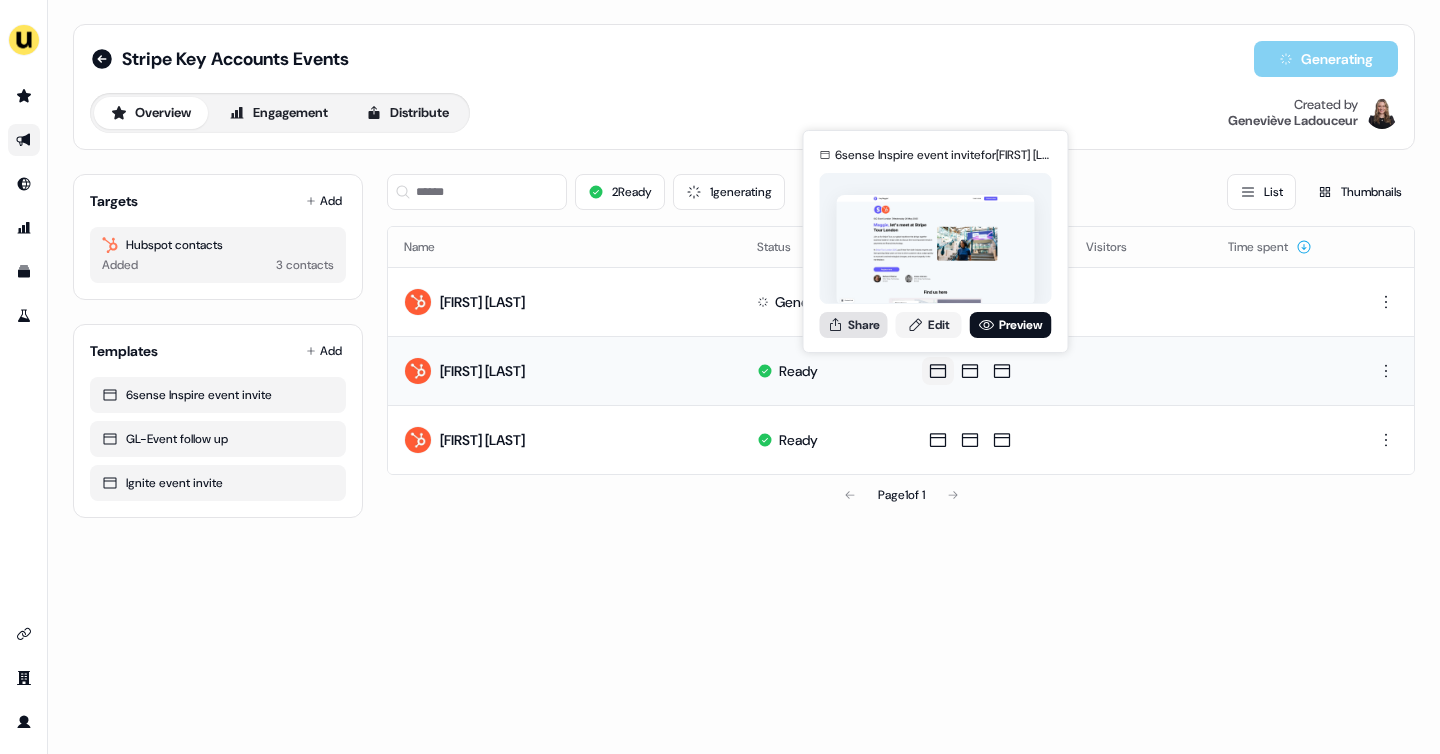 click on "Share" at bounding box center [854, 325] 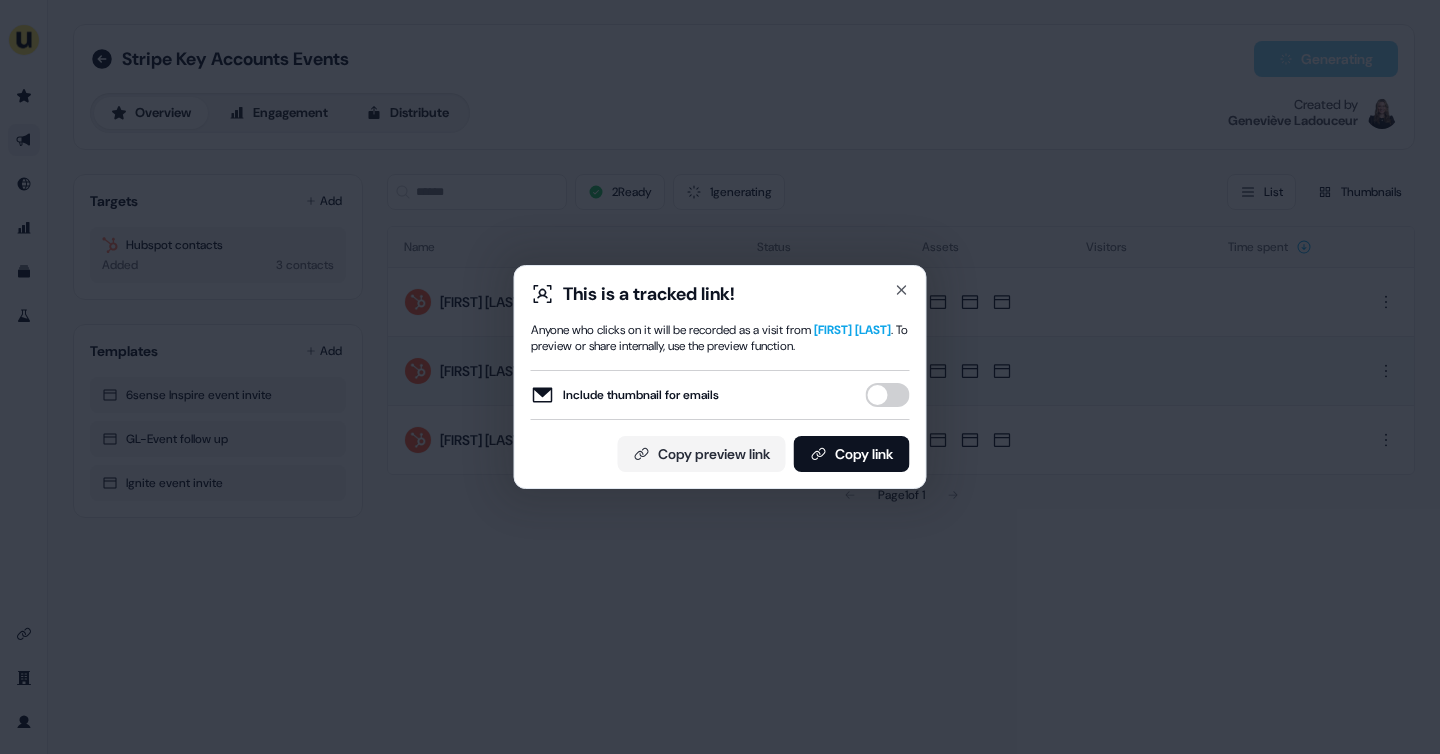 click on "Include thumbnail for emails" at bounding box center (888, 395) 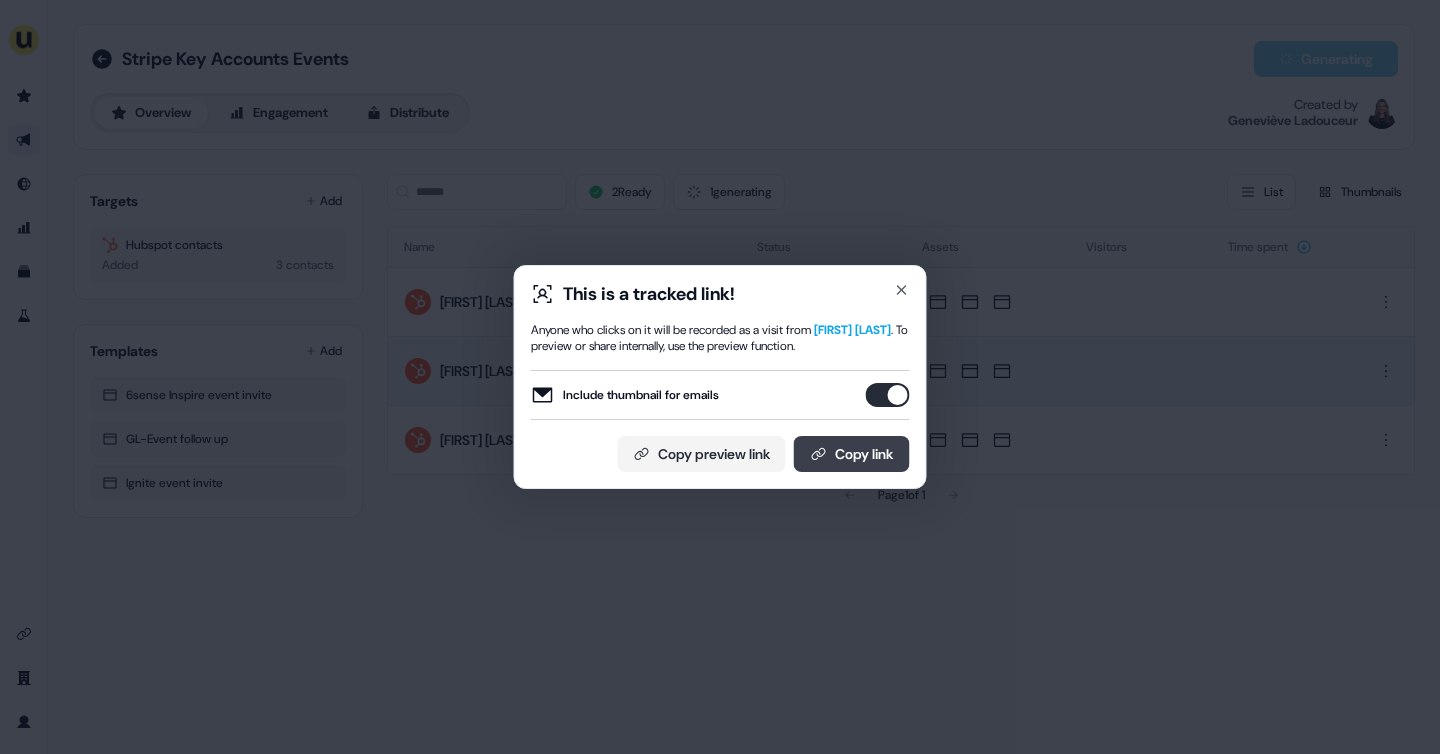 click on "Copy link" at bounding box center [852, 454] 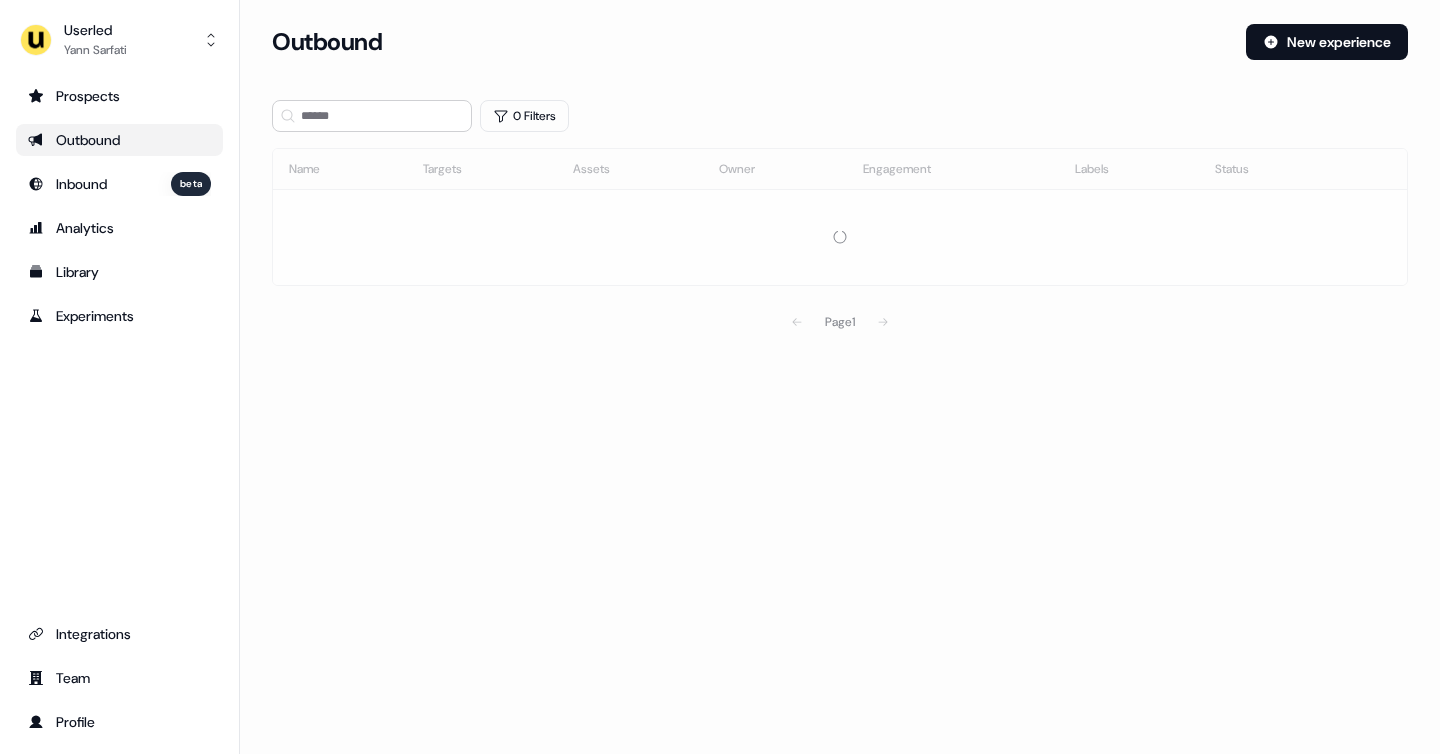 scroll, scrollTop: 0, scrollLeft: 0, axis: both 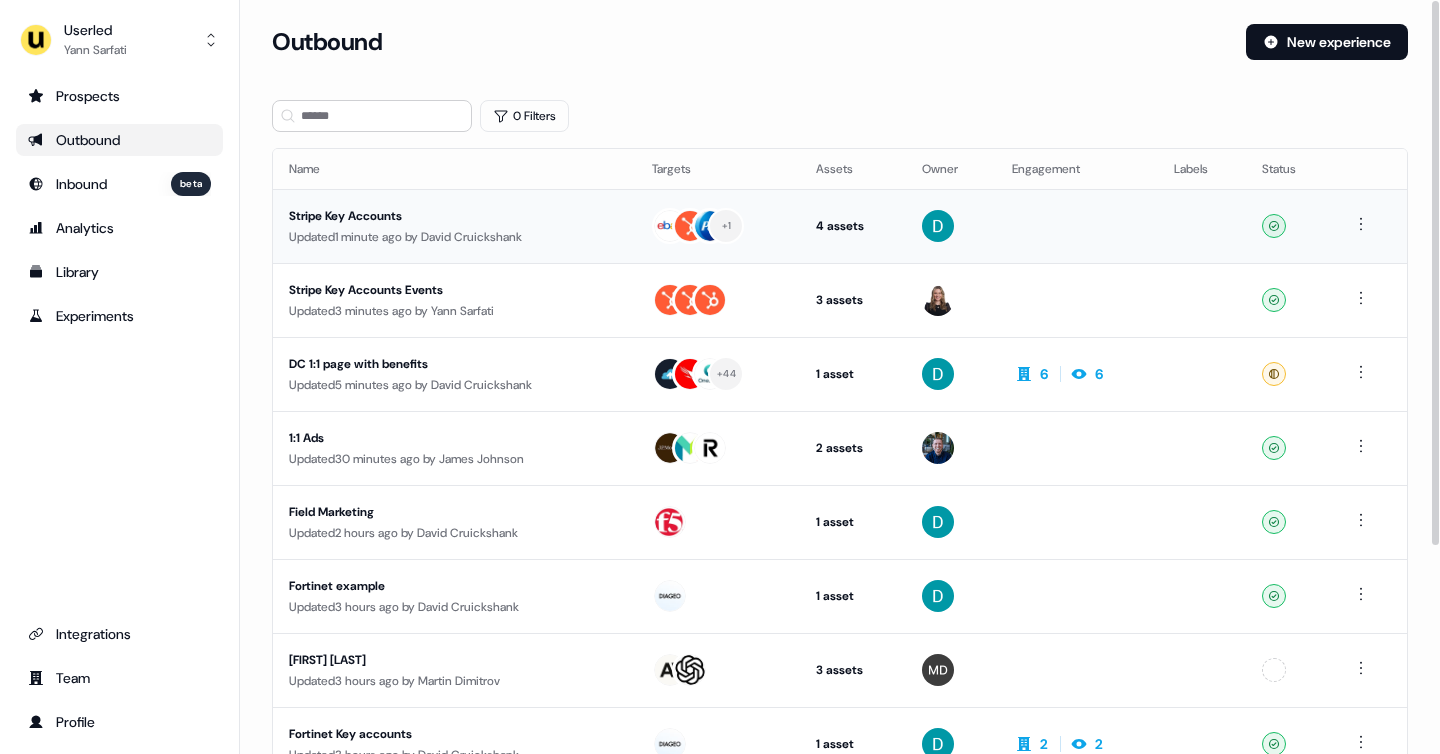 click on "Updated  1 minute ago   by   David Cruickshank" at bounding box center (454, 237) 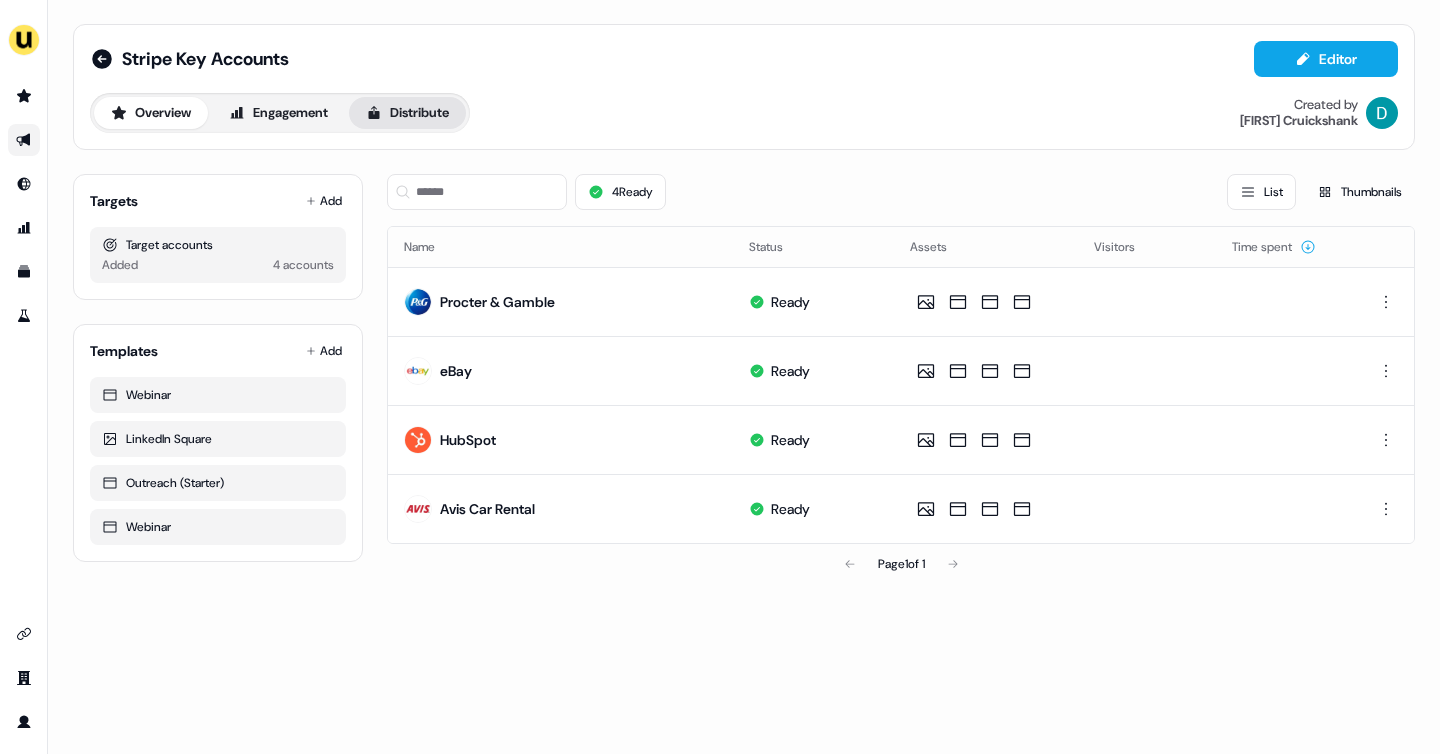 click on "Distribute" at bounding box center [407, 113] 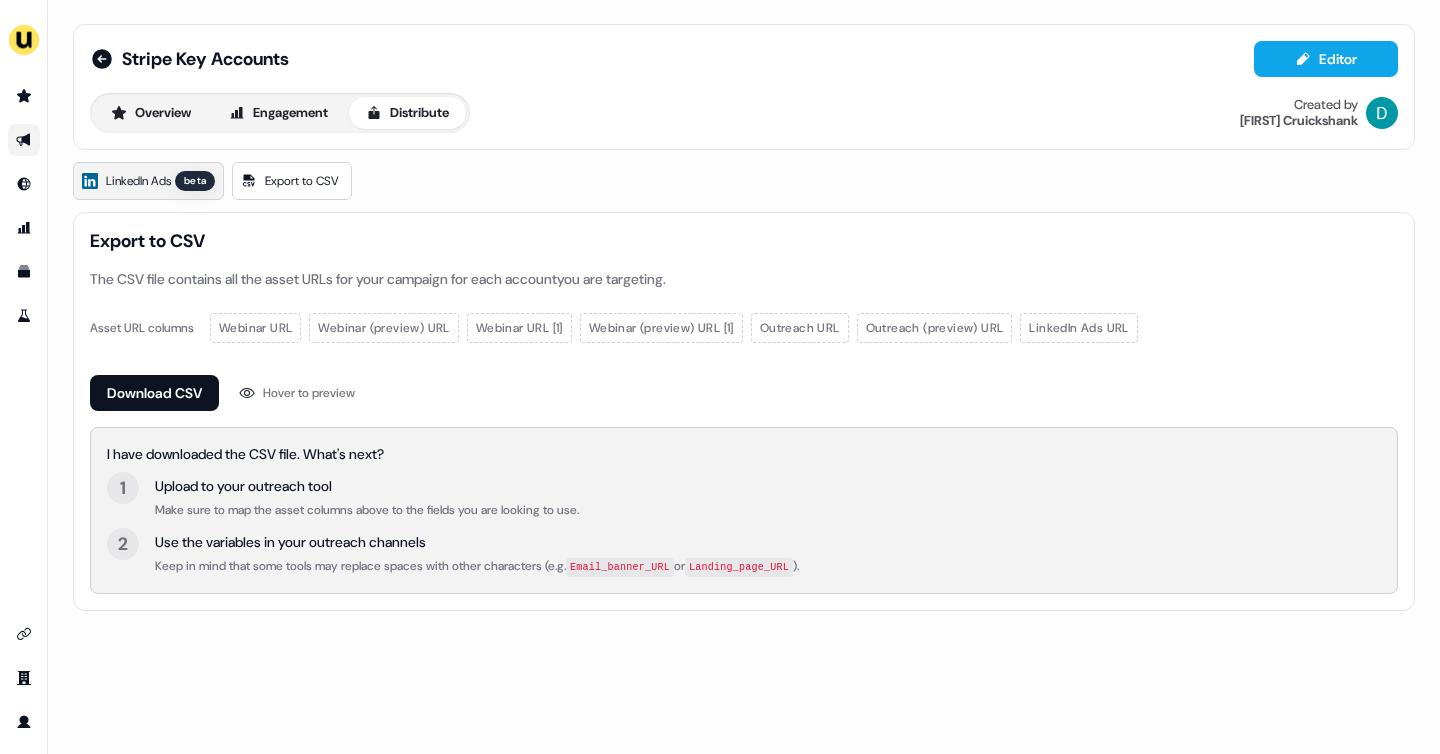 click on "LinkedIn Ads" at bounding box center [138, 181] 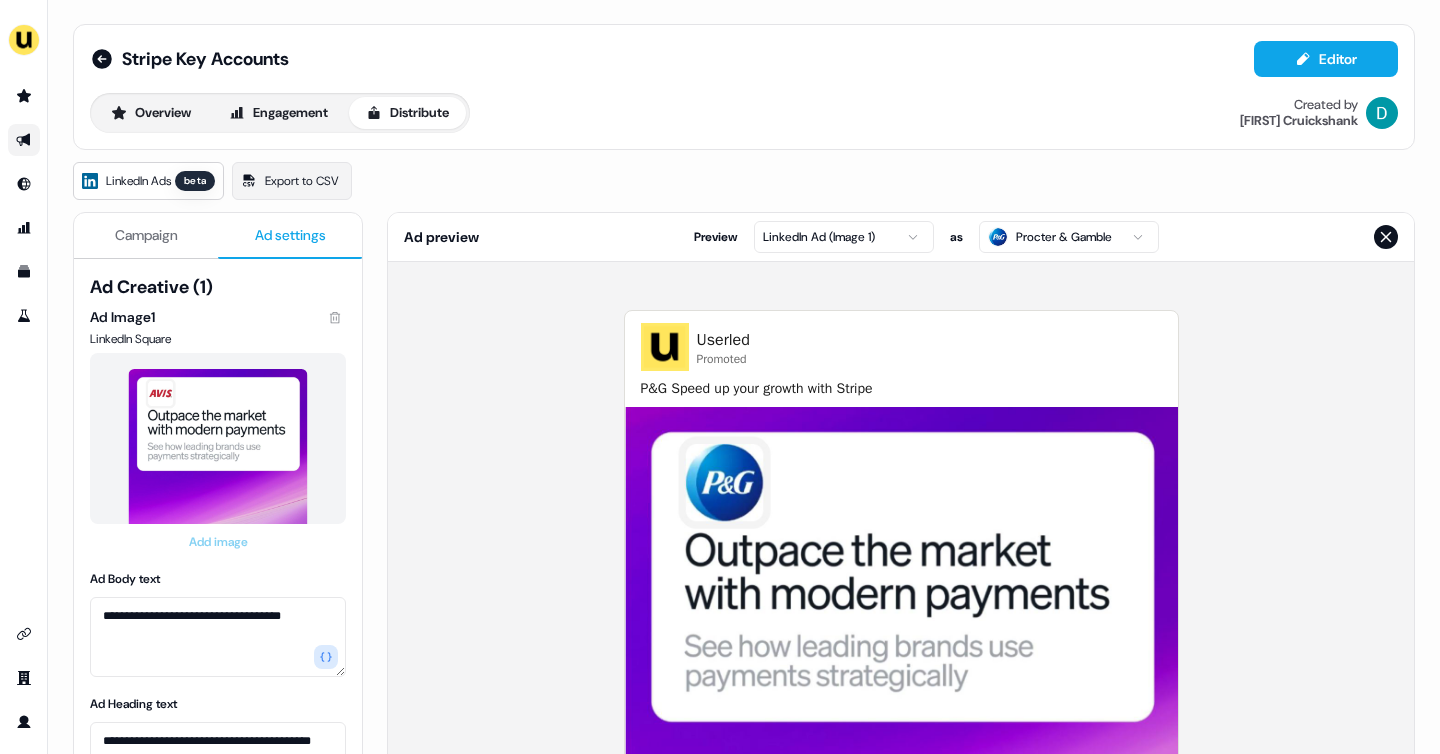 click on "Ad settings" at bounding box center [290, 235] 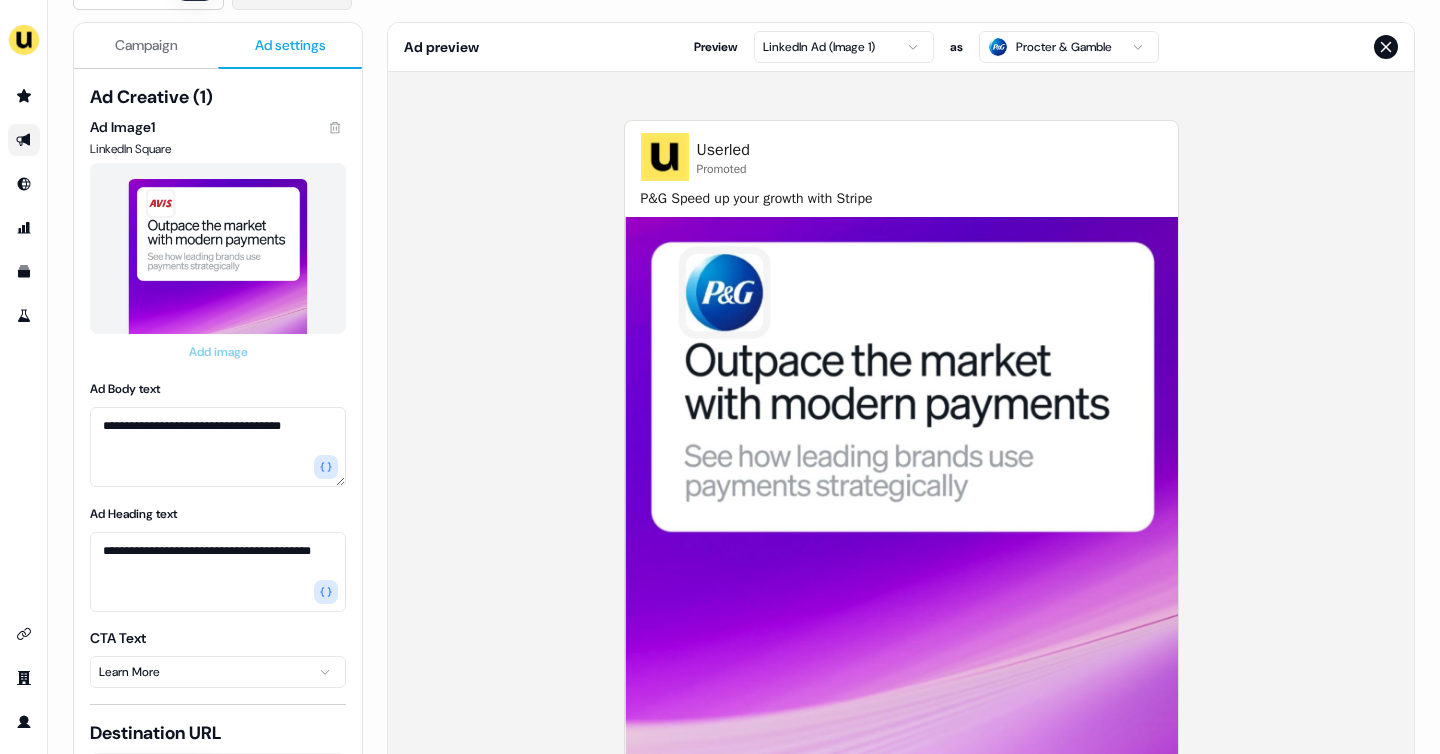 scroll, scrollTop: 179, scrollLeft: 0, axis: vertical 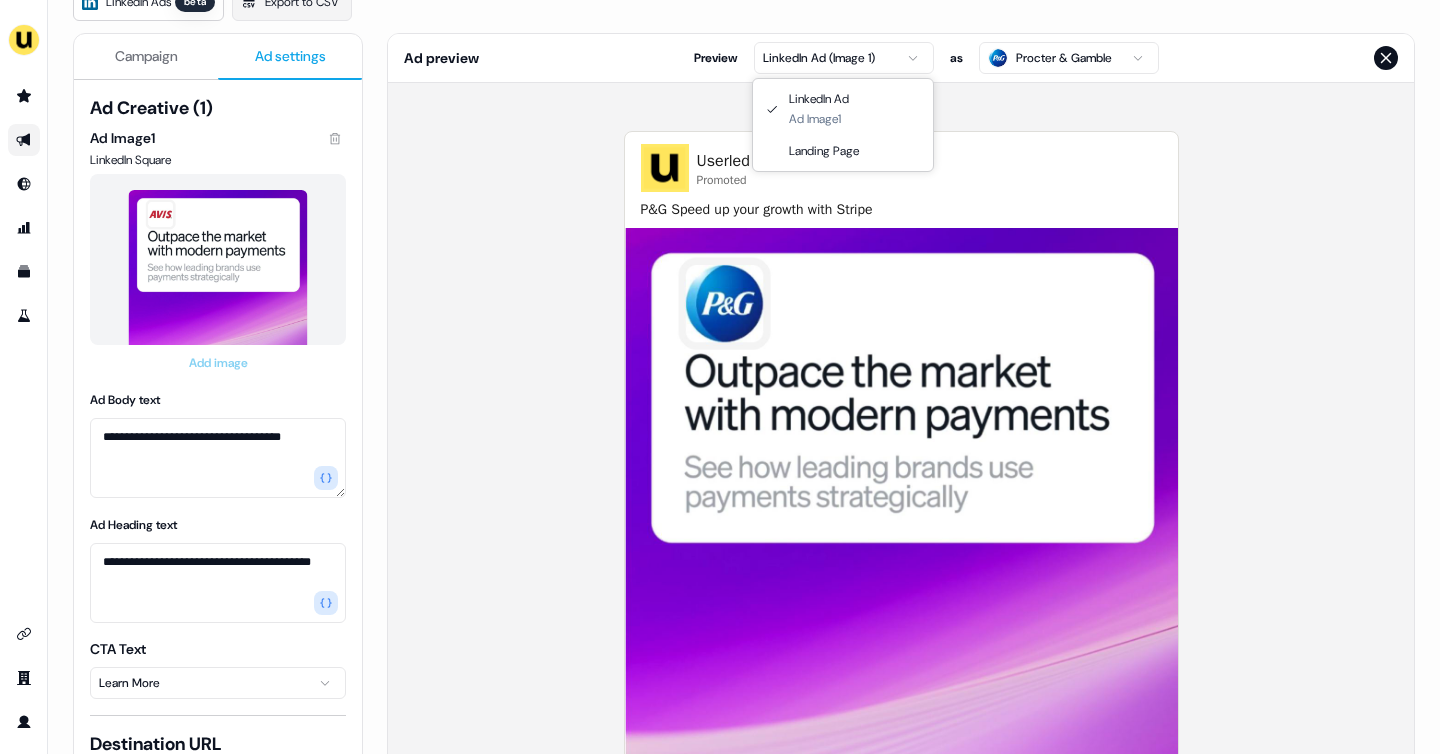 click on "**********" at bounding box center (720, 377) 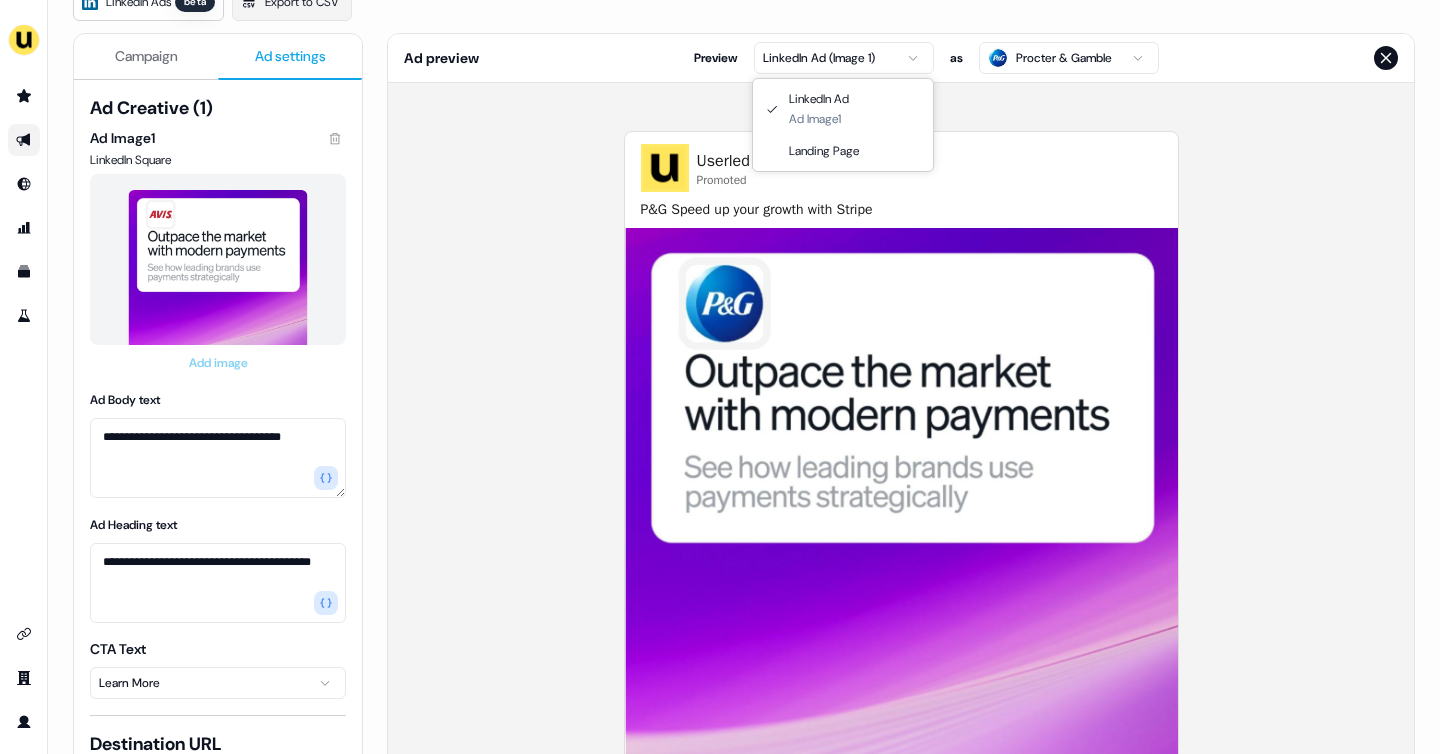 click on "**********" at bounding box center (720, 377) 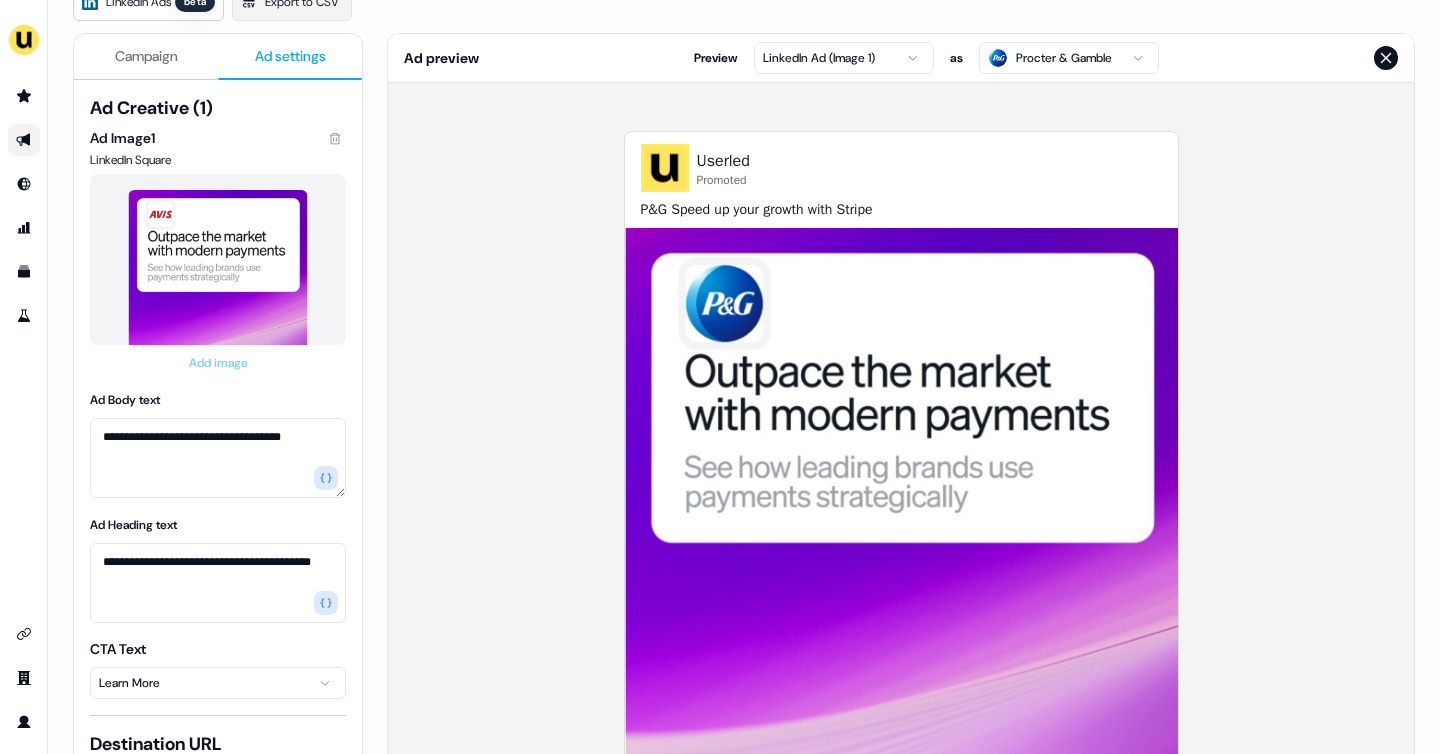 click on "**********" at bounding box center (720, 377) 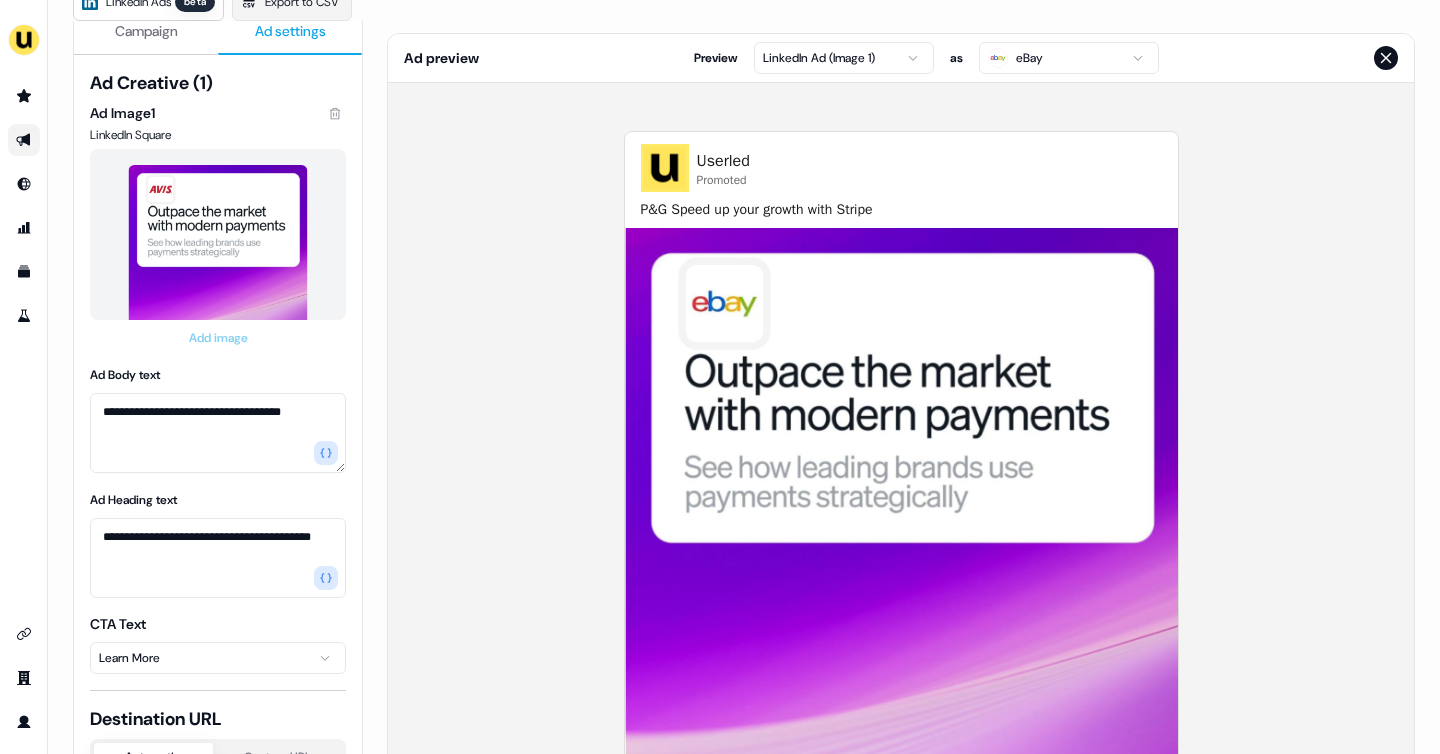 scroll, scrollTop: 29, scrollLeft: 0, axis: vertical 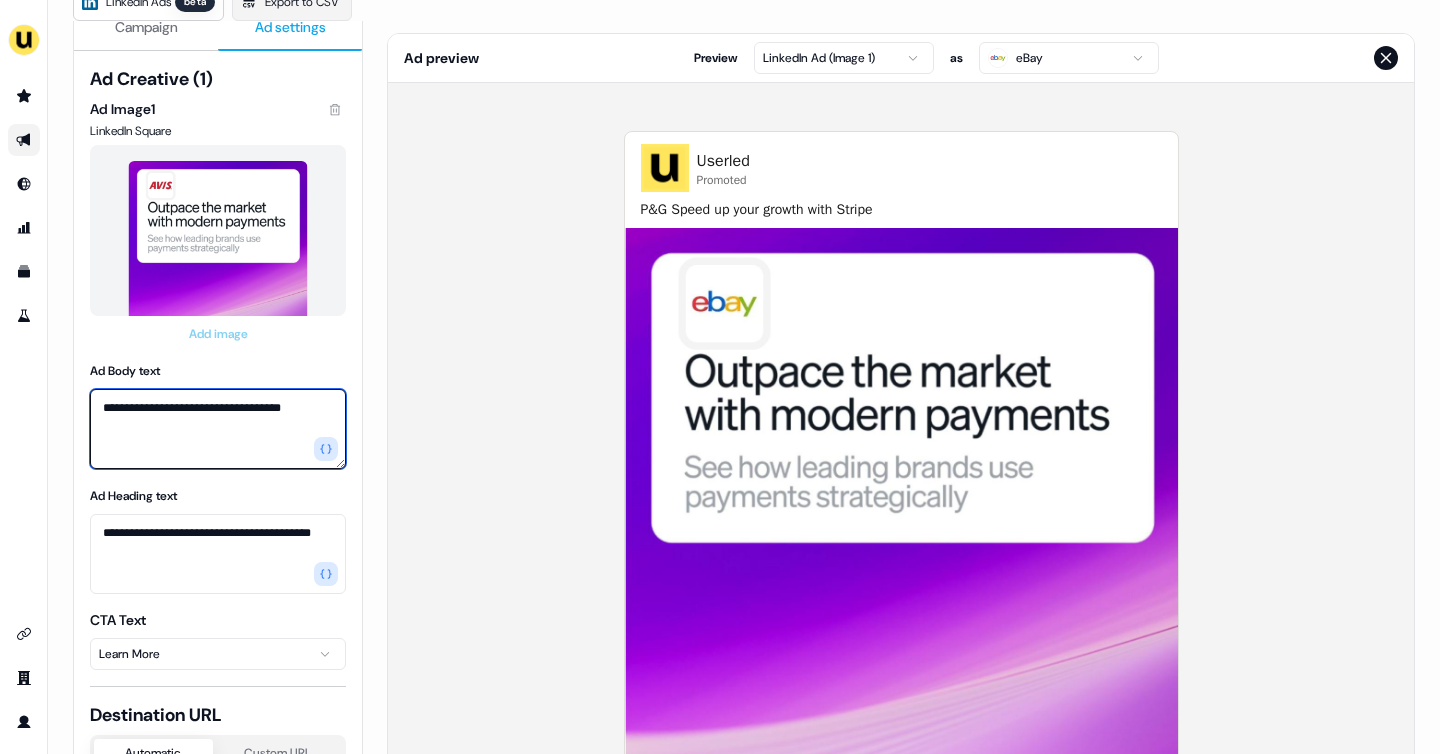 click on "**********" at bounding box center (218, 429) 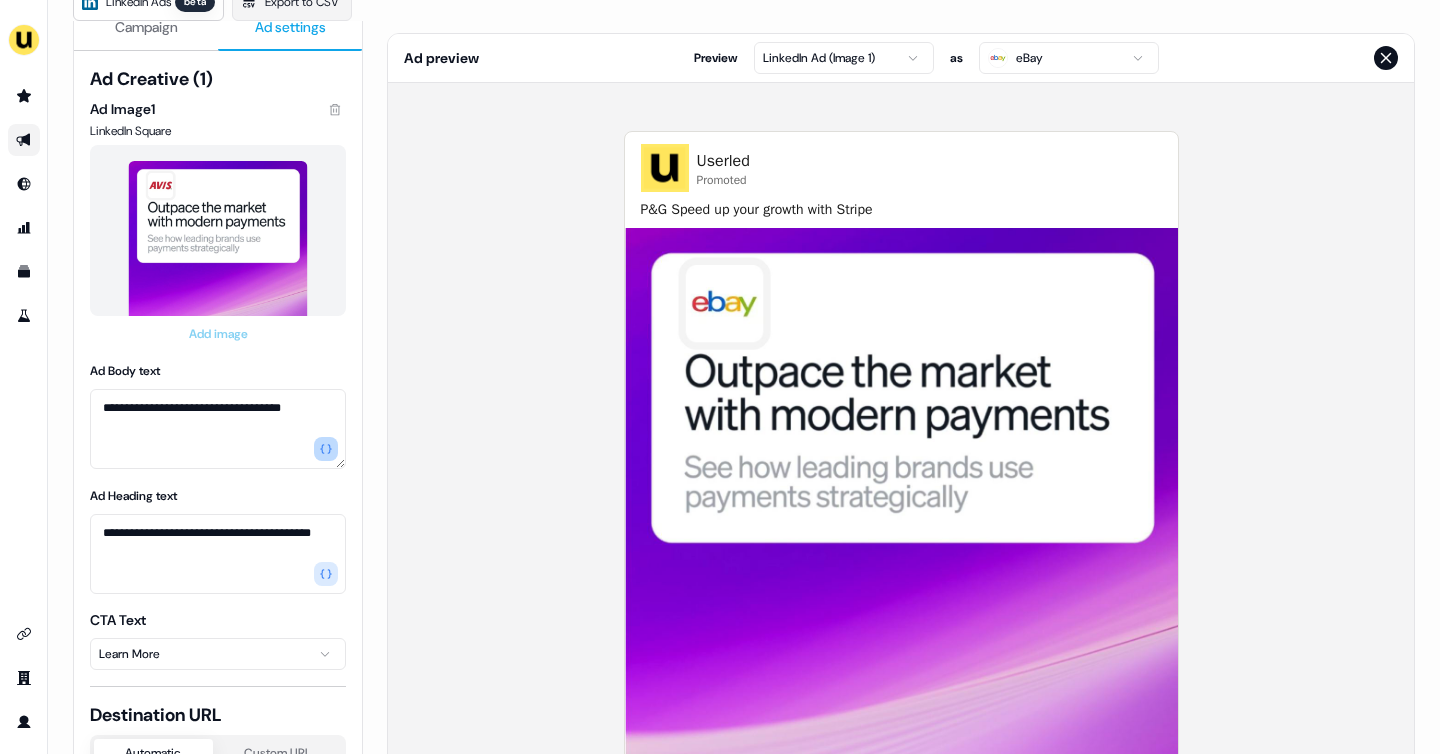 click 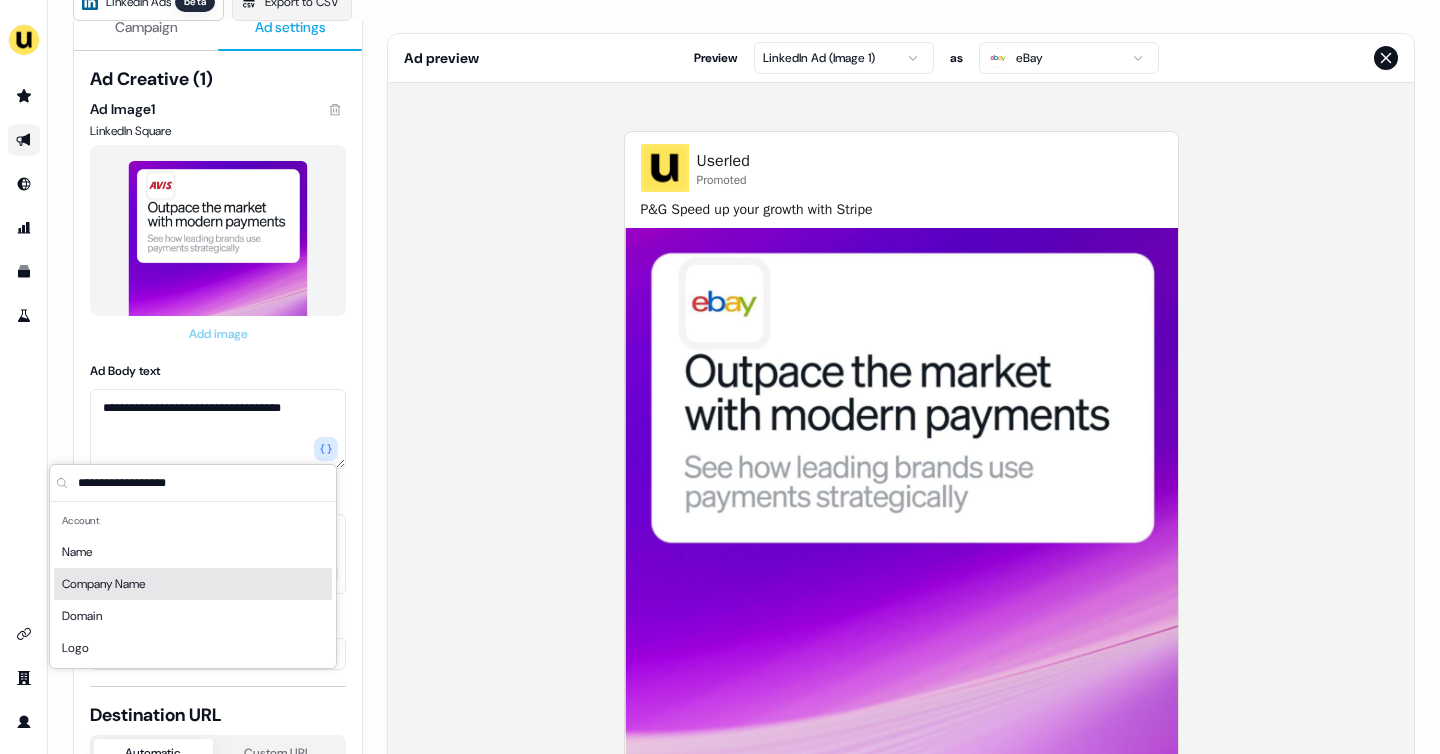 click on "Company Name" at bounding box center (193, 584) 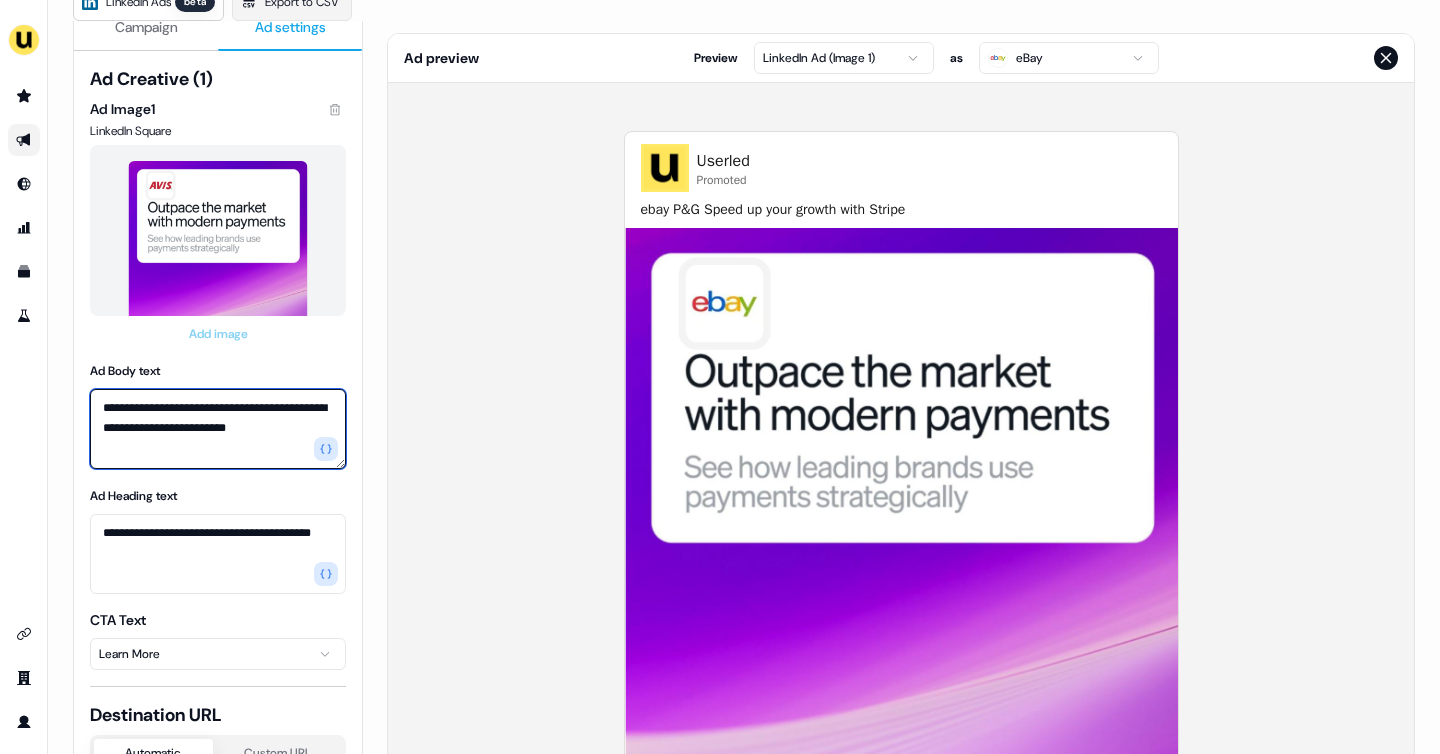 drag, startPoint x: 303, startPoint y: 405, endPoint x: 331, endPoint y: 405, distance: 28 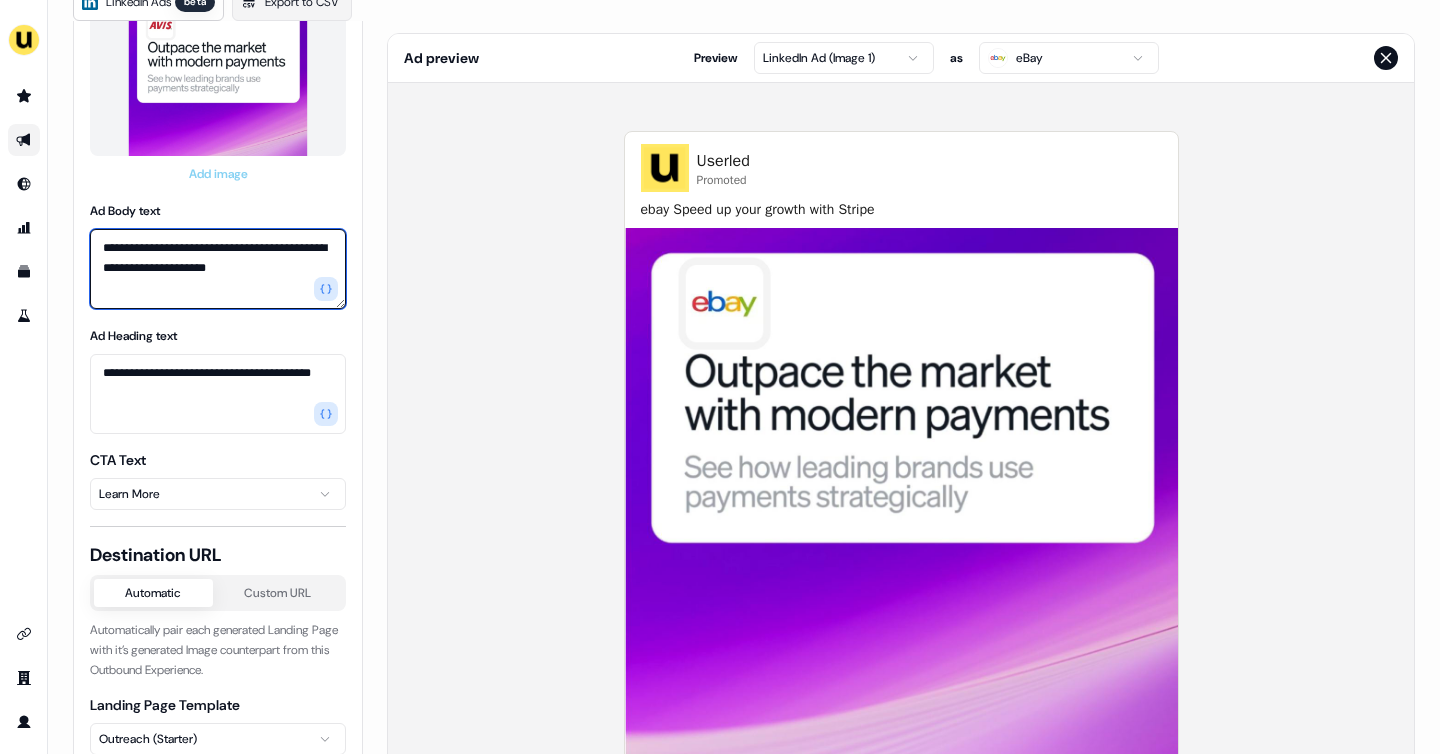 scroll, scrollTop: 344, scrollLeft: 0, axis: vertical 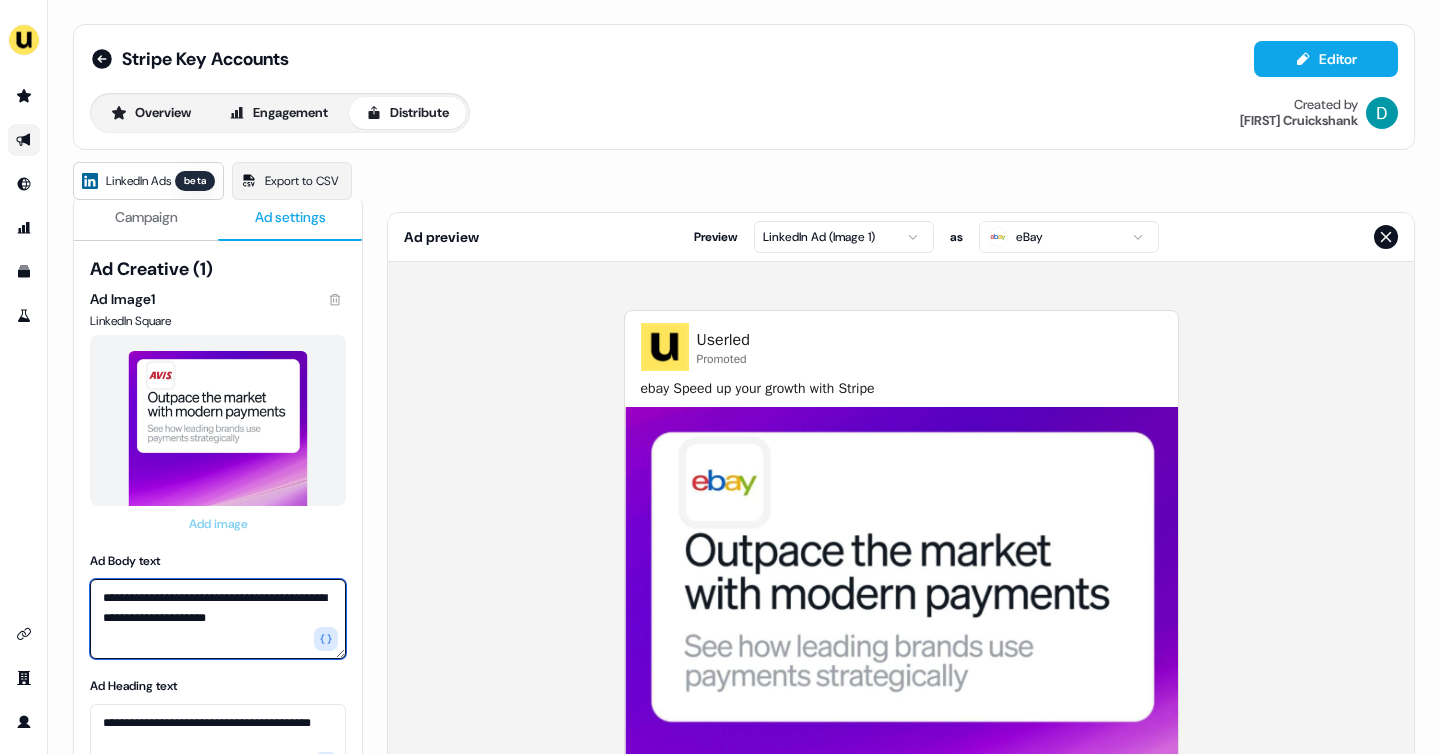 type on "**********" 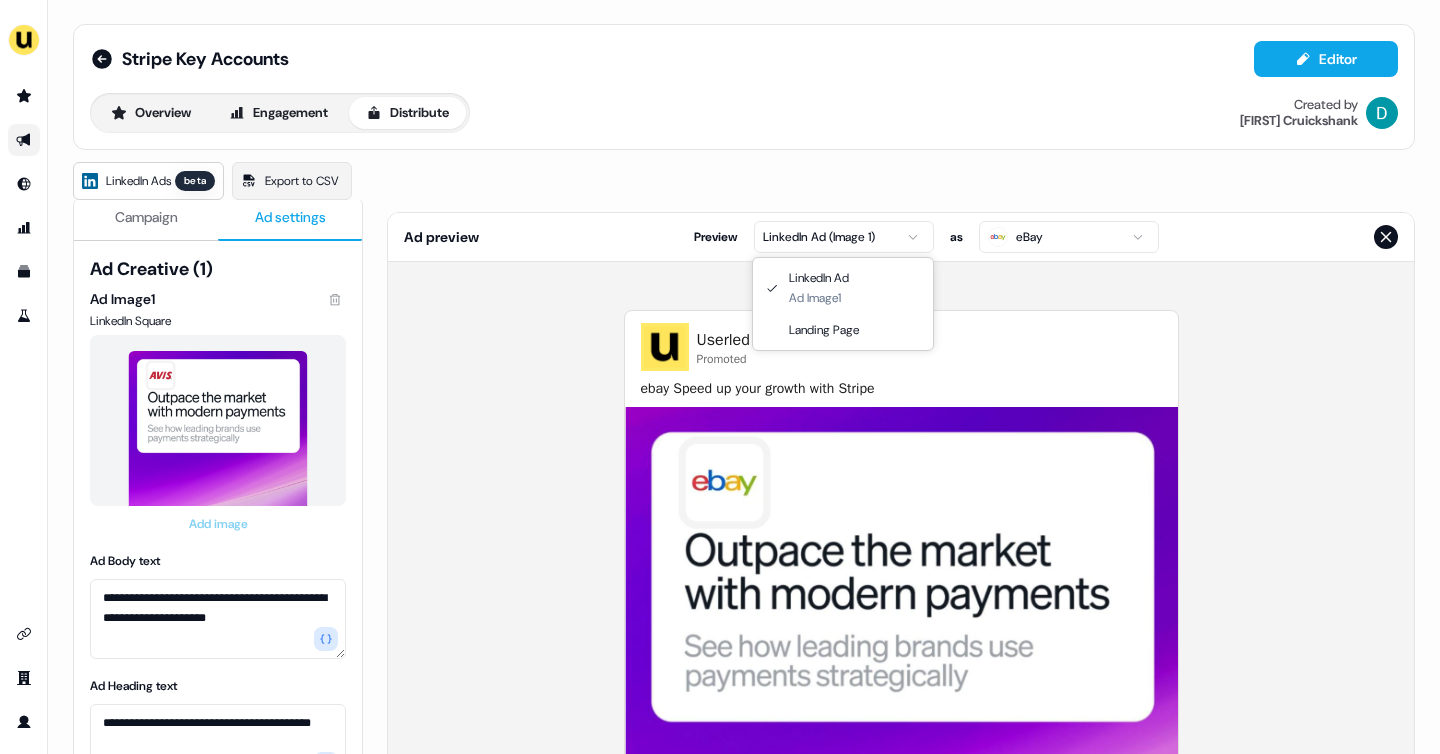 click on "**********" at bounding box center (720, 377) 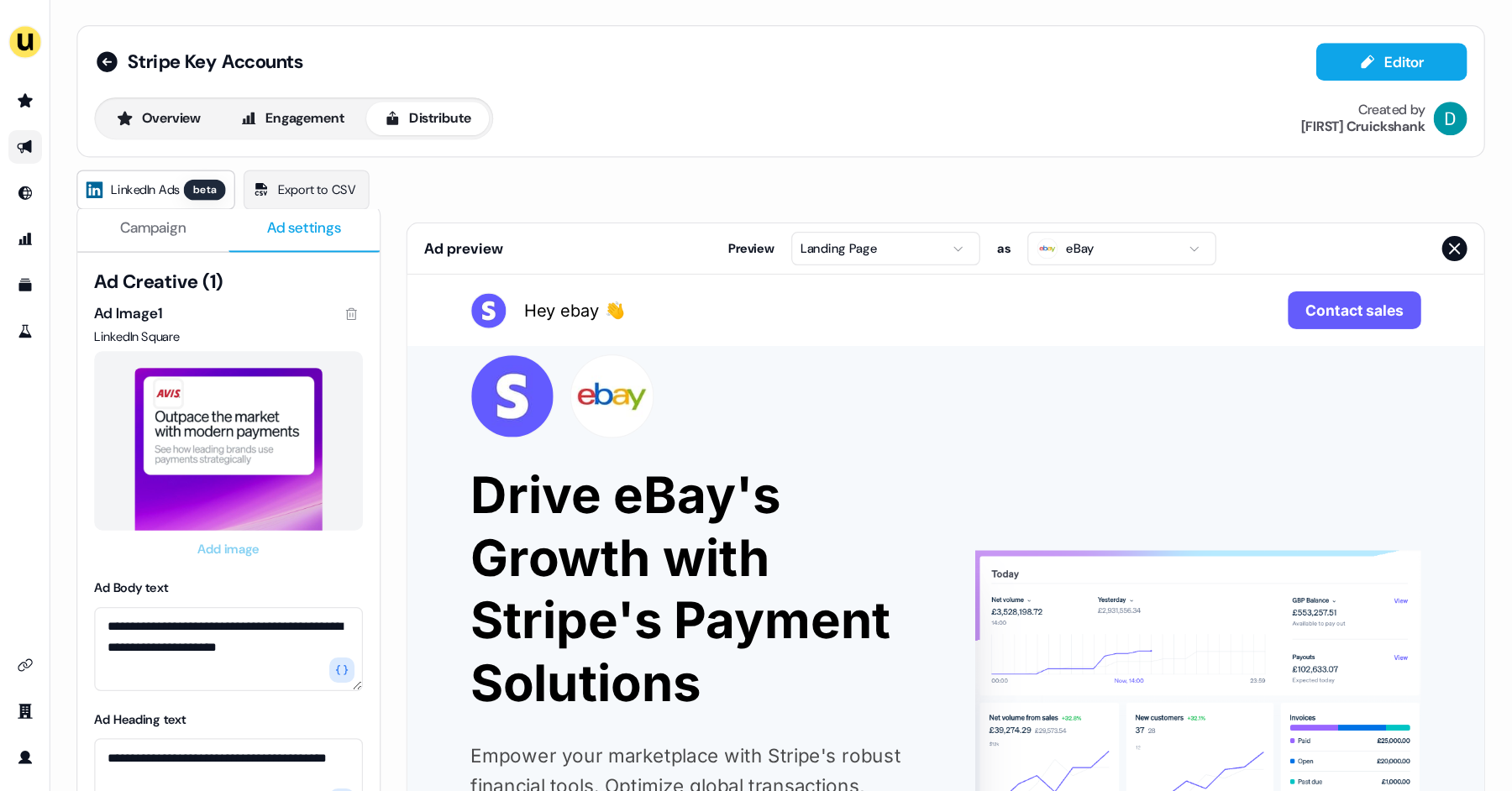 scroll, scrollTop: 67, scrollLeft: 0, axis: vertical 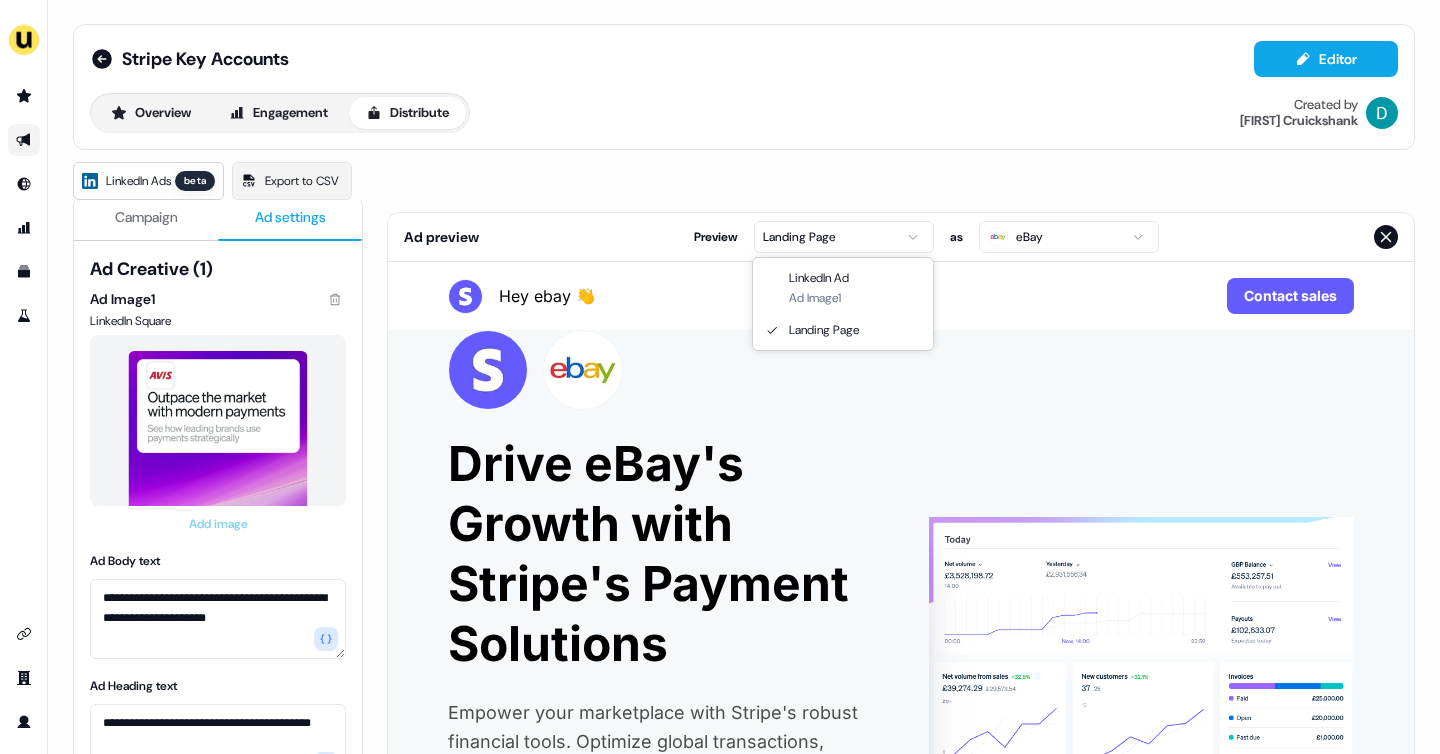 click on "**********" at bounding box center [720, 377] 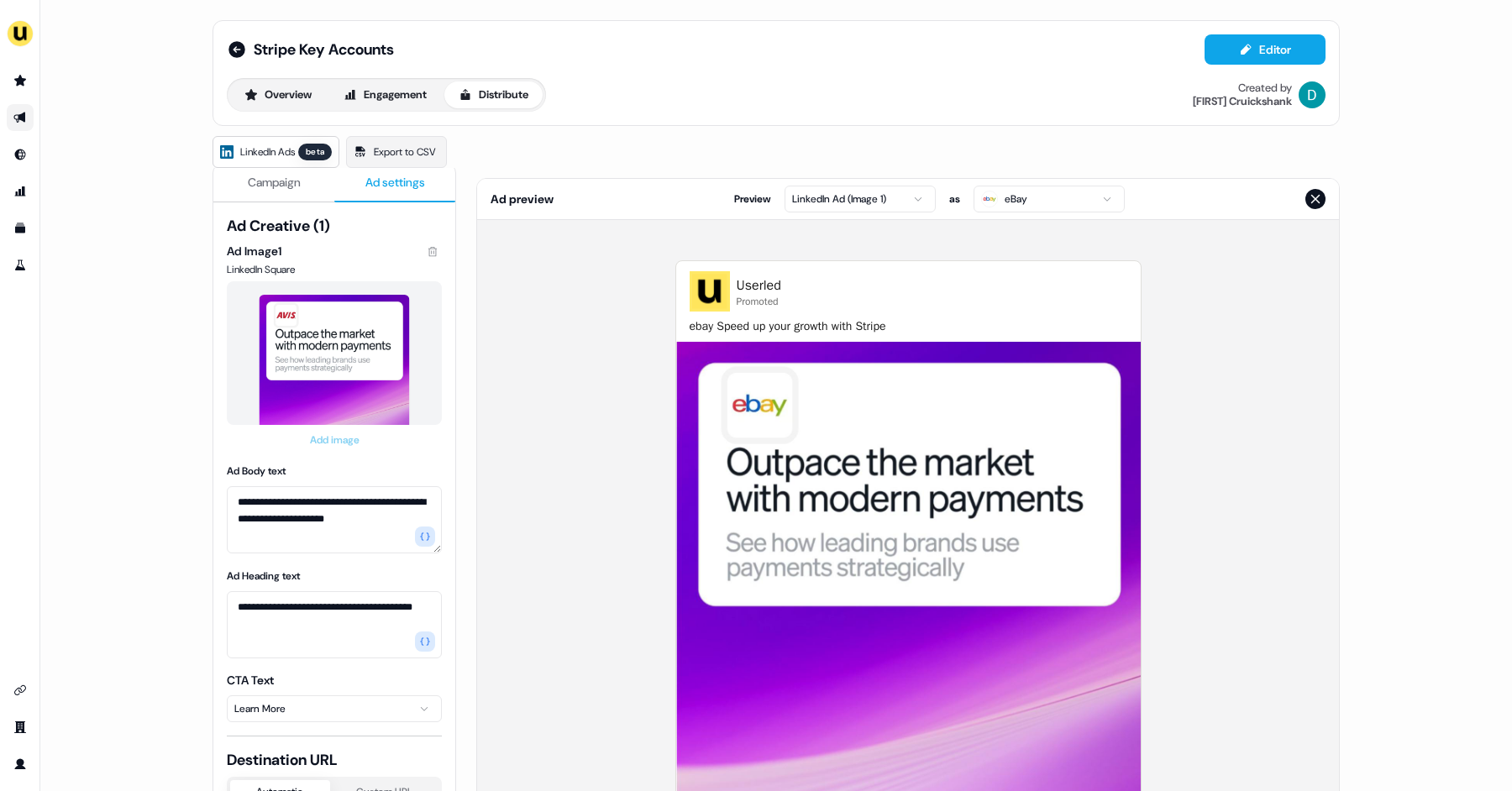 scroll, scrollTop: 15, scrollLeft: 0, axis: vertical 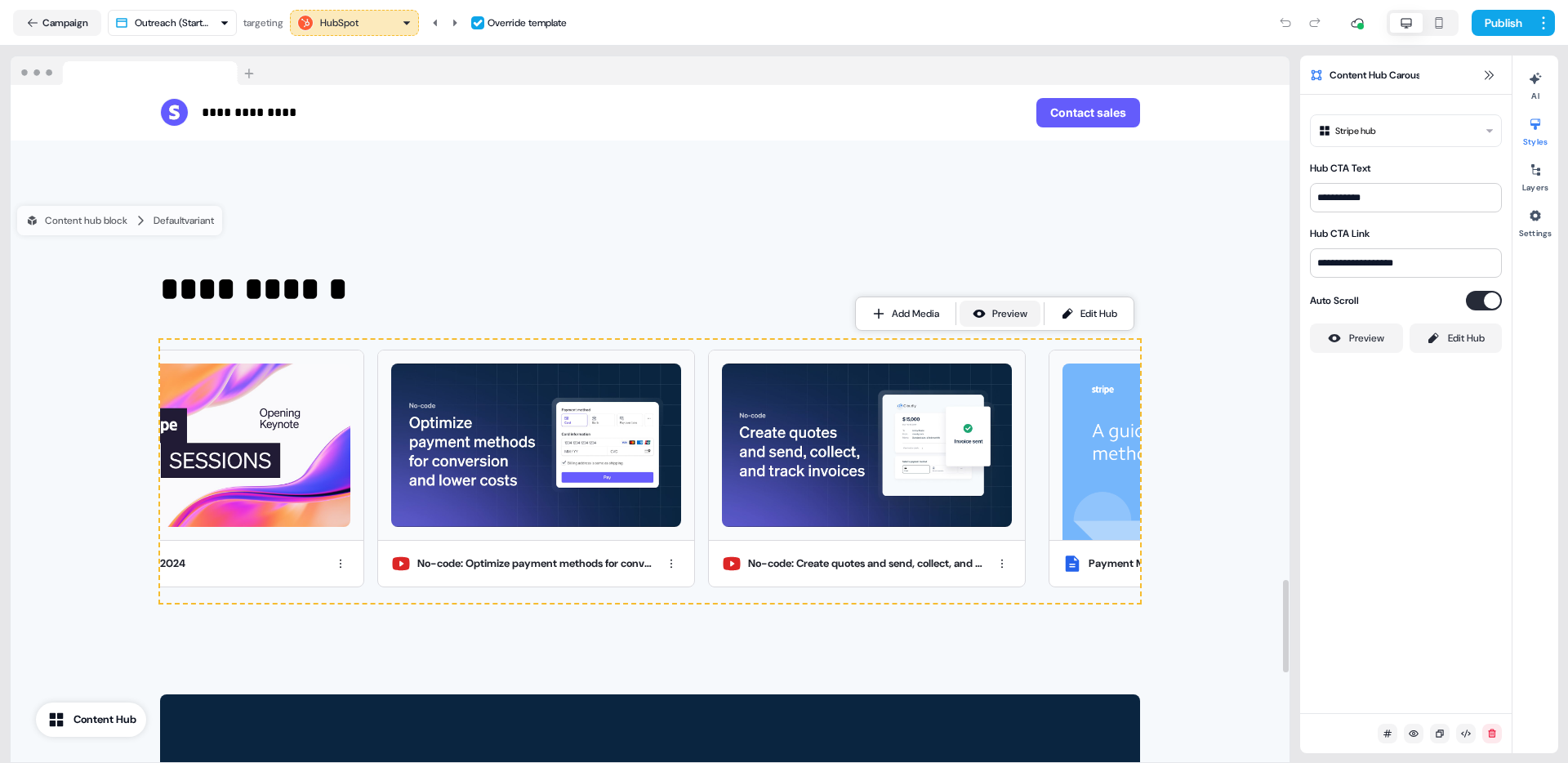 click on "Preview" at bounding box center [1000, 314] 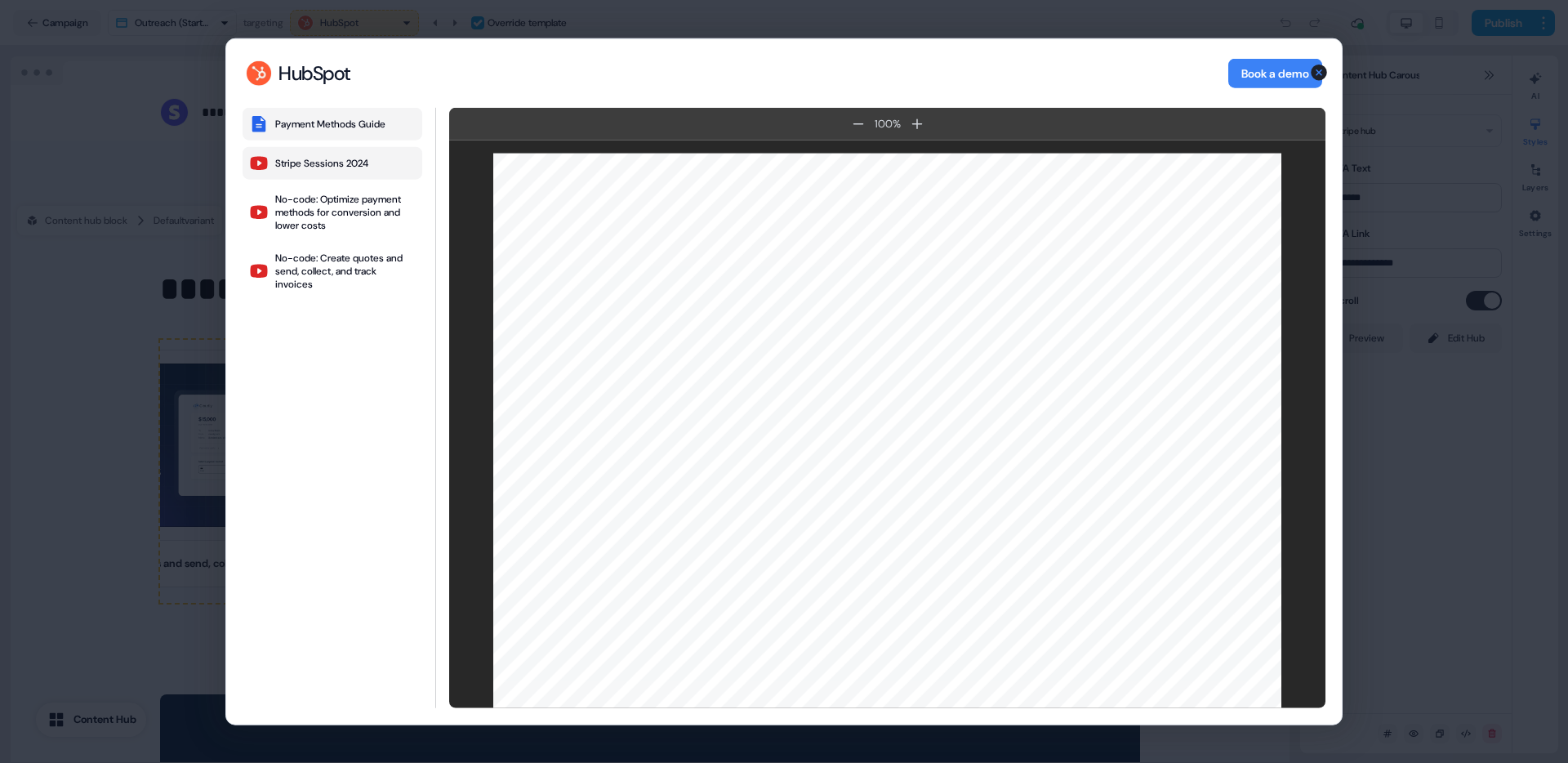 click on "Stripe Sessions 2024" at bounding box center (332, 163) 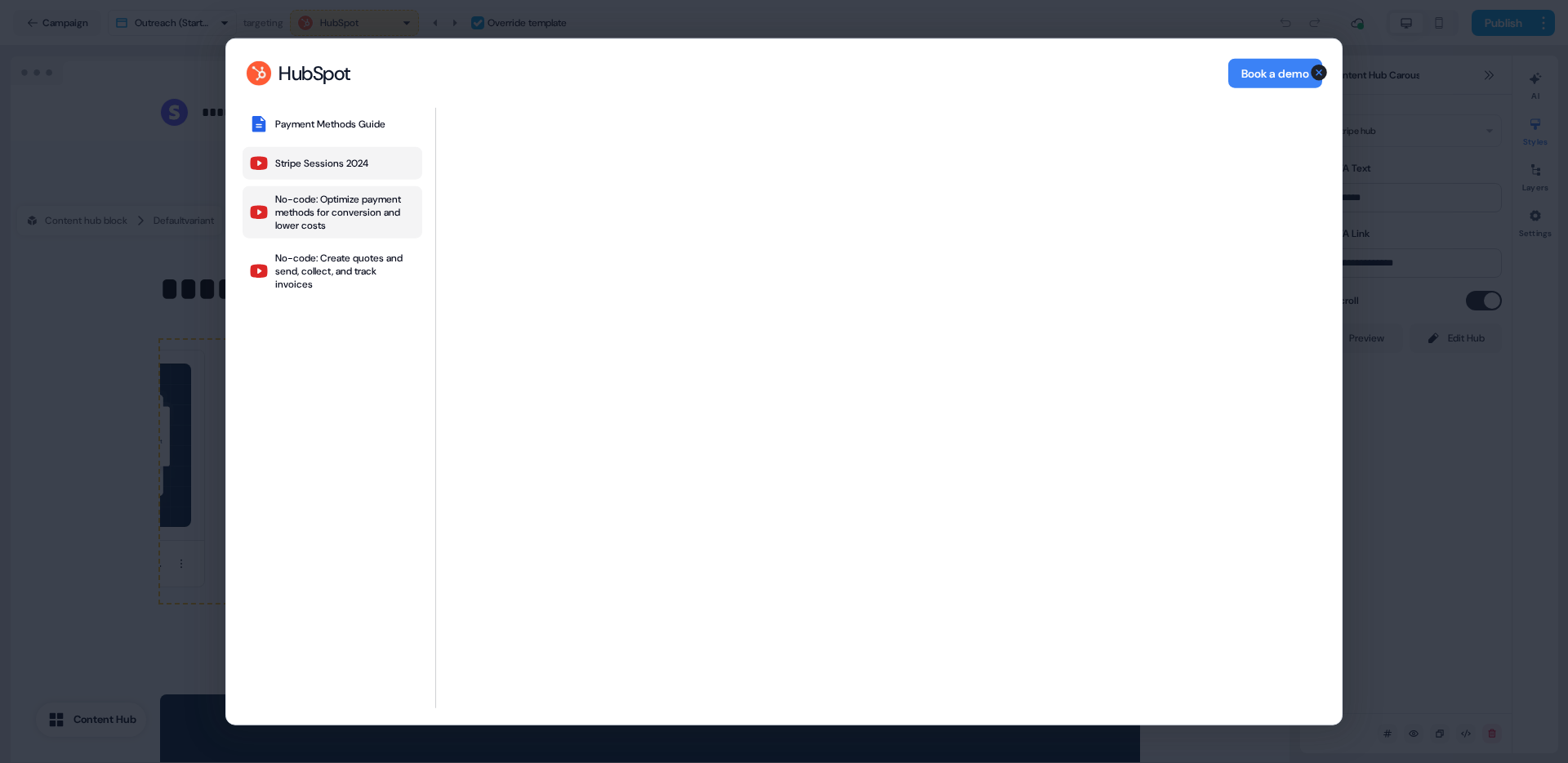 click on "No-code: Optimize payment methods for conversion and lower costs" at bounding box center (345, 212) 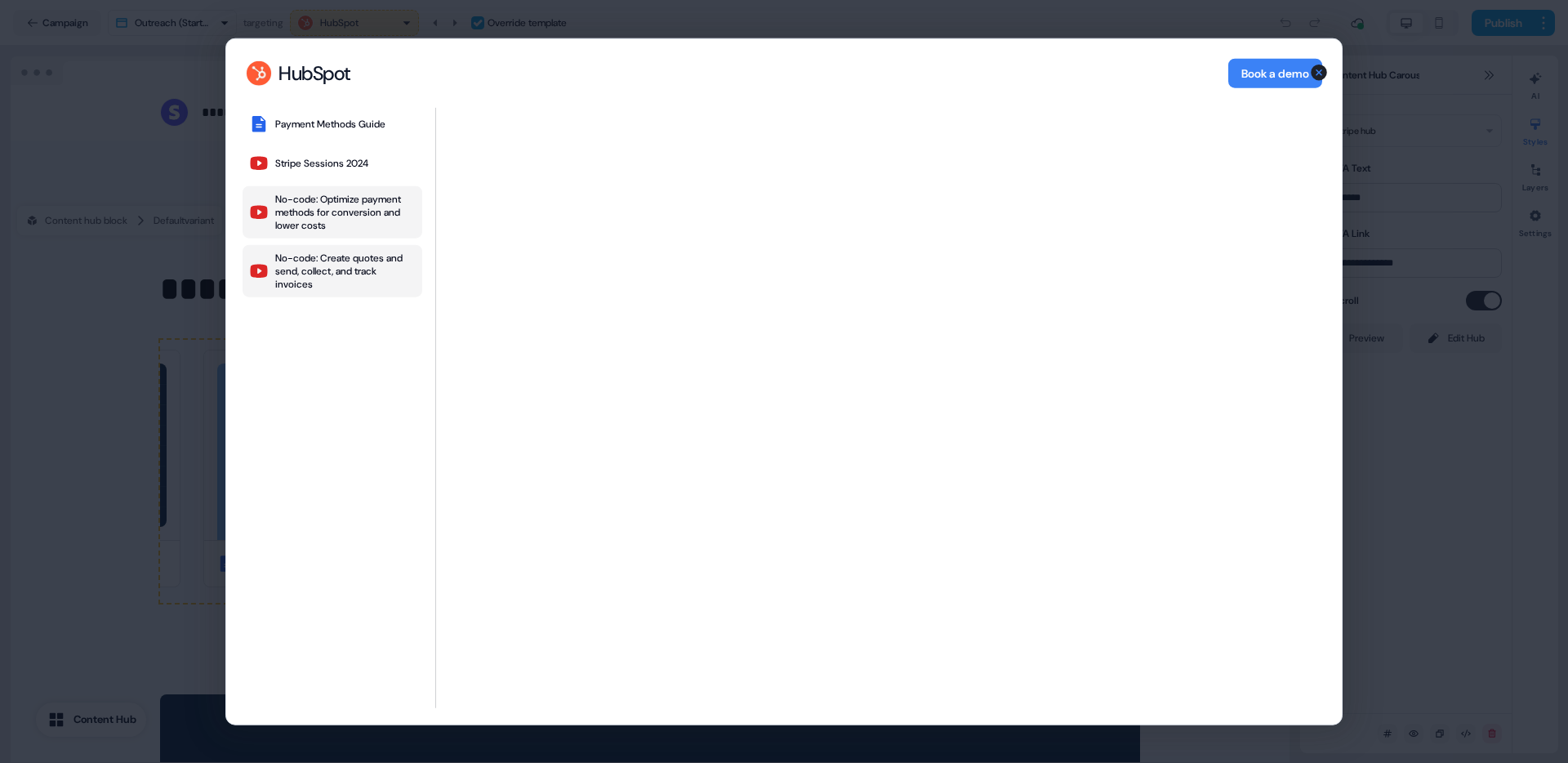 click on "No-code: Create quotes and send, collect, and track invoices" at bounding box center [345, 271] 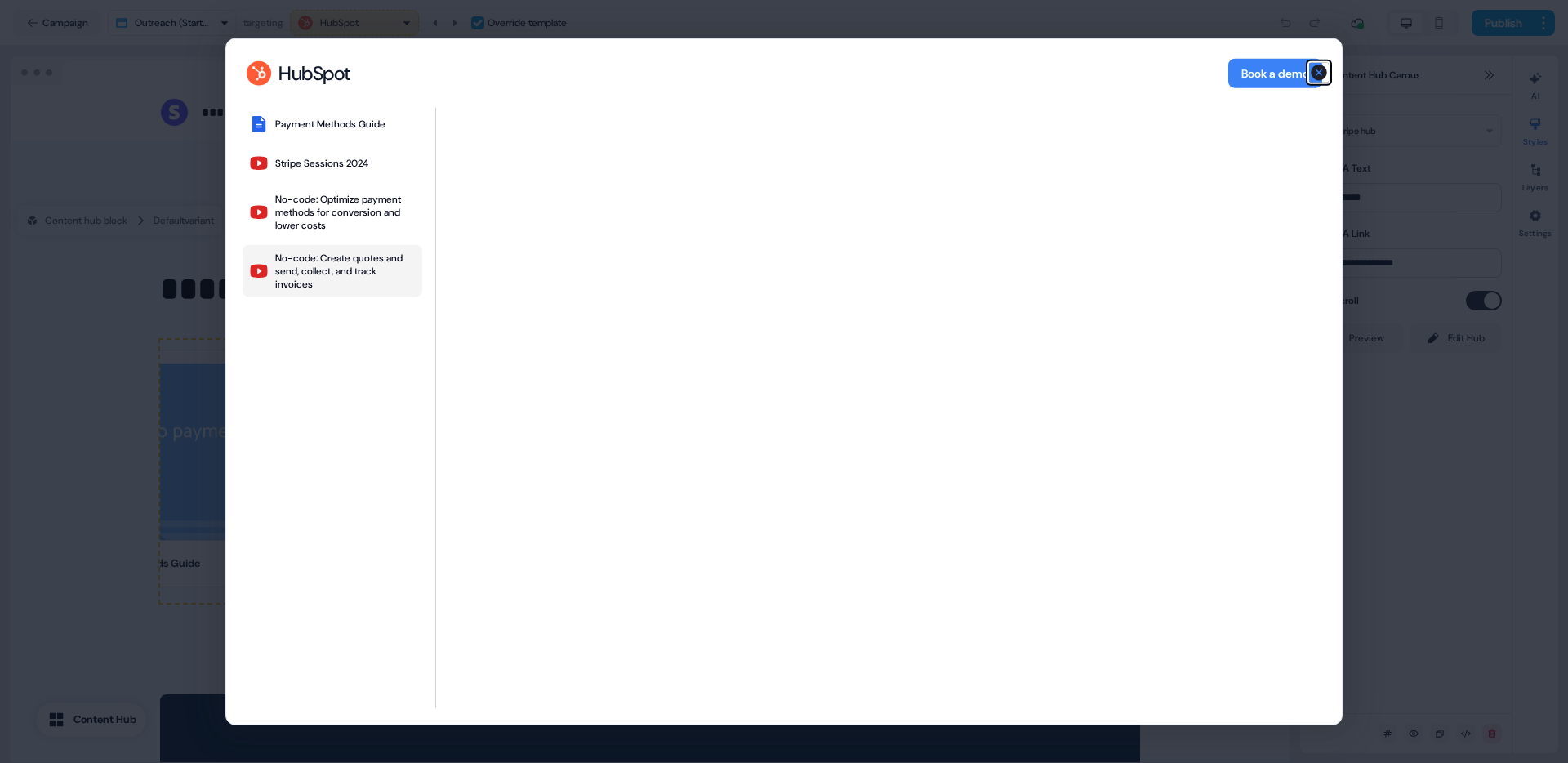 click 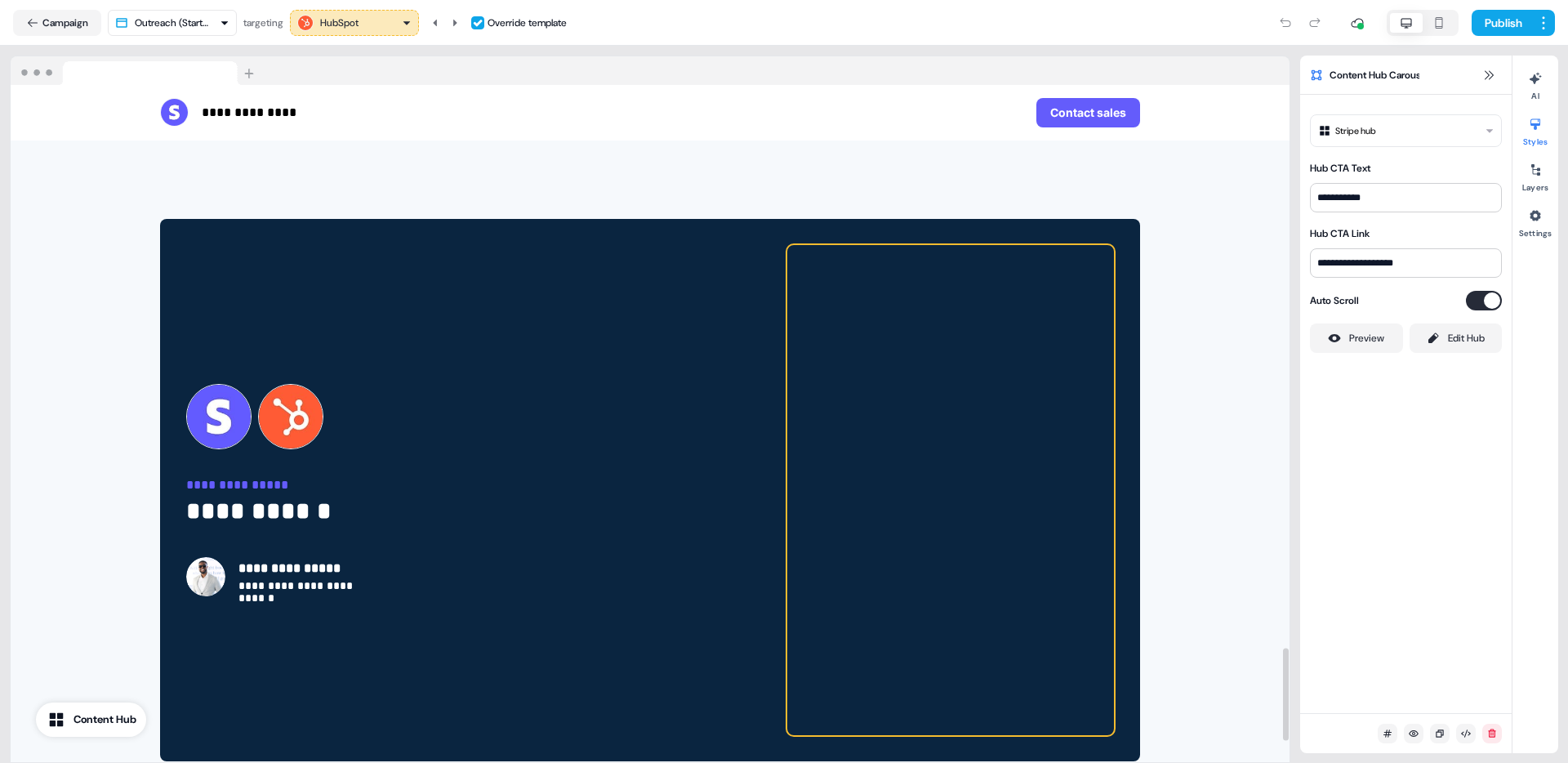scroll, scrollTop: 4097, scrollLeft: 0, axis: vertical 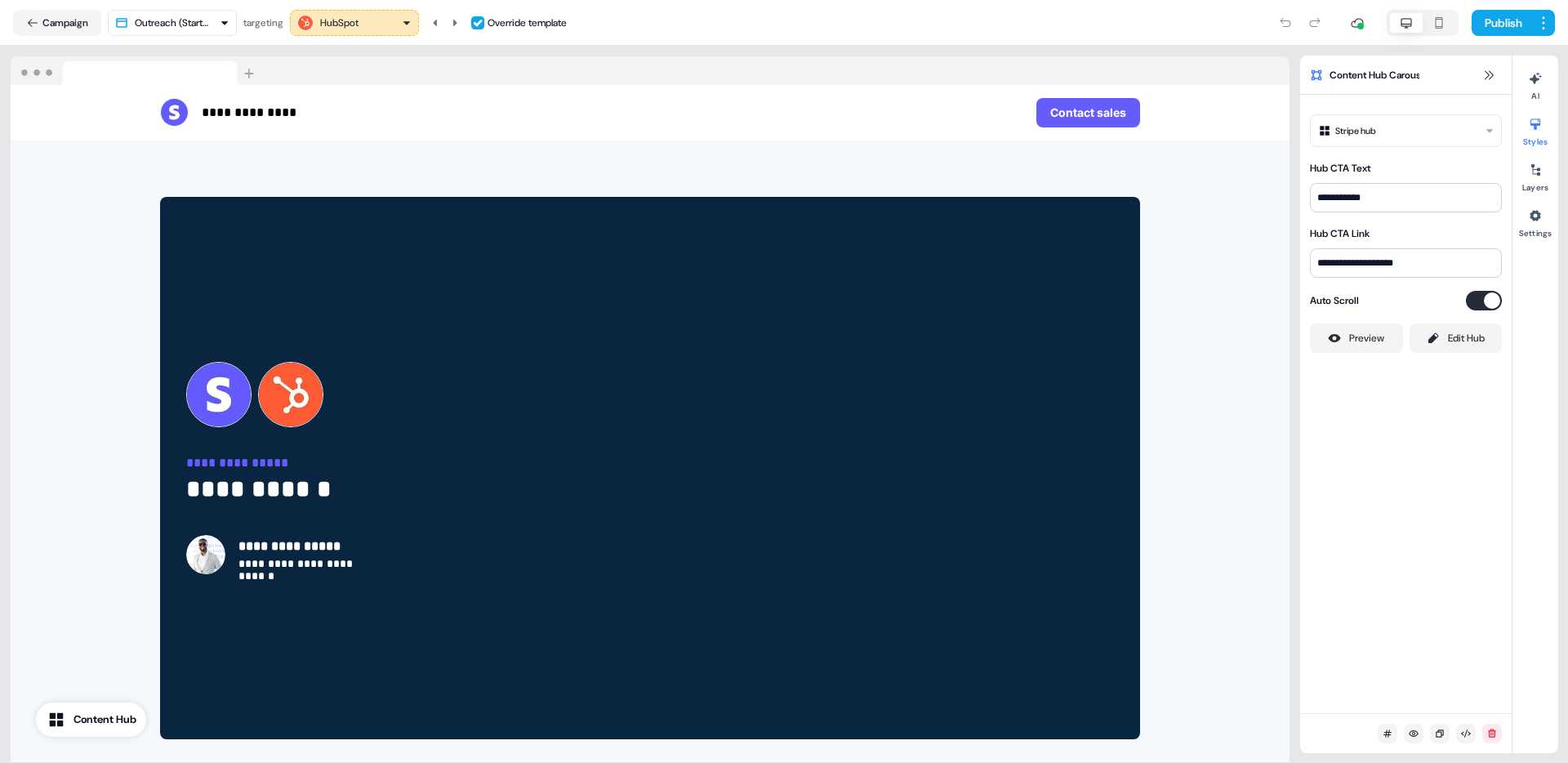 click 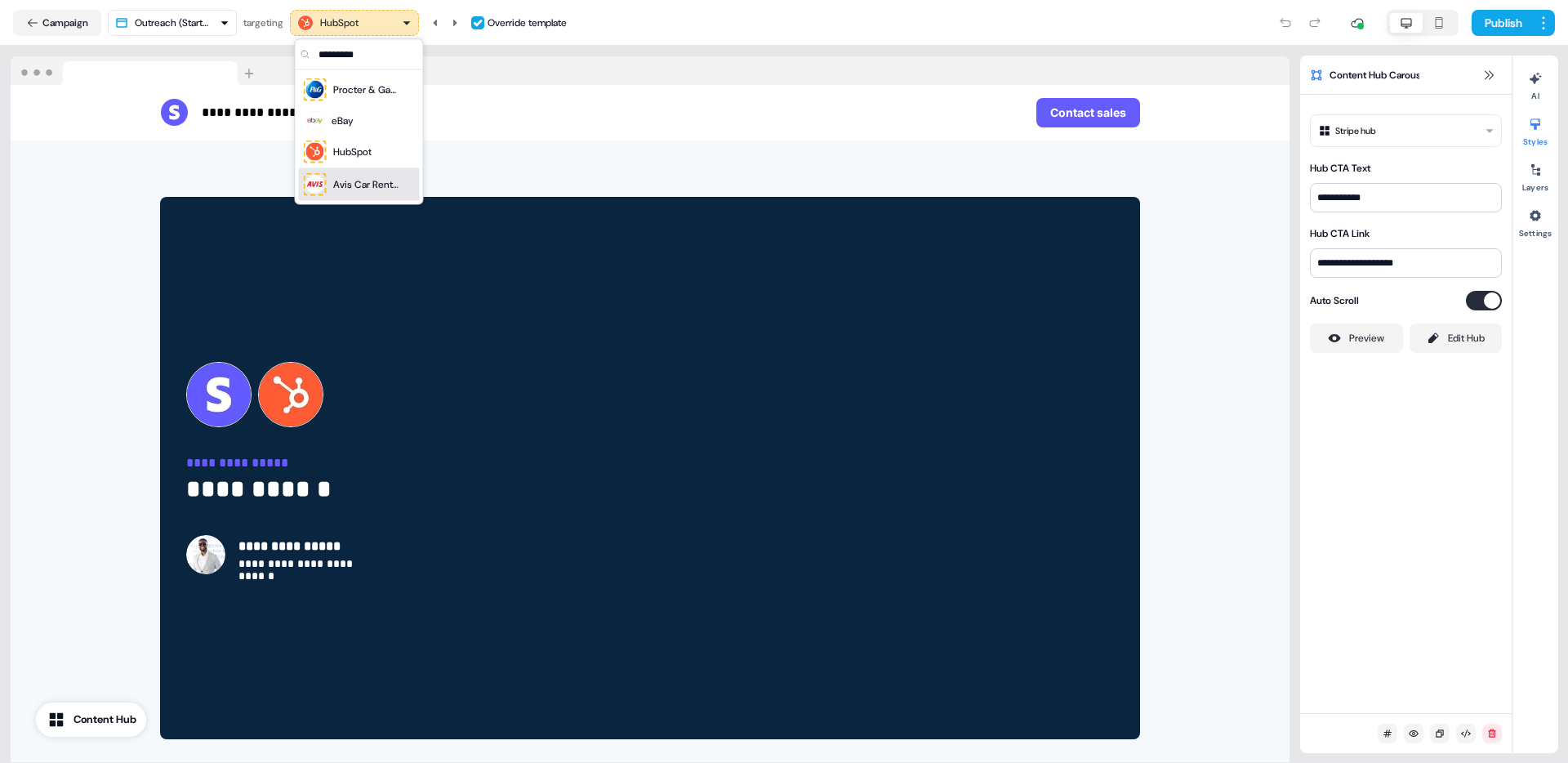 click on "Avis Car Rental" at bounding box center (366, 185) 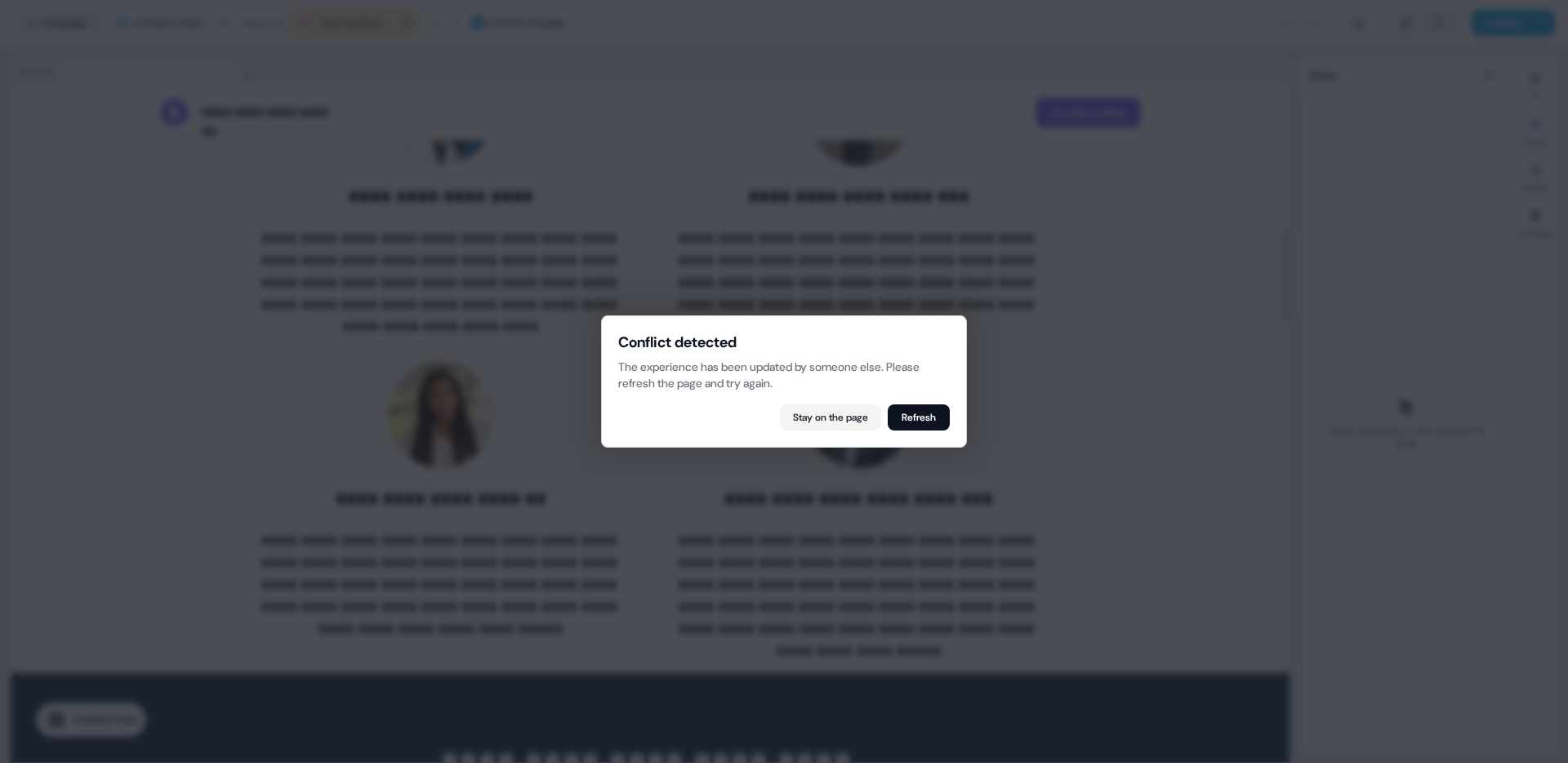 scroll, scrollTop: 1006, scrollLeft: 0, axis: vertical 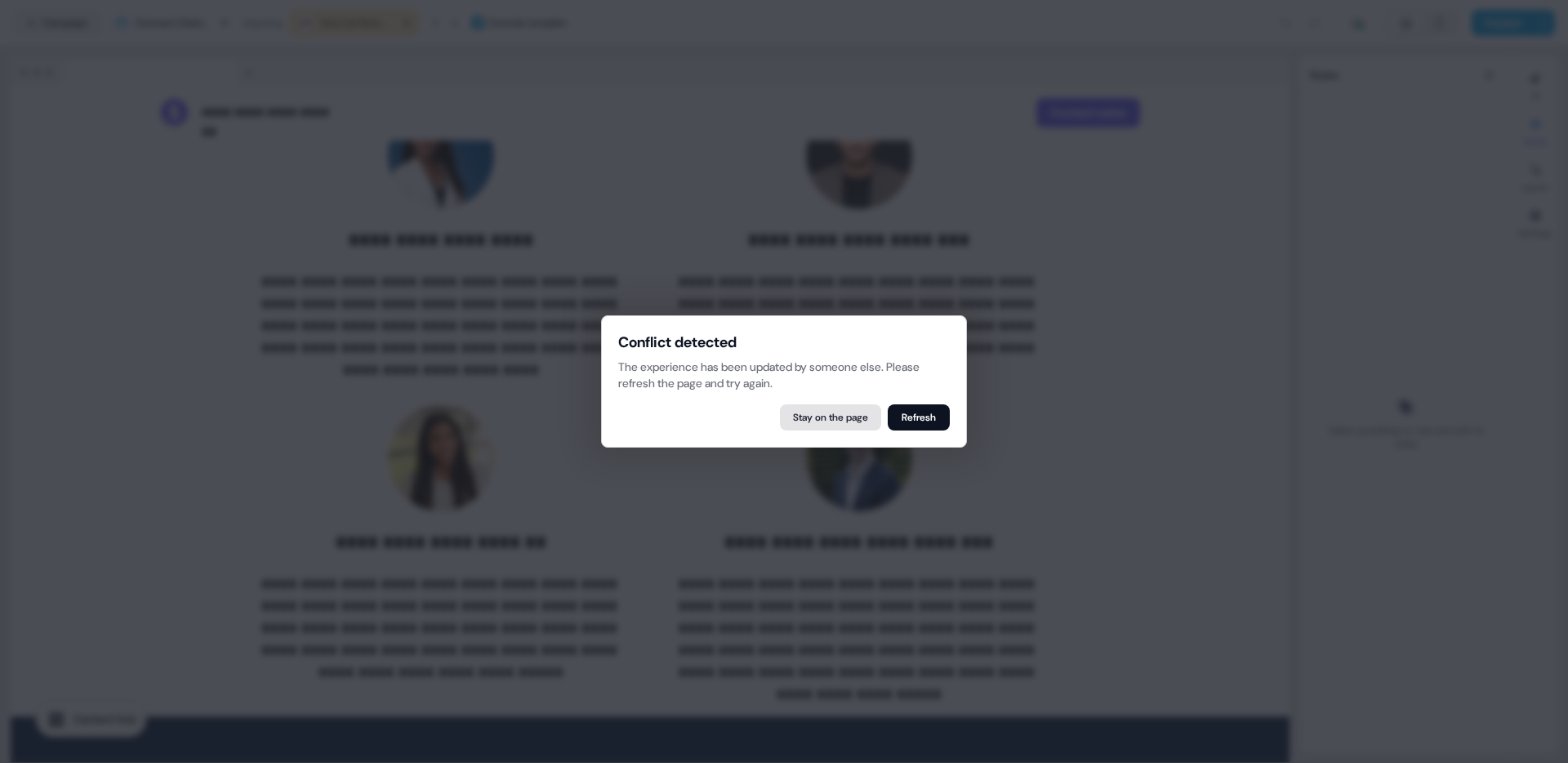 click on "Stay on the page" at bounding box center (831, 417) 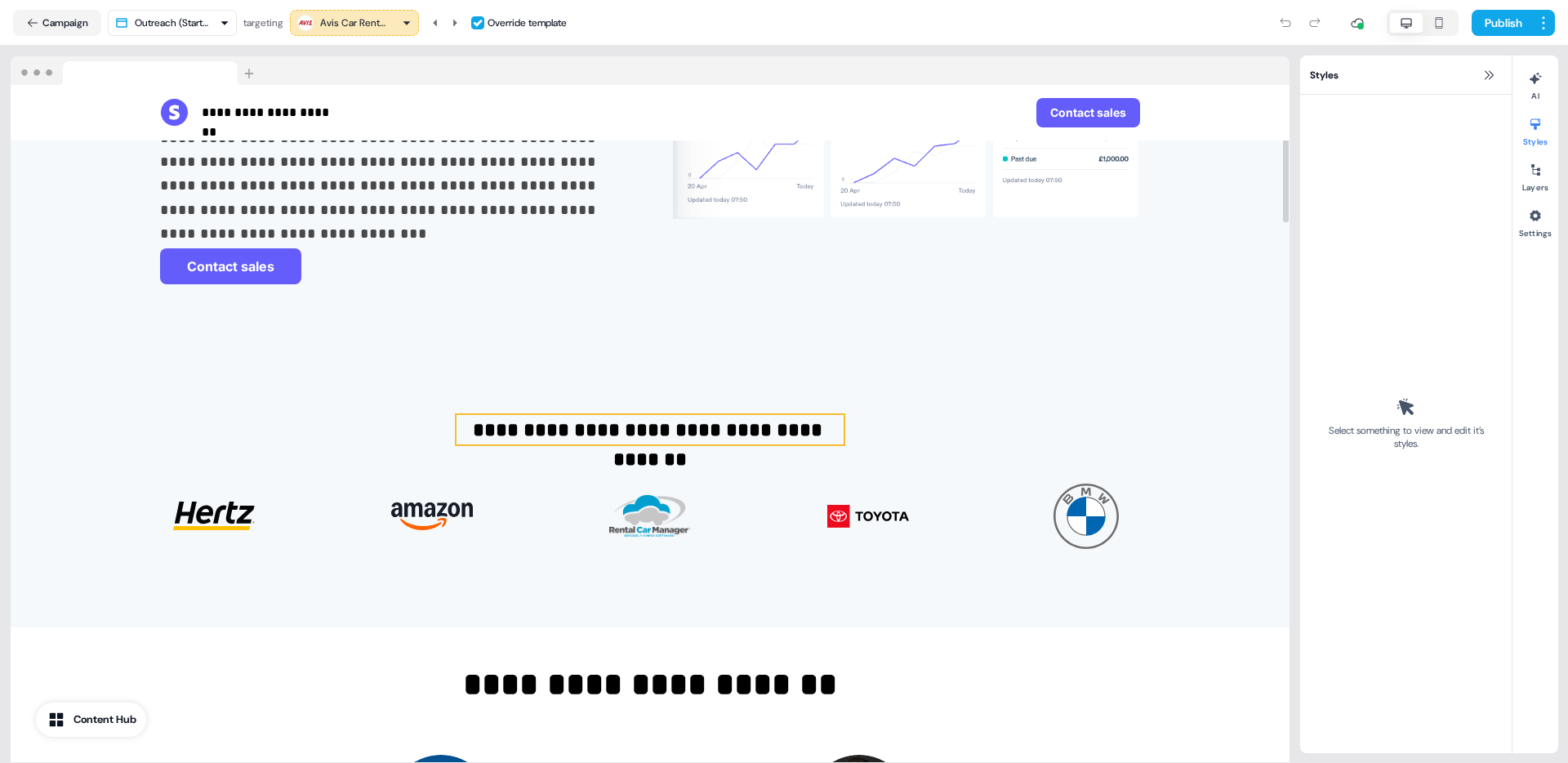 scroll, scrollTop: 323, scrollLeft: 0, axis: vertical 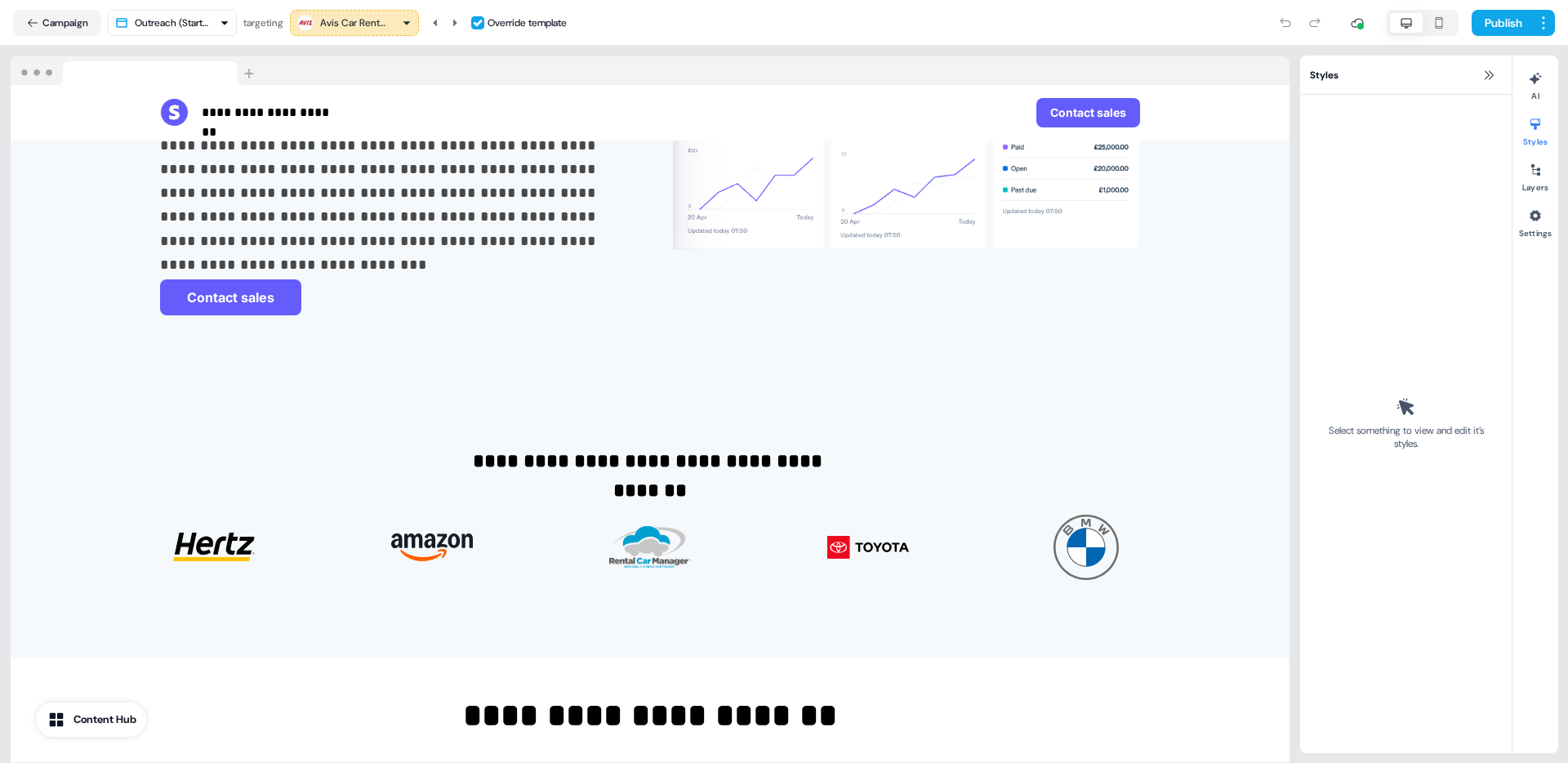click on "Avis Car Rental" at bounding box center [354, 23] 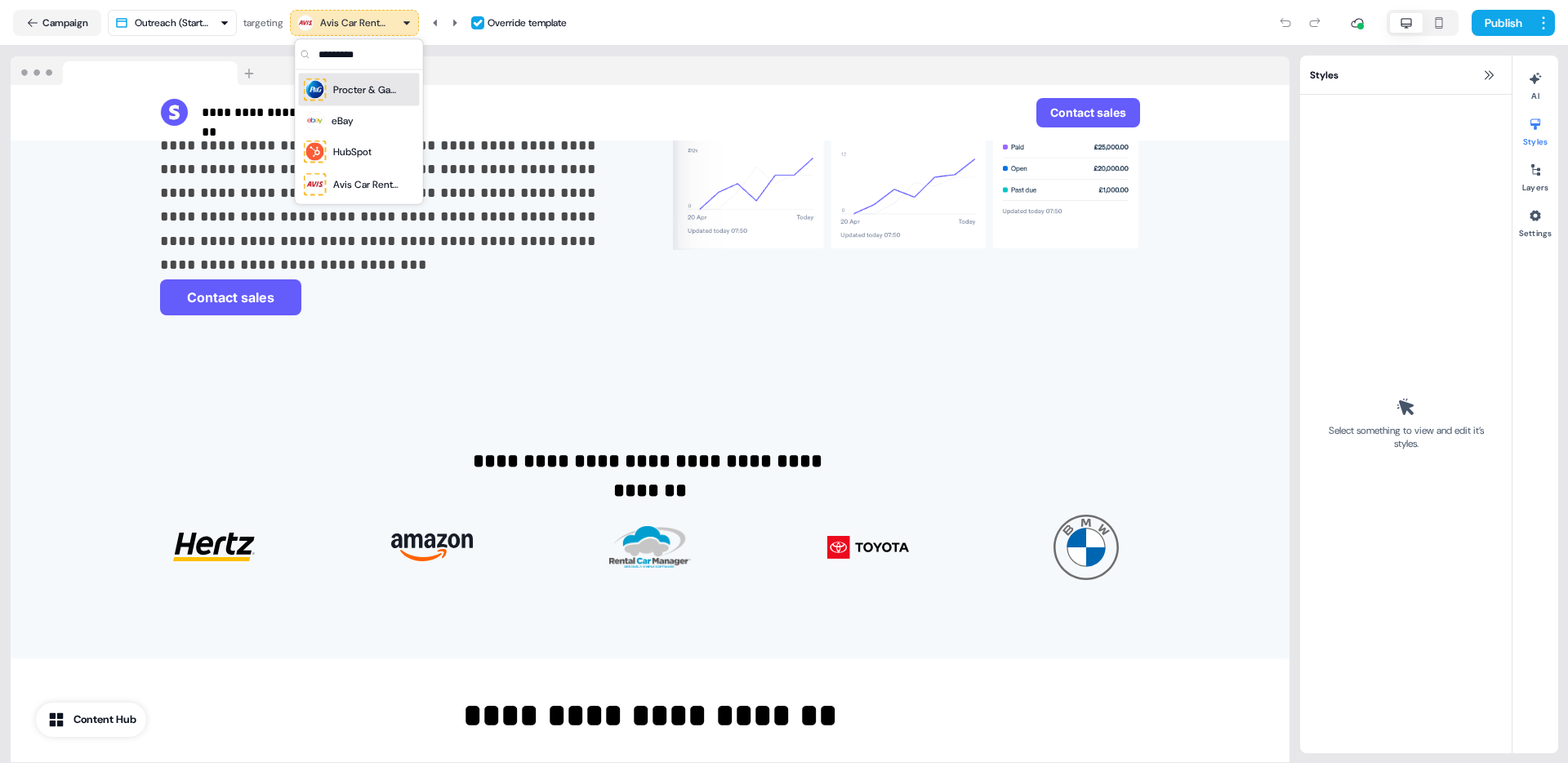click on "Procter & Gamble" at bounding box center (352, 90) 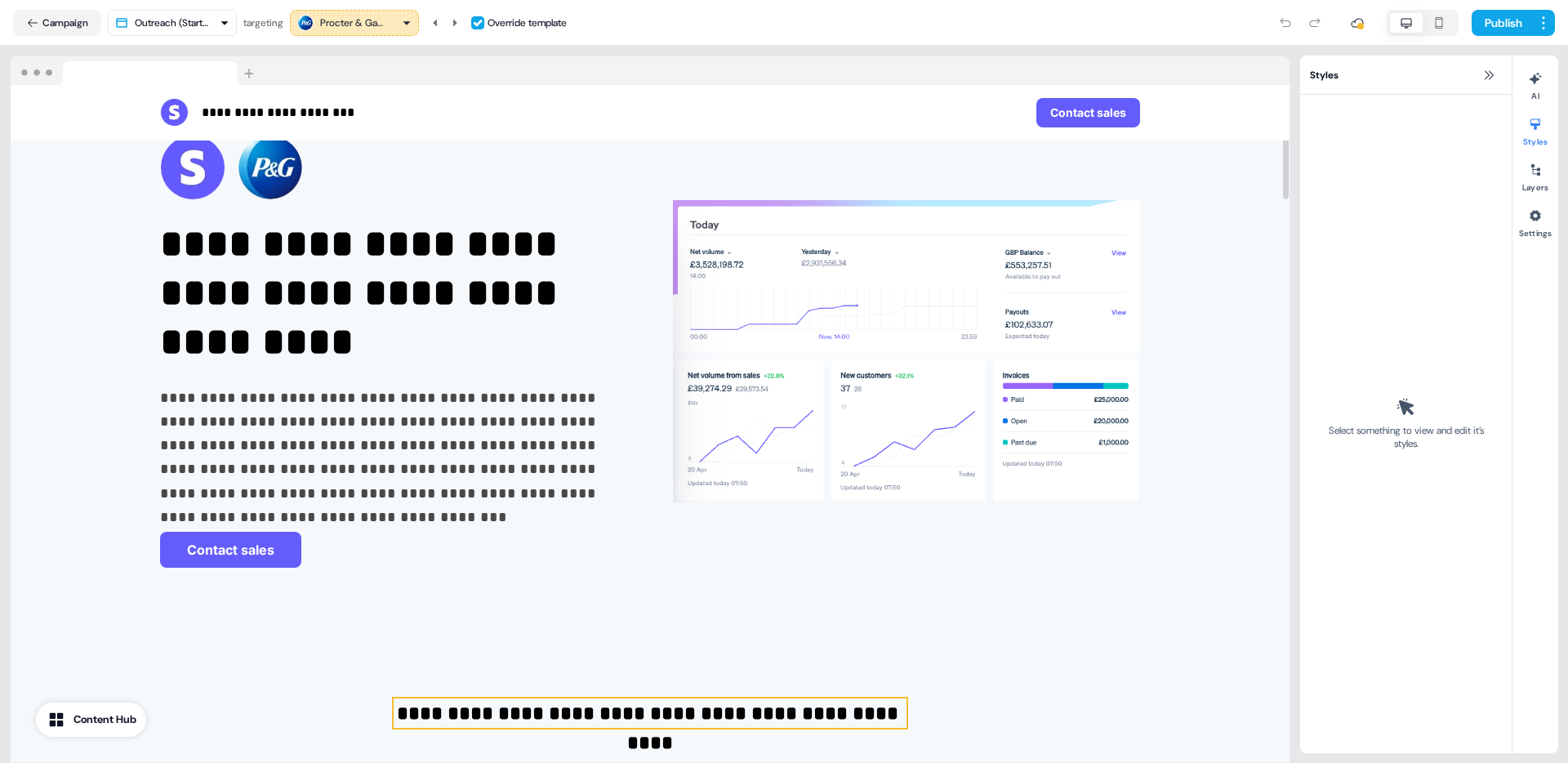 scroll, scrollTop: 0, scrollLeft: 0, axis: both 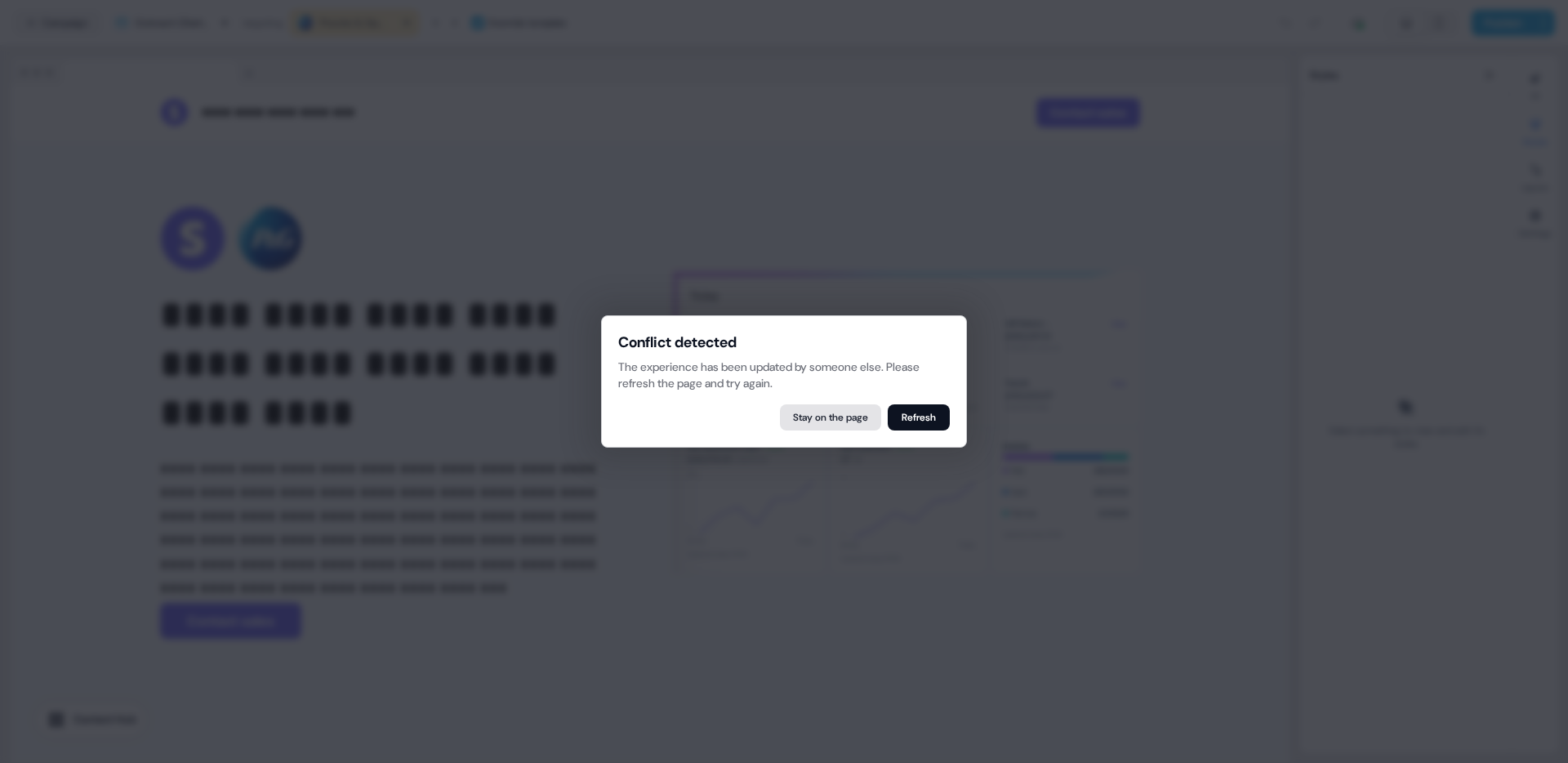 click on "Stay on the page" at bounding box center [831, 417] 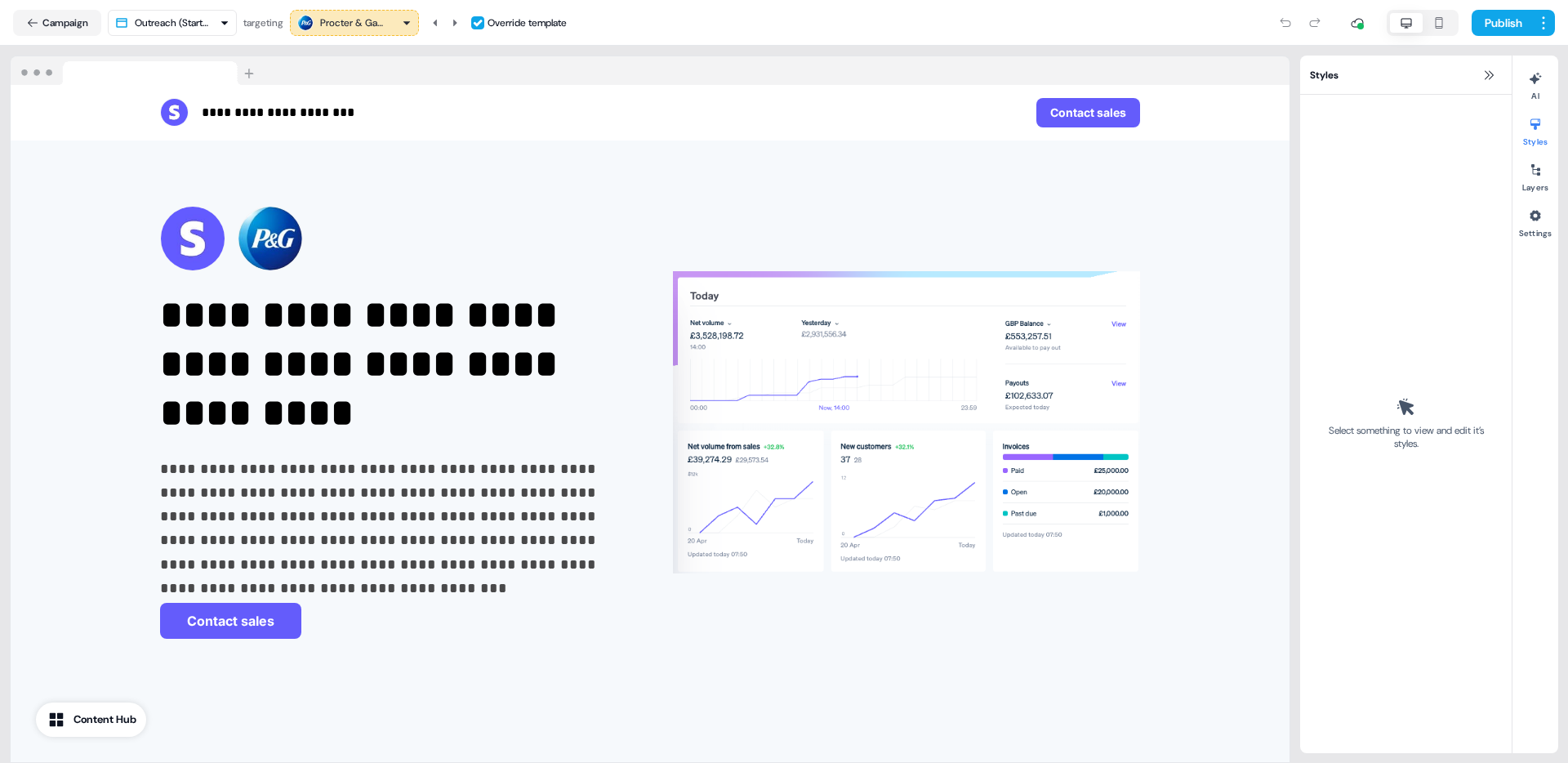 click on "**********" at bounding box center (784, 382) 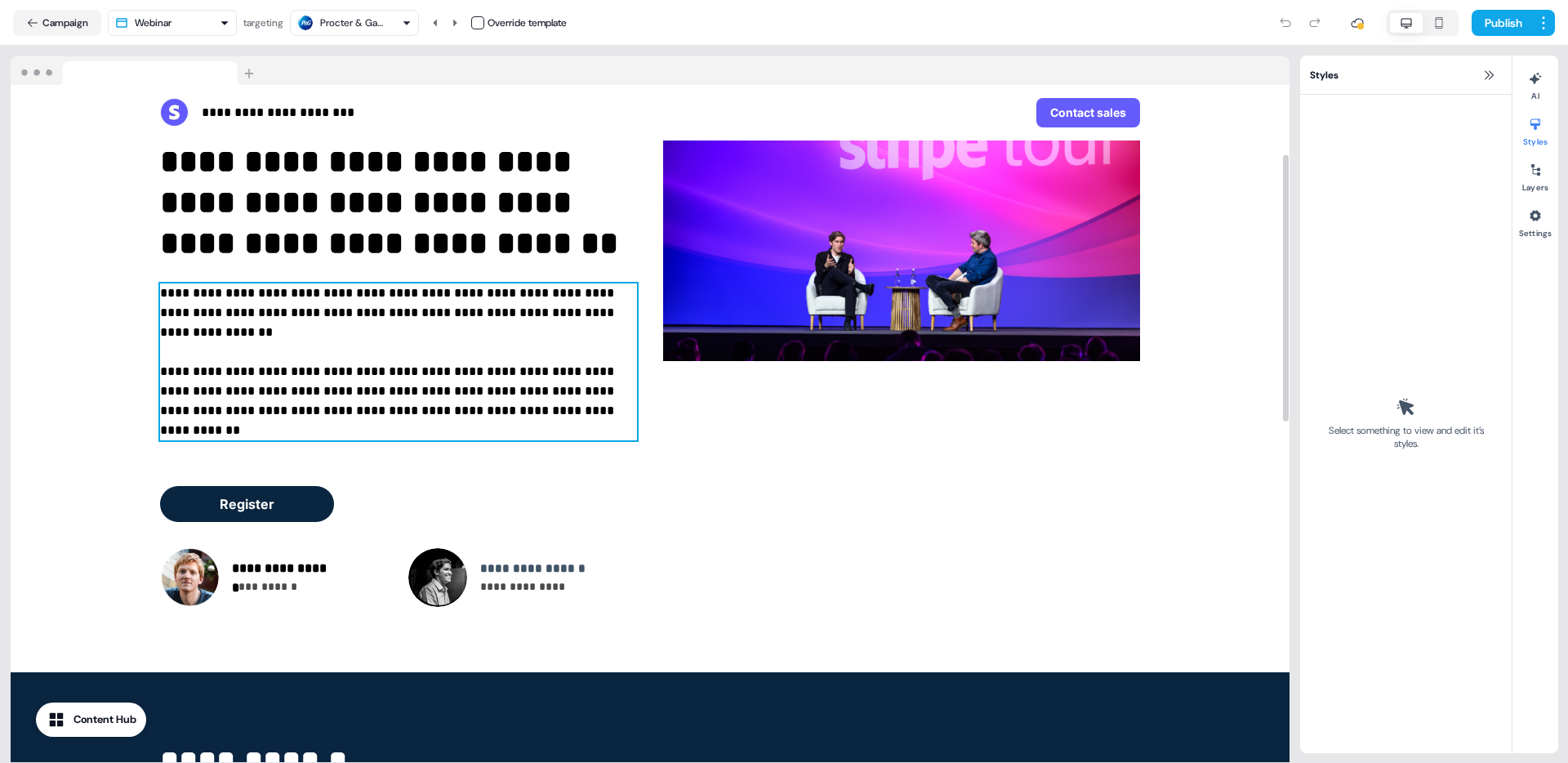 scroll, scrollTop: 0, scrollLeft: 0, axis: both 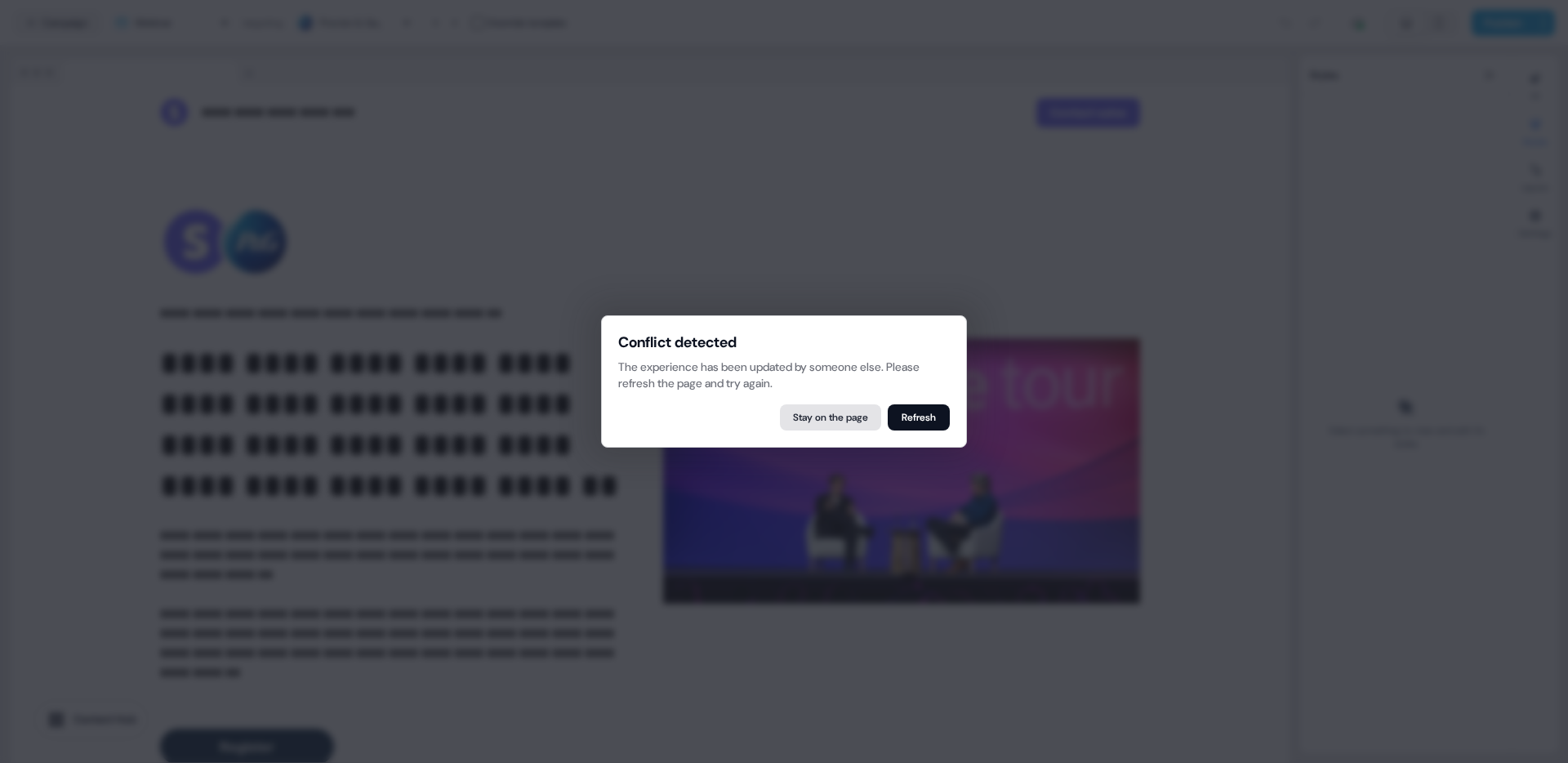 click on "Stay on the page" at bounding box center (831, 417) 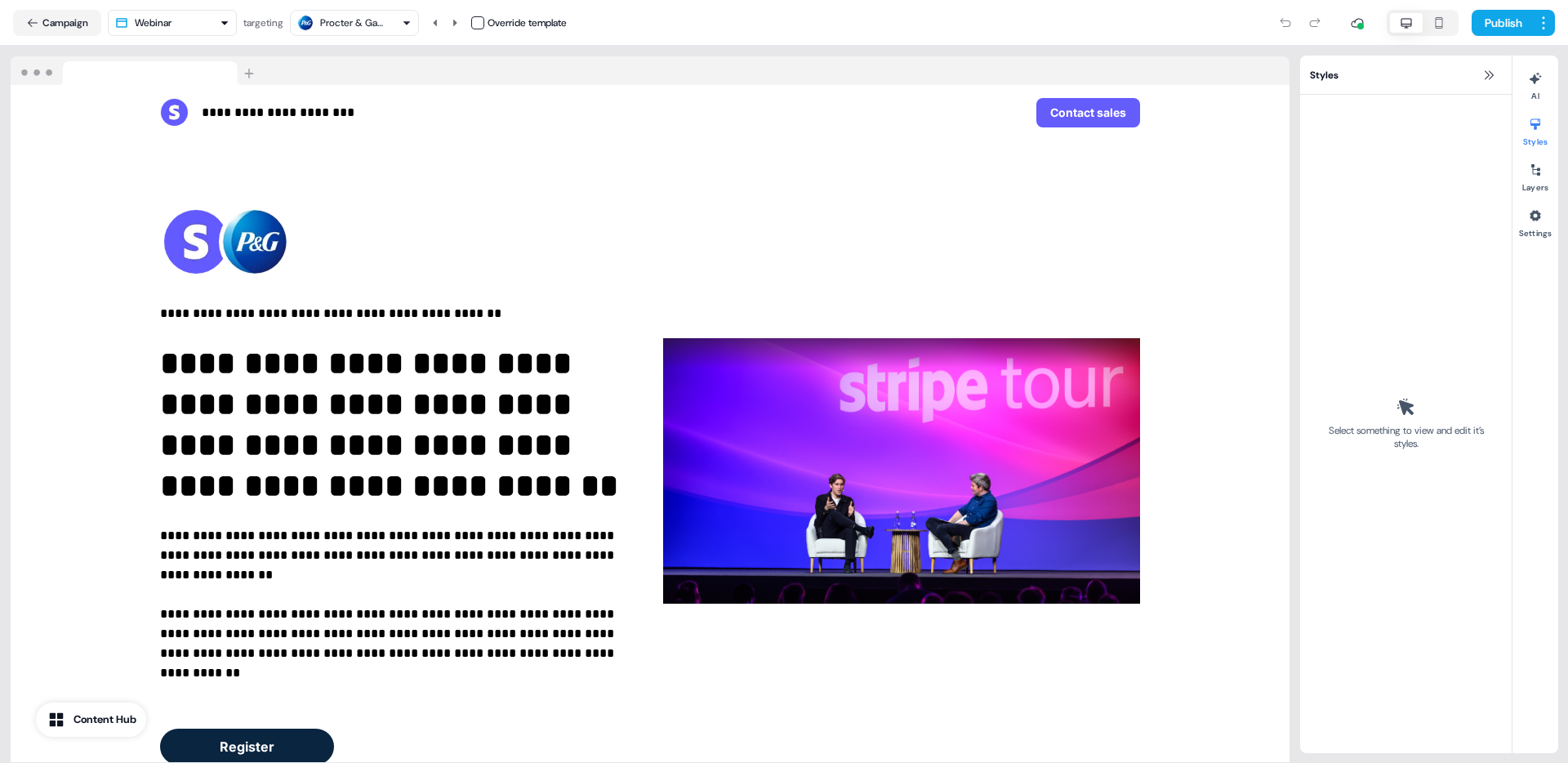 click on "**********" at bounding box center (784, 382) 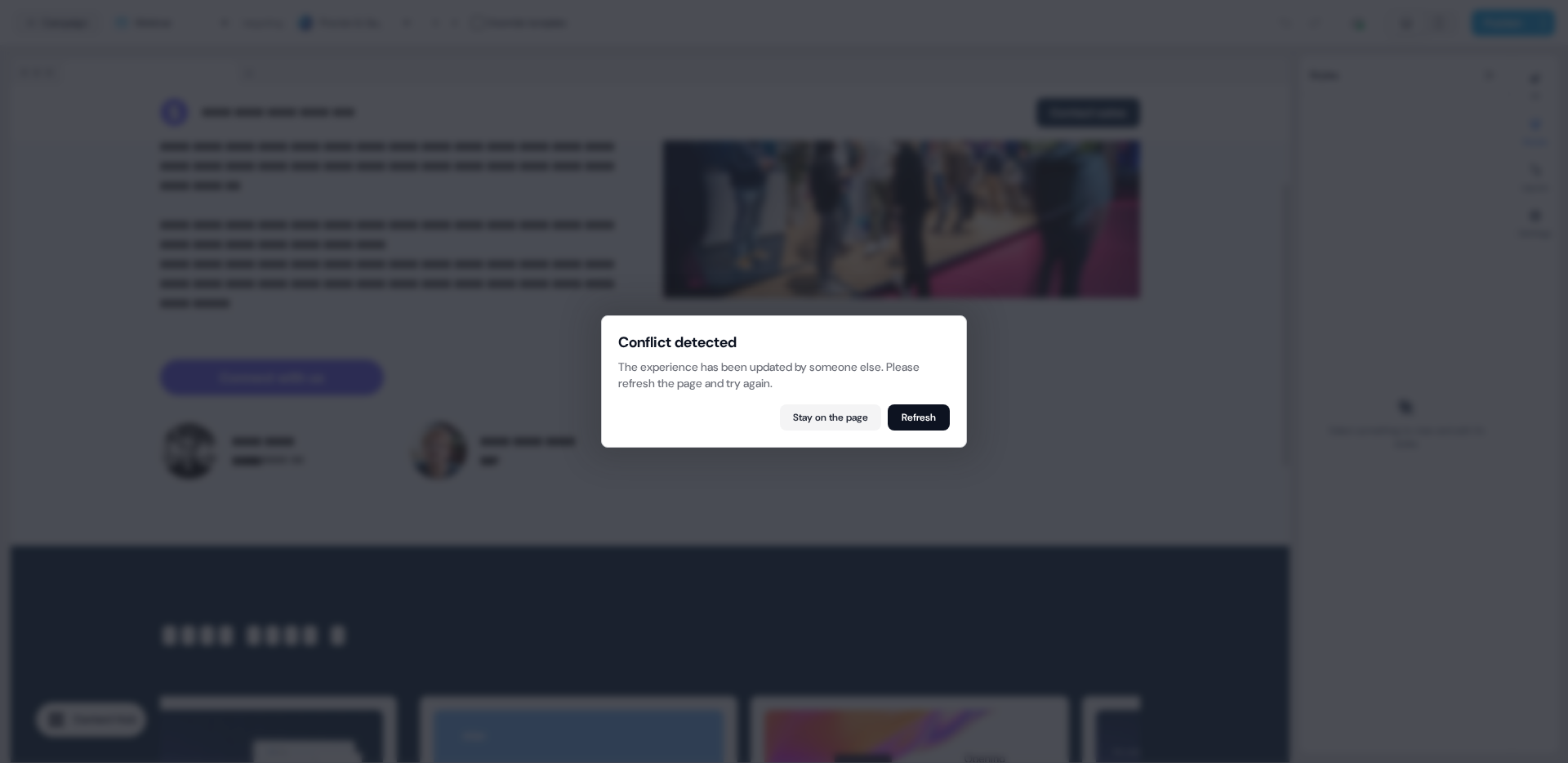scroll, scrollTop: 197, scrollLeft: 0, axis: vertical 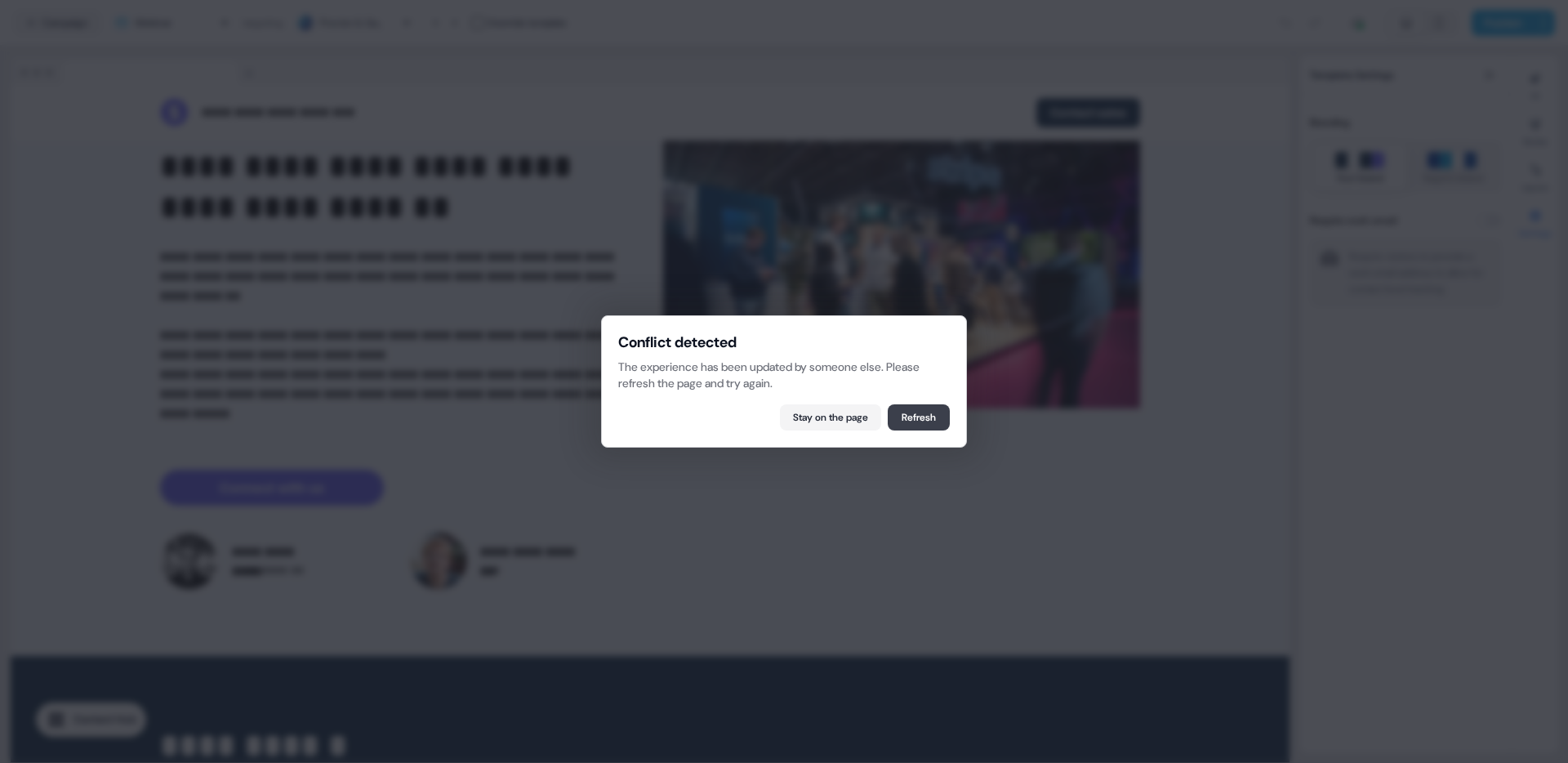 click on "Refresh" at bounding box center (919, 417) 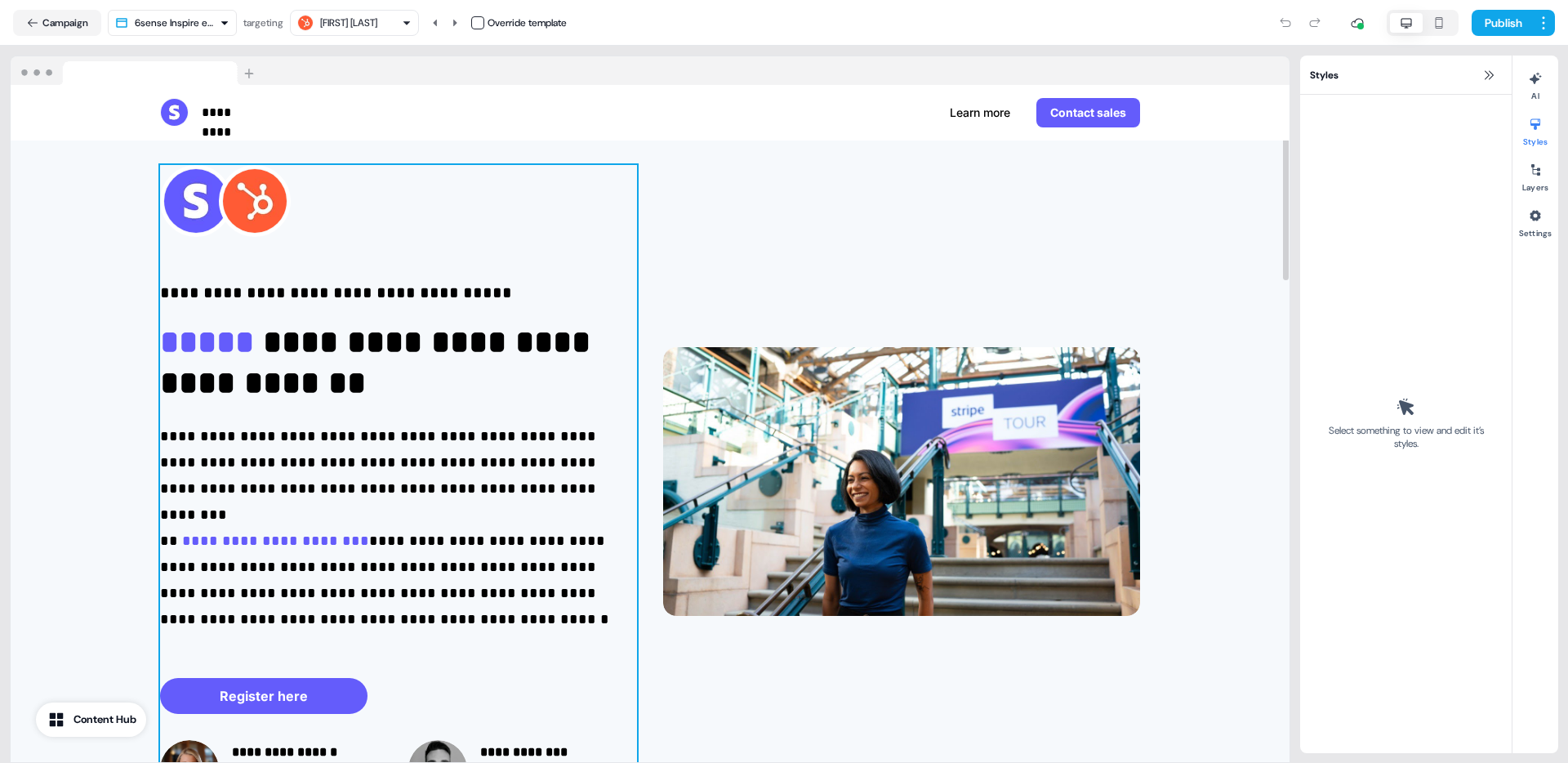 scroll, scrollTop: 0, scrollLeft: 0, axis: both 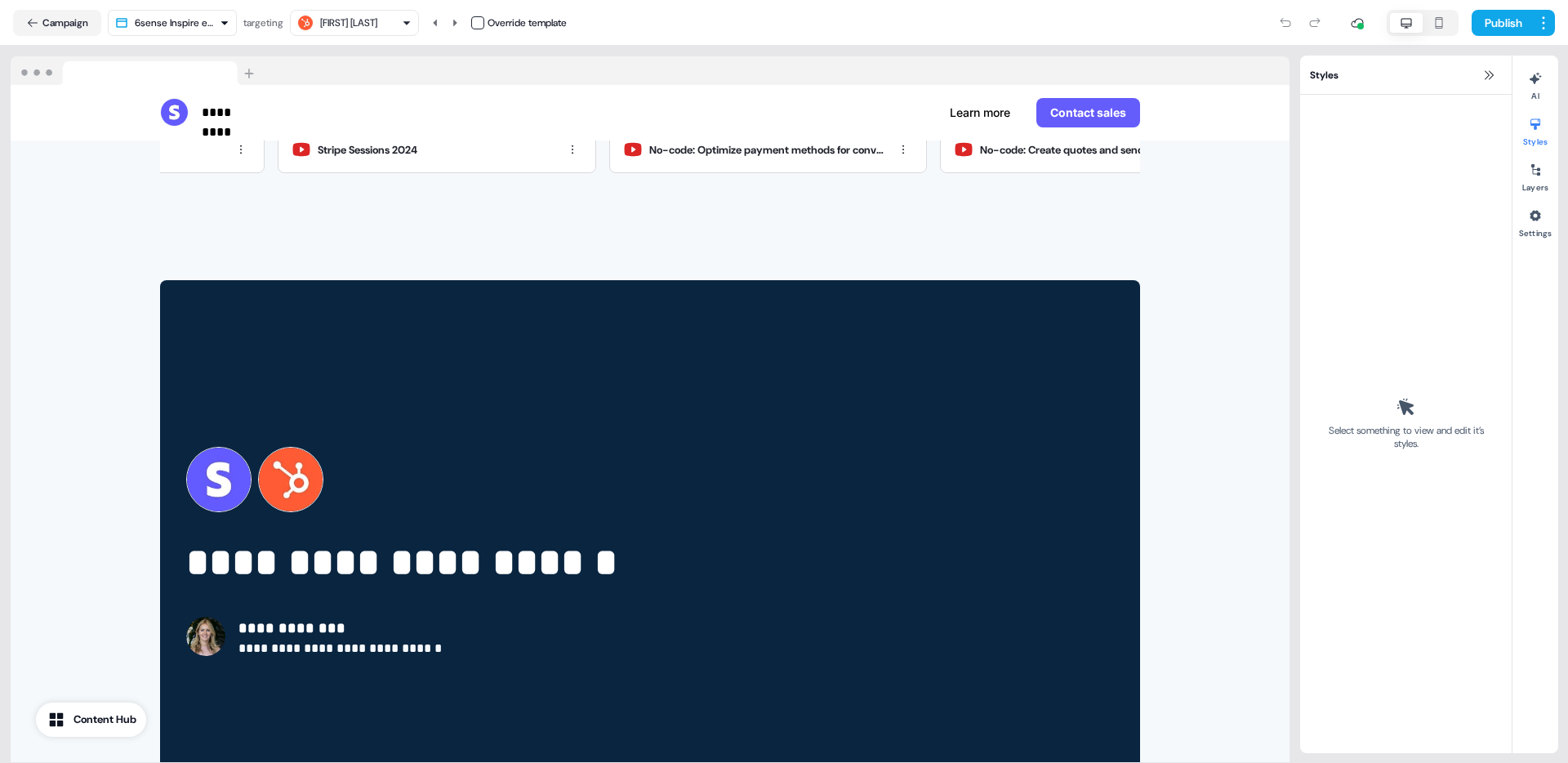click on "[FIRST] [LAST]" at bounding box center (349, 23) 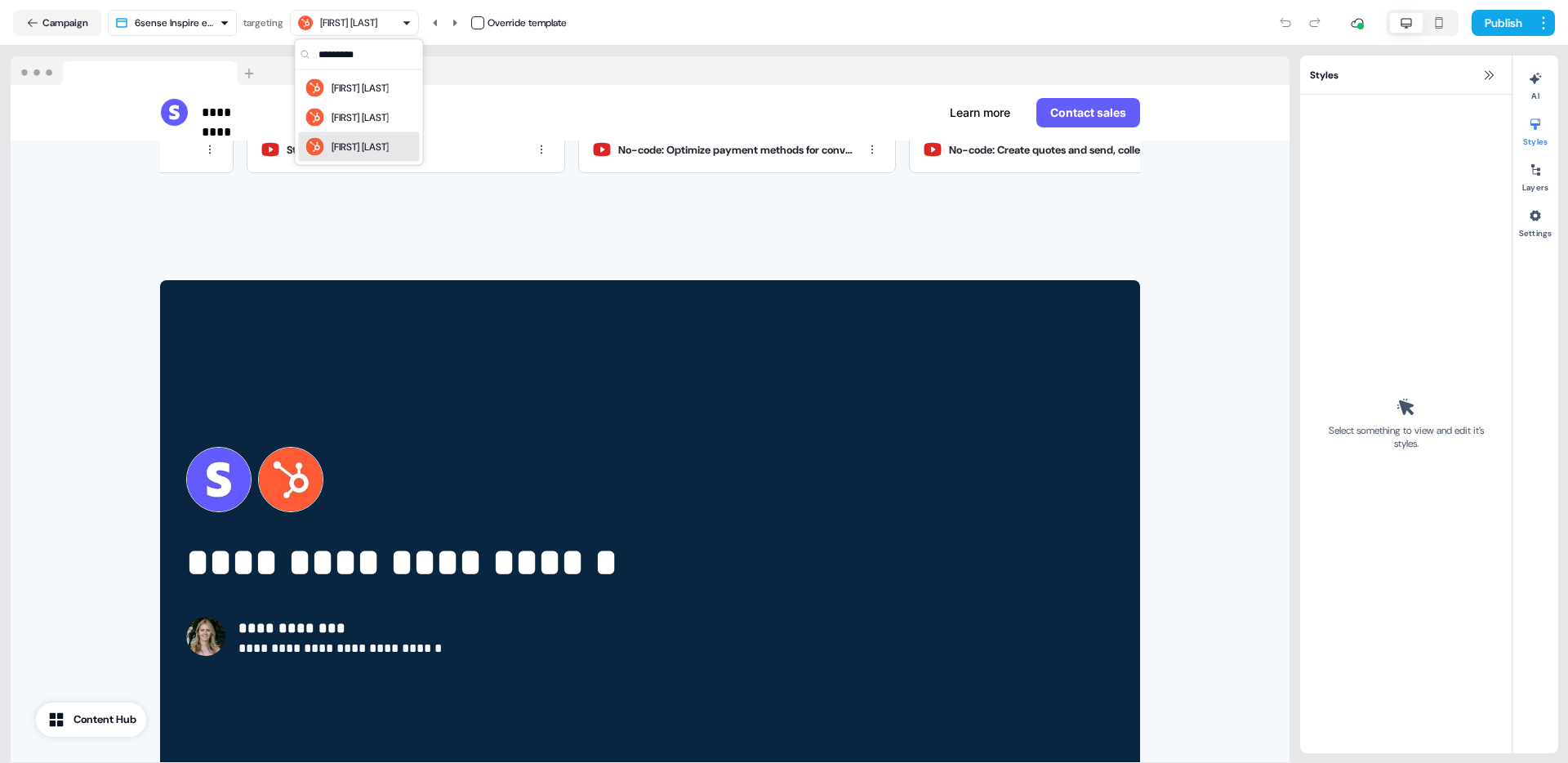 click on "[FIRST] [LAST]" at bounding box center (359, 147) 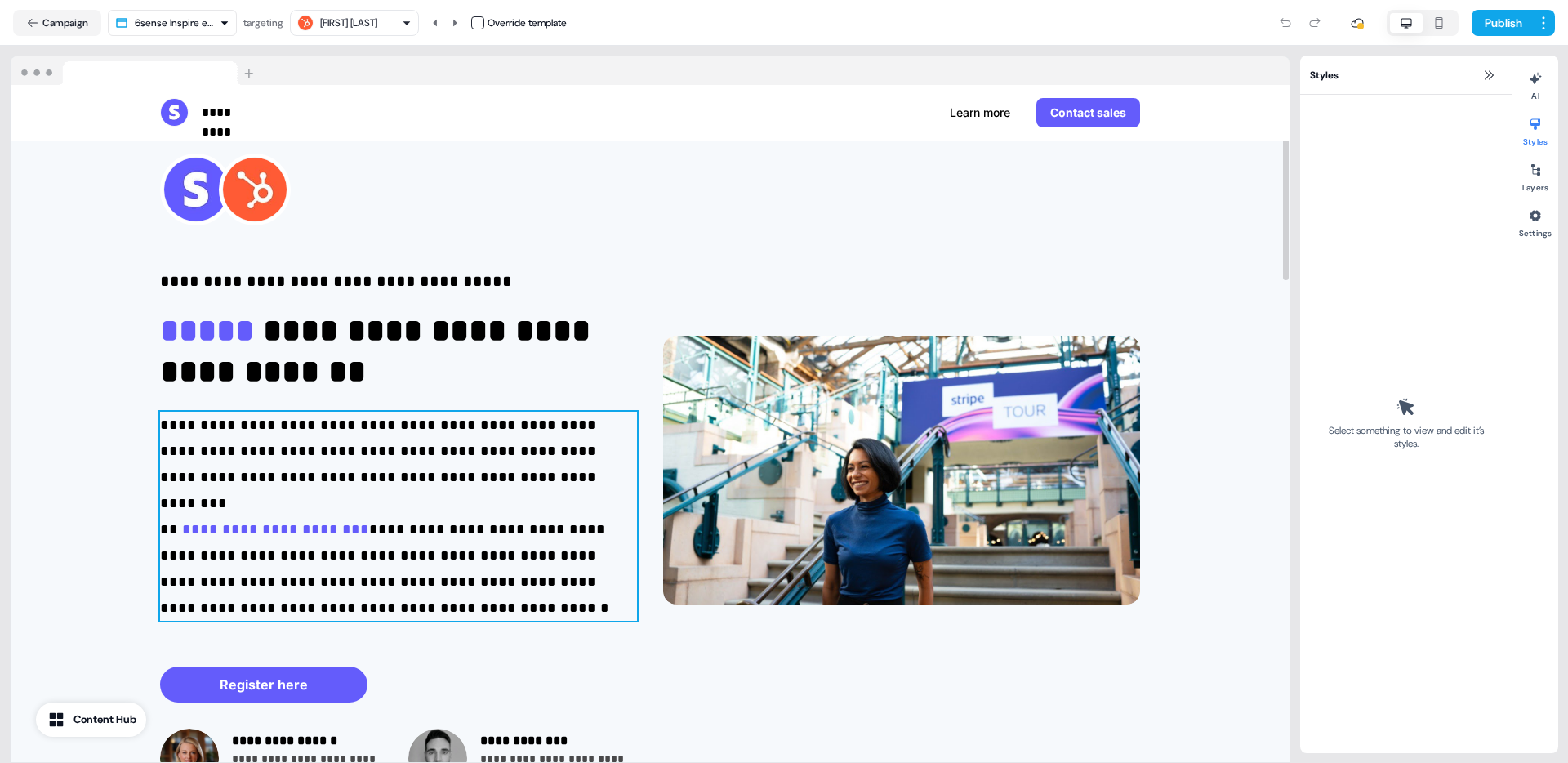 scroll, scrollTop: 0, scrollLeft: 0, axis: both 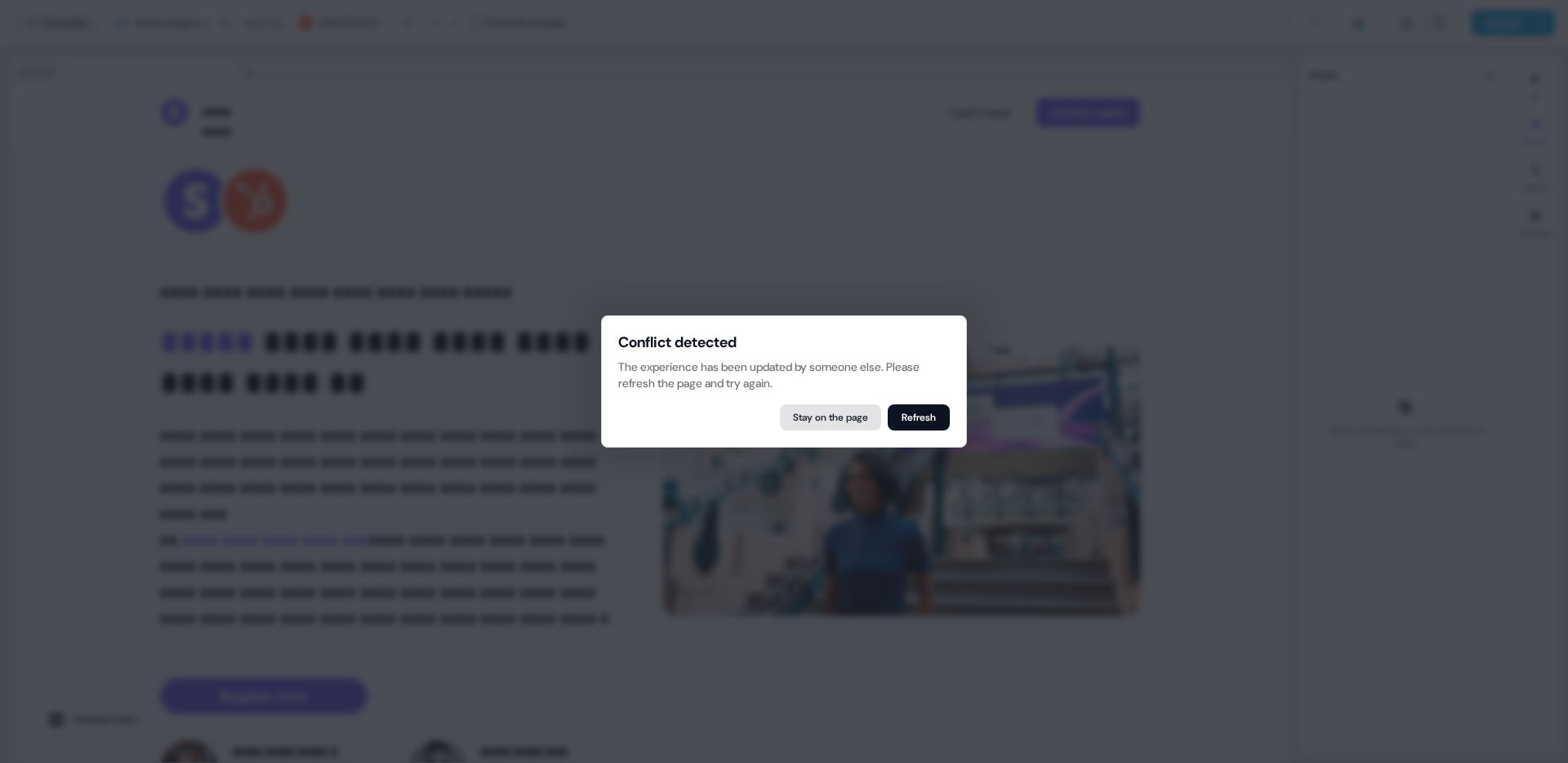 click on "Stay on the page" at bounding box center [831, 417] 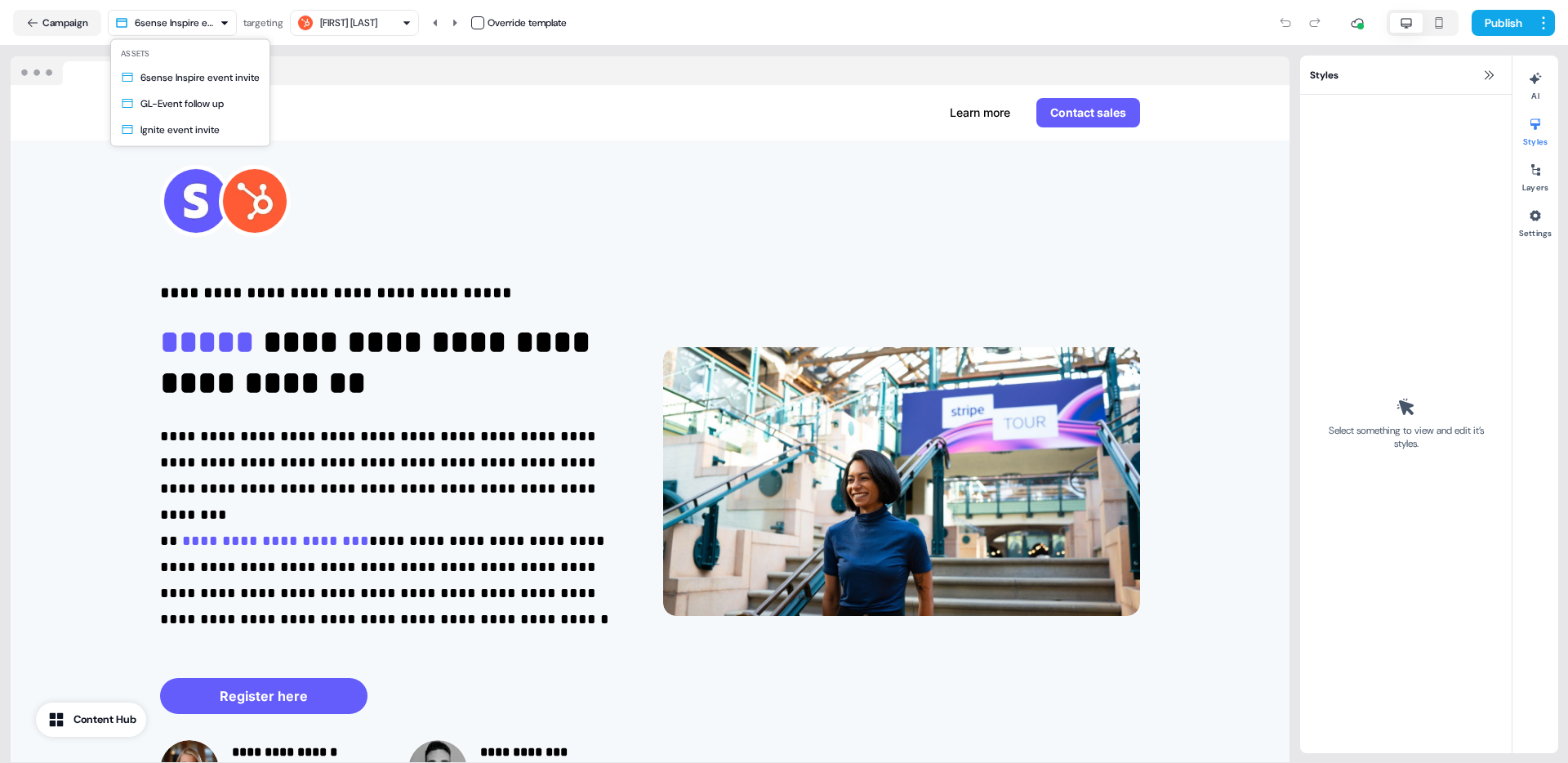 click on "**********" at bounding box center (784, 382) 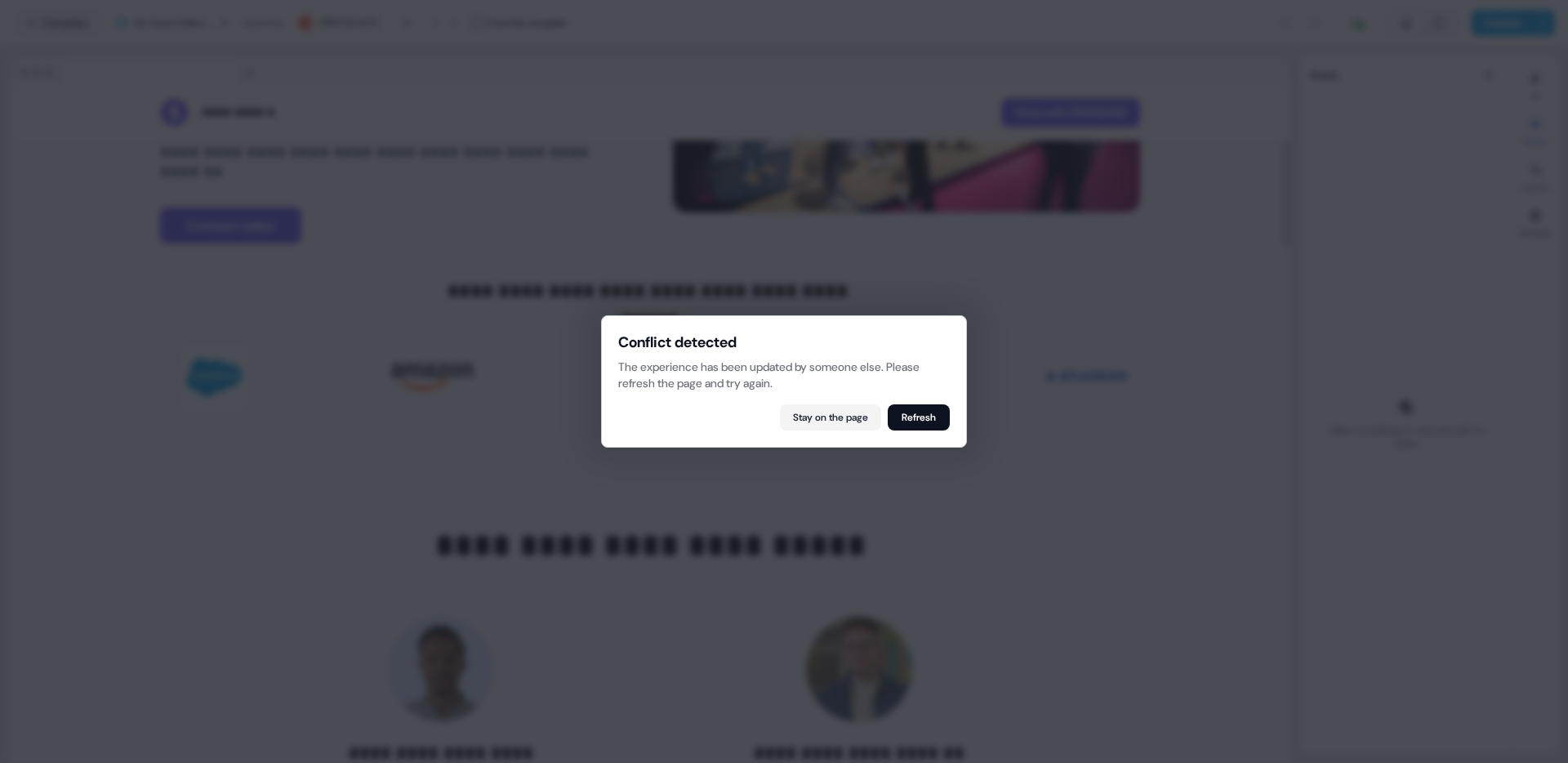 scroll, scrollTop: 232, scrollLeft: 0, axis: vertical 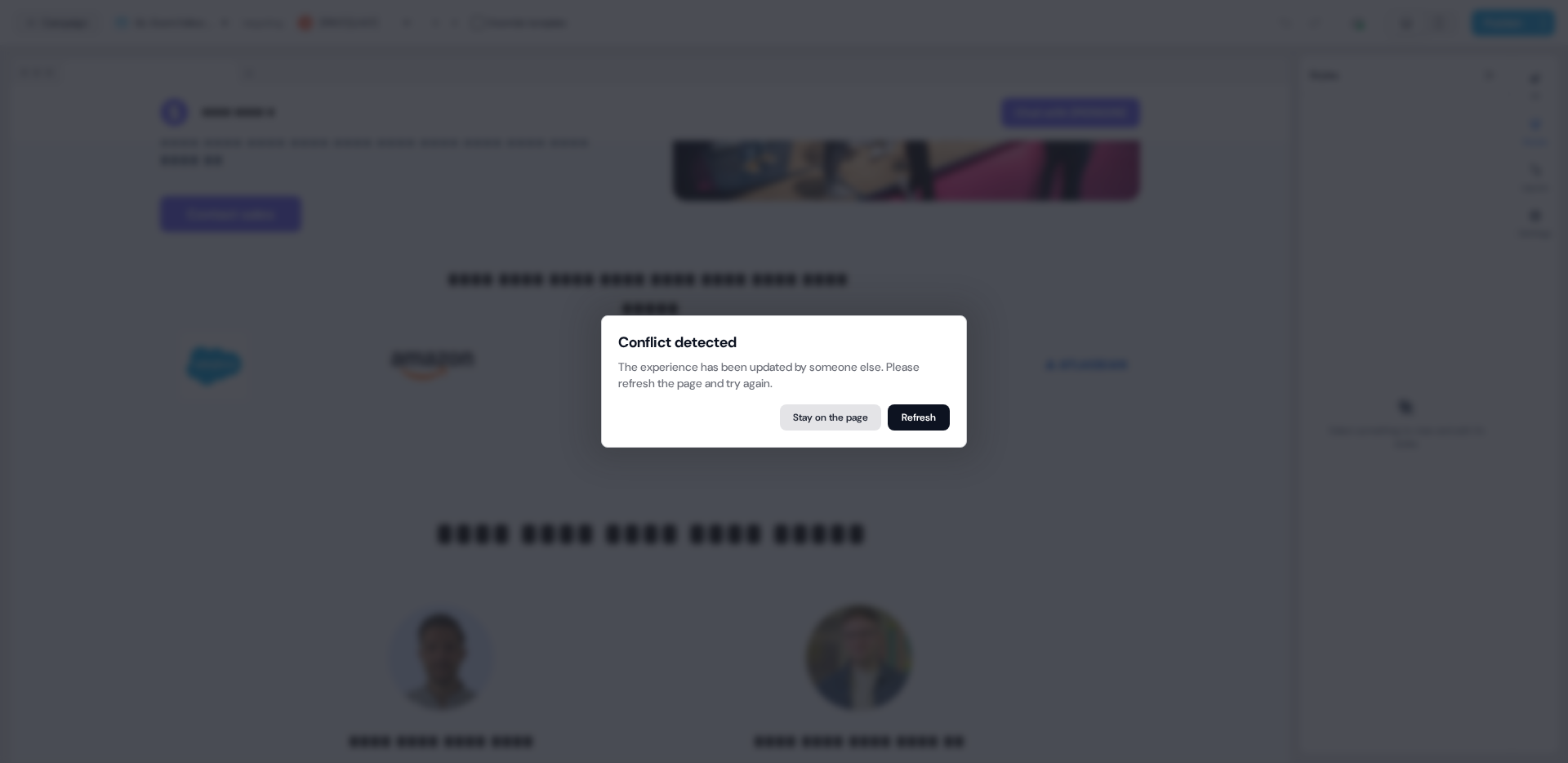 click on "Stay on the page" at bounding box center (831, 417) 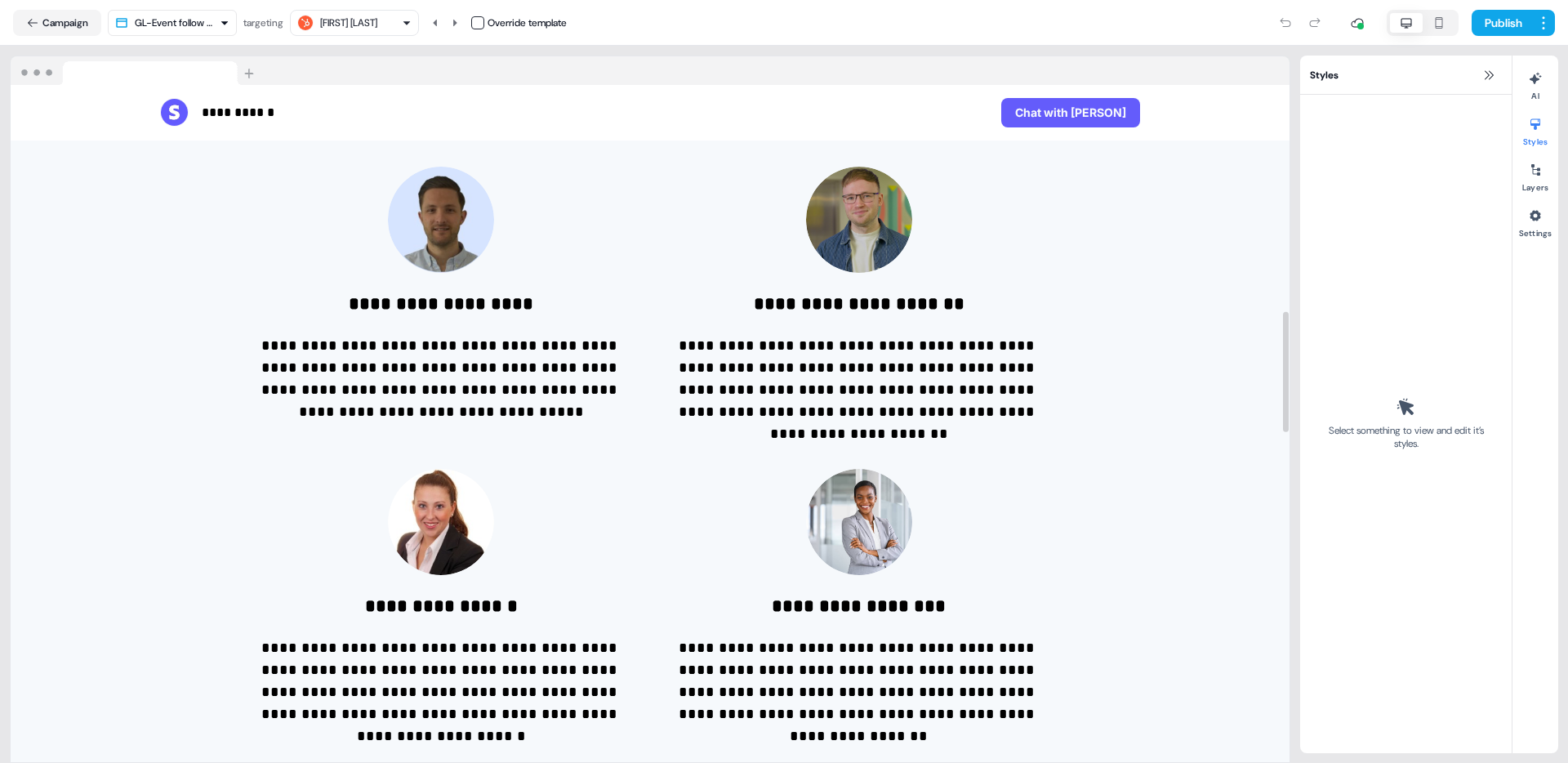 scroll, scrollTop: 0, scrollLeft: 0, axis: both 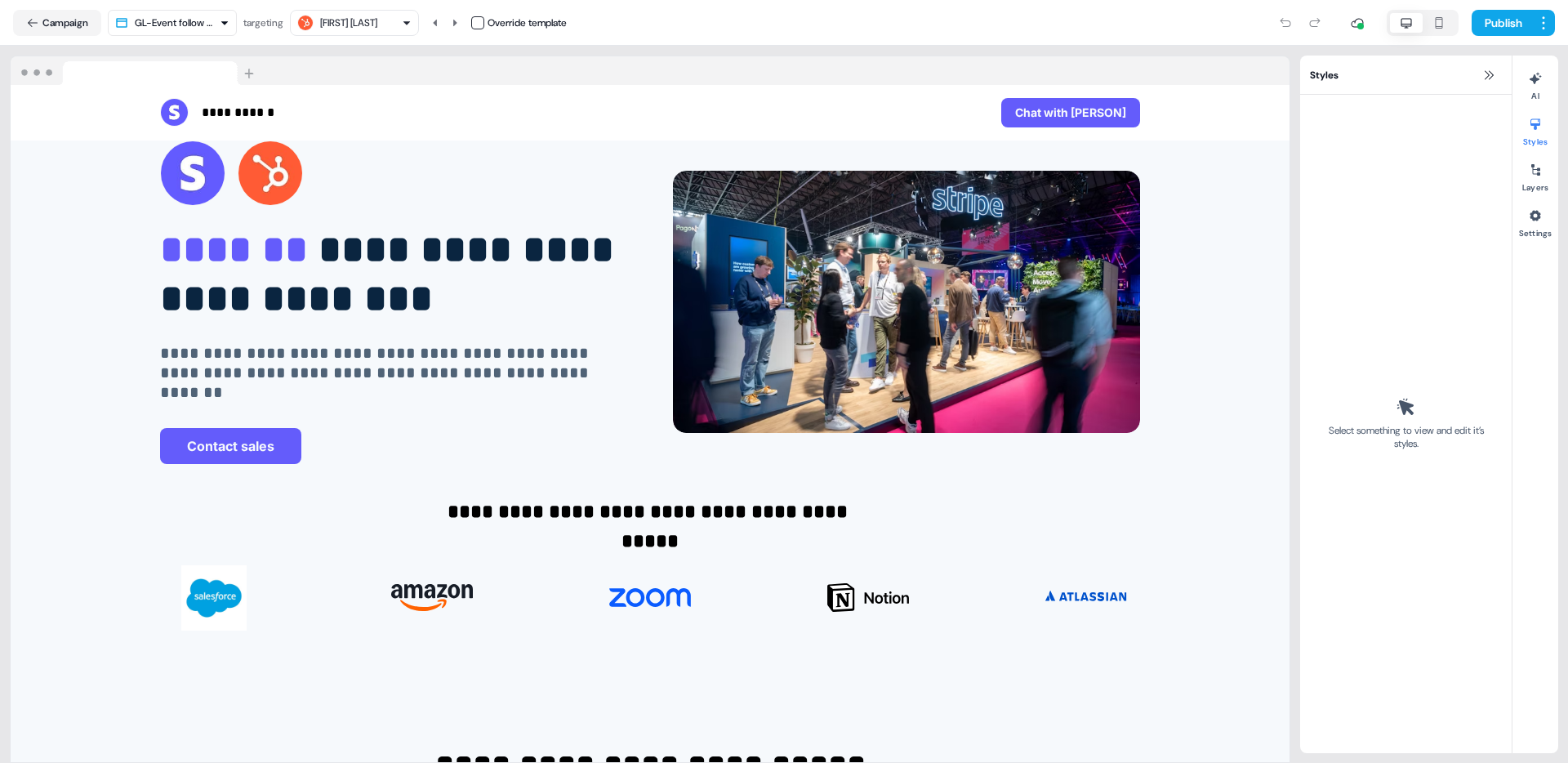 click on "**********" at bounding box center (784, 382) 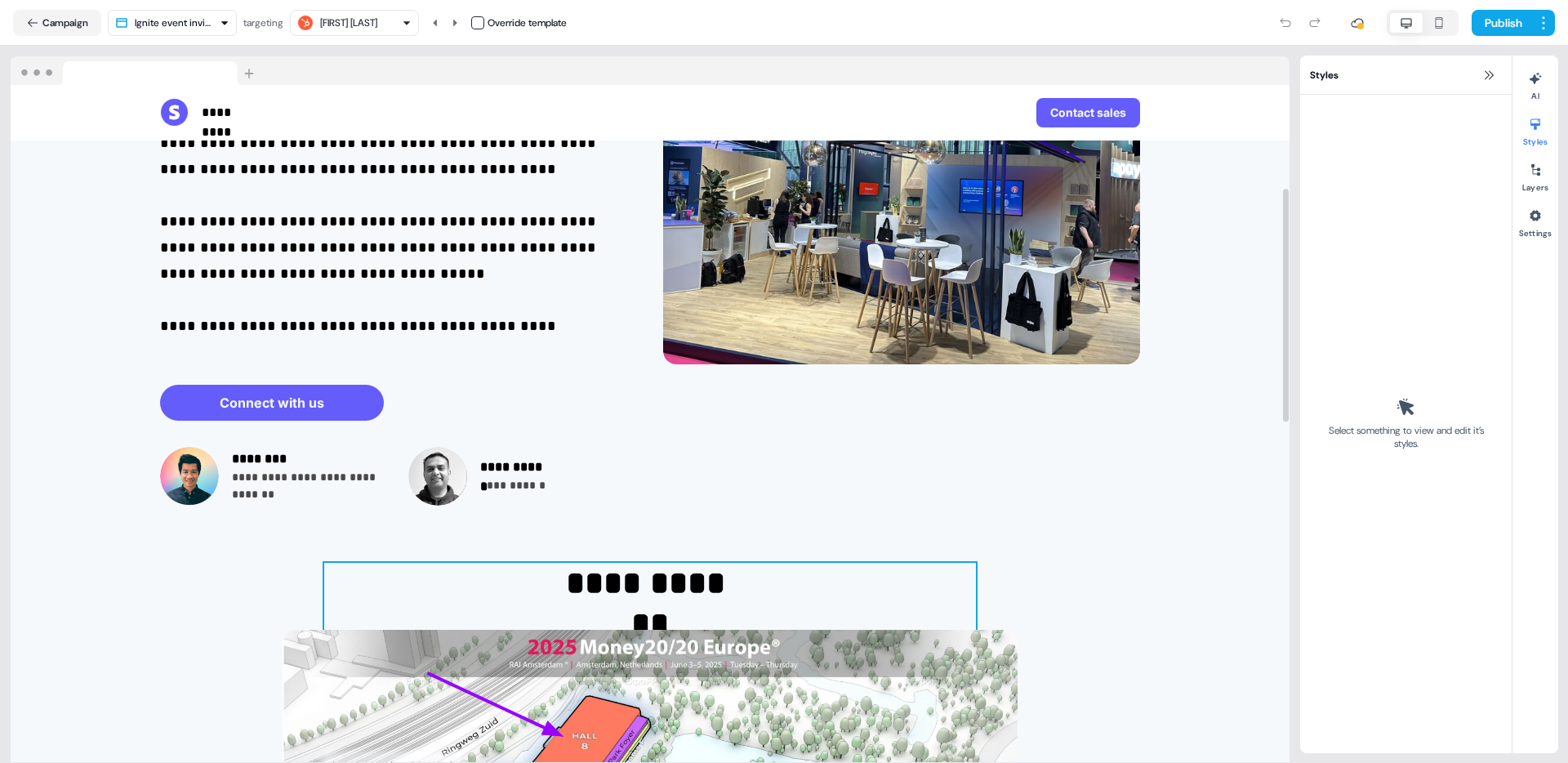 scroll, scrollTop: 297, scrollLeft: 0, axis: vertical 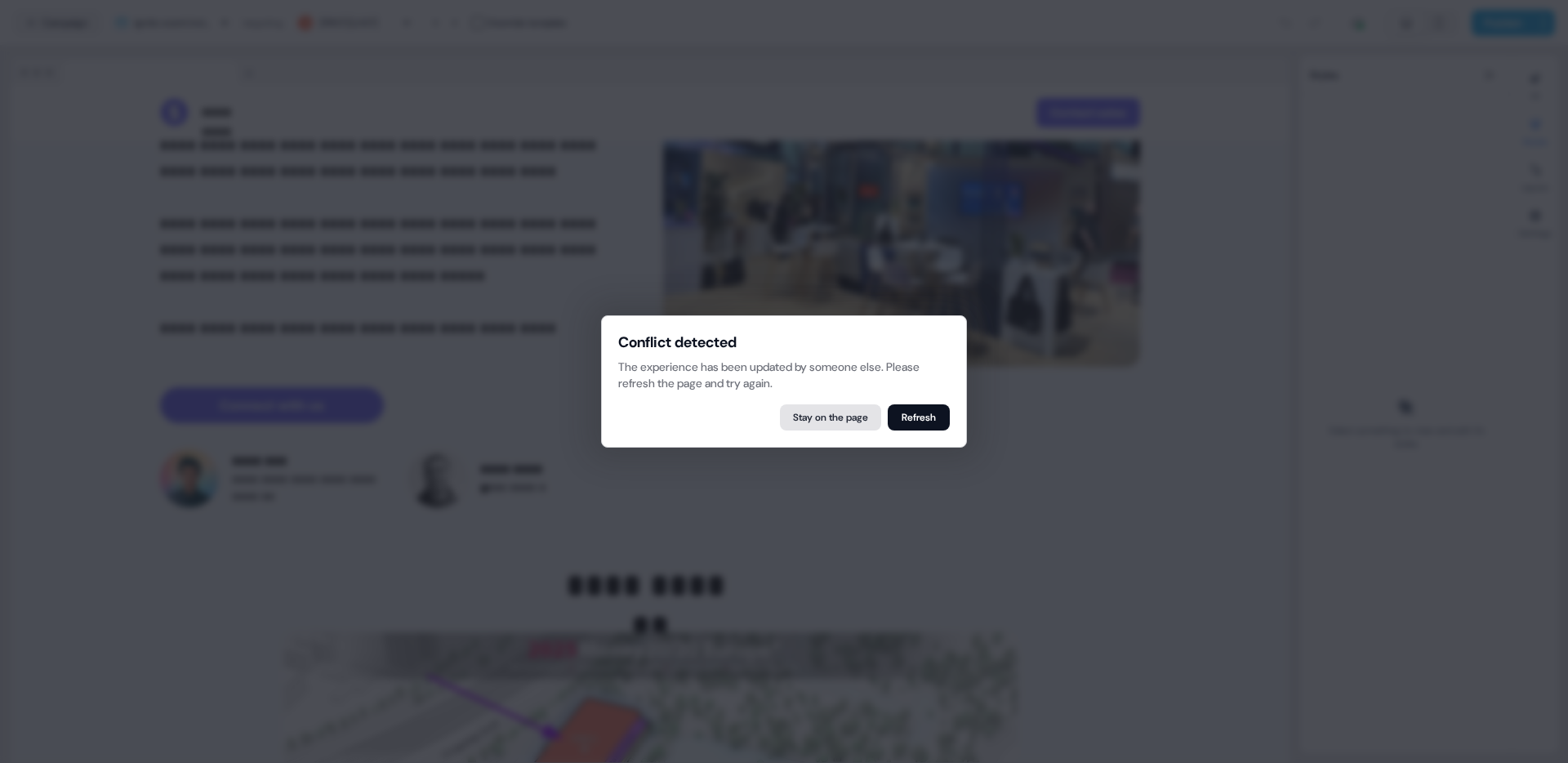 click on "Stay on the page" at bounding box center (831, 417) 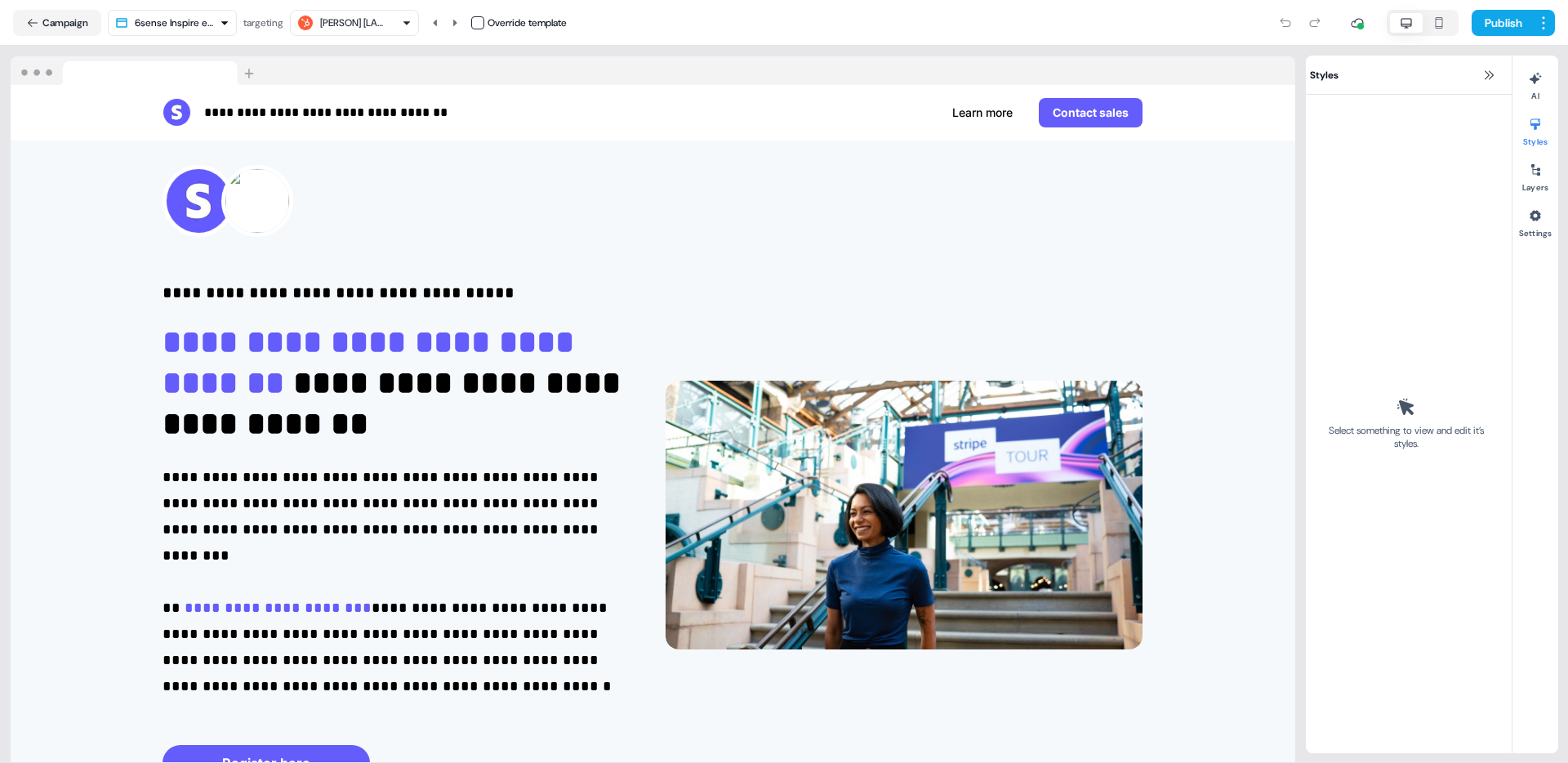 scroll, scrollTop: 0, scrollLeft: 0, axis: both 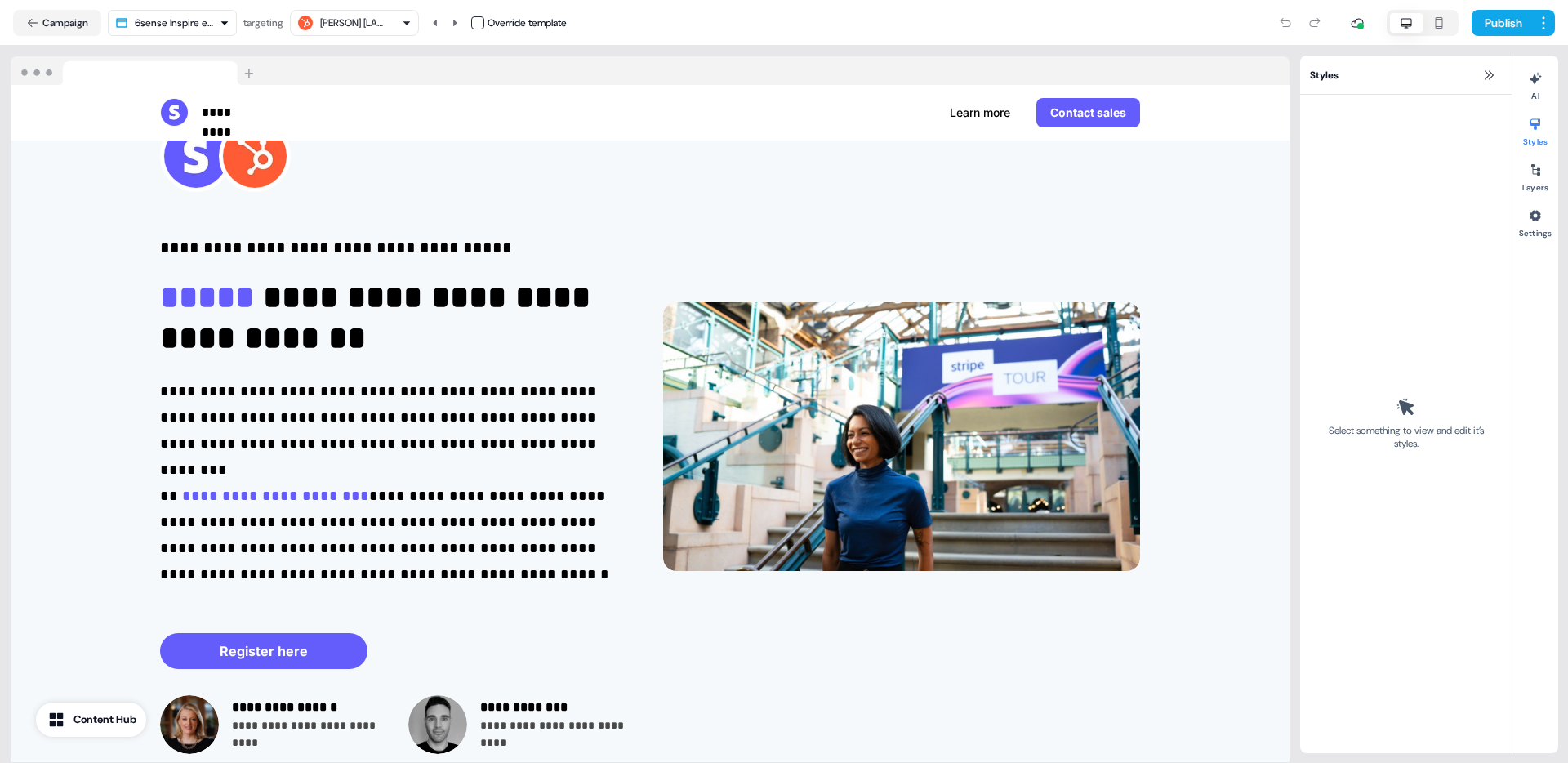 click on "**********" at bounding box center [784, 382] 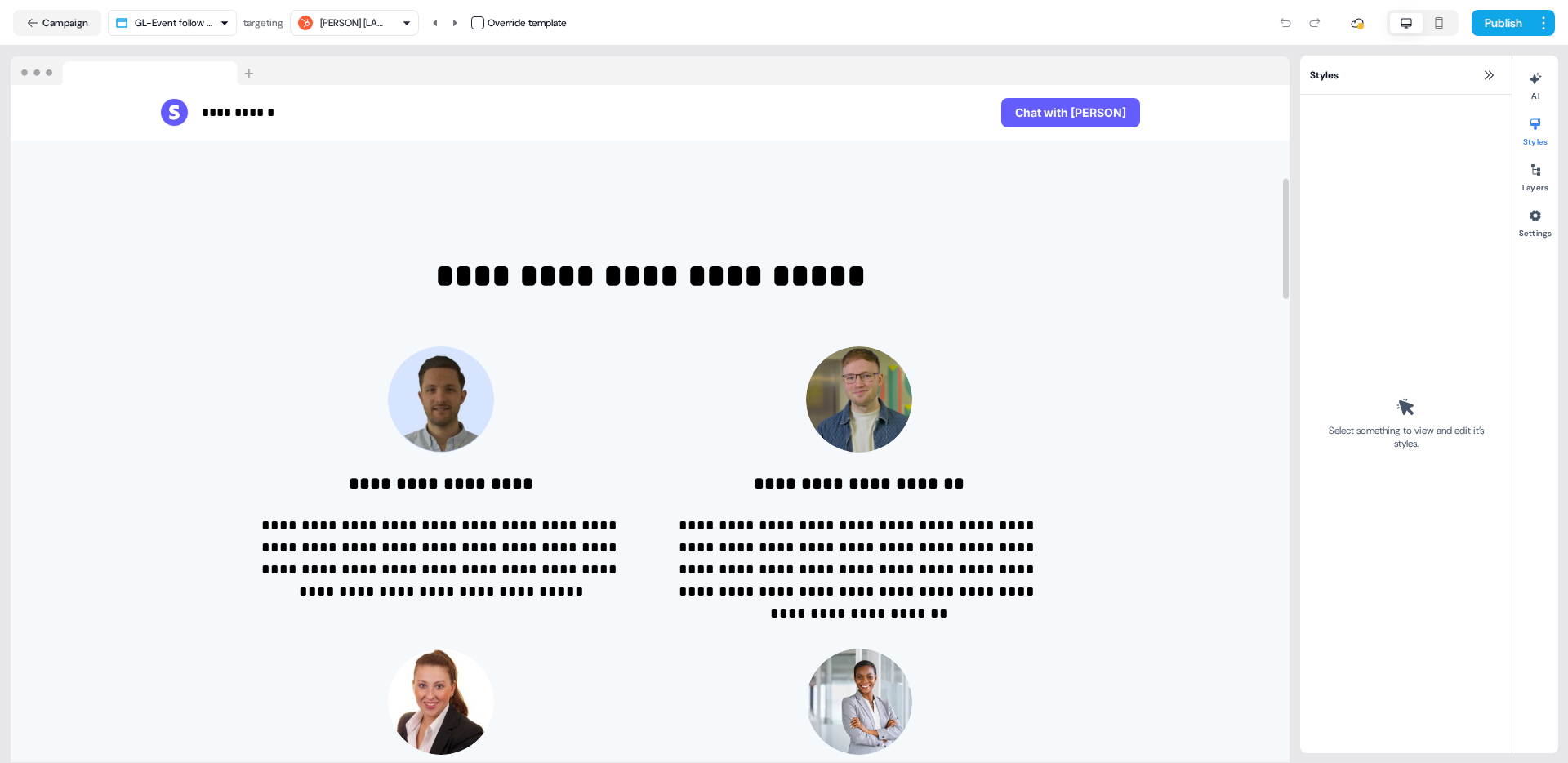 scroll, scrollTop: 578, scrollLeft: 0, axis: vertical 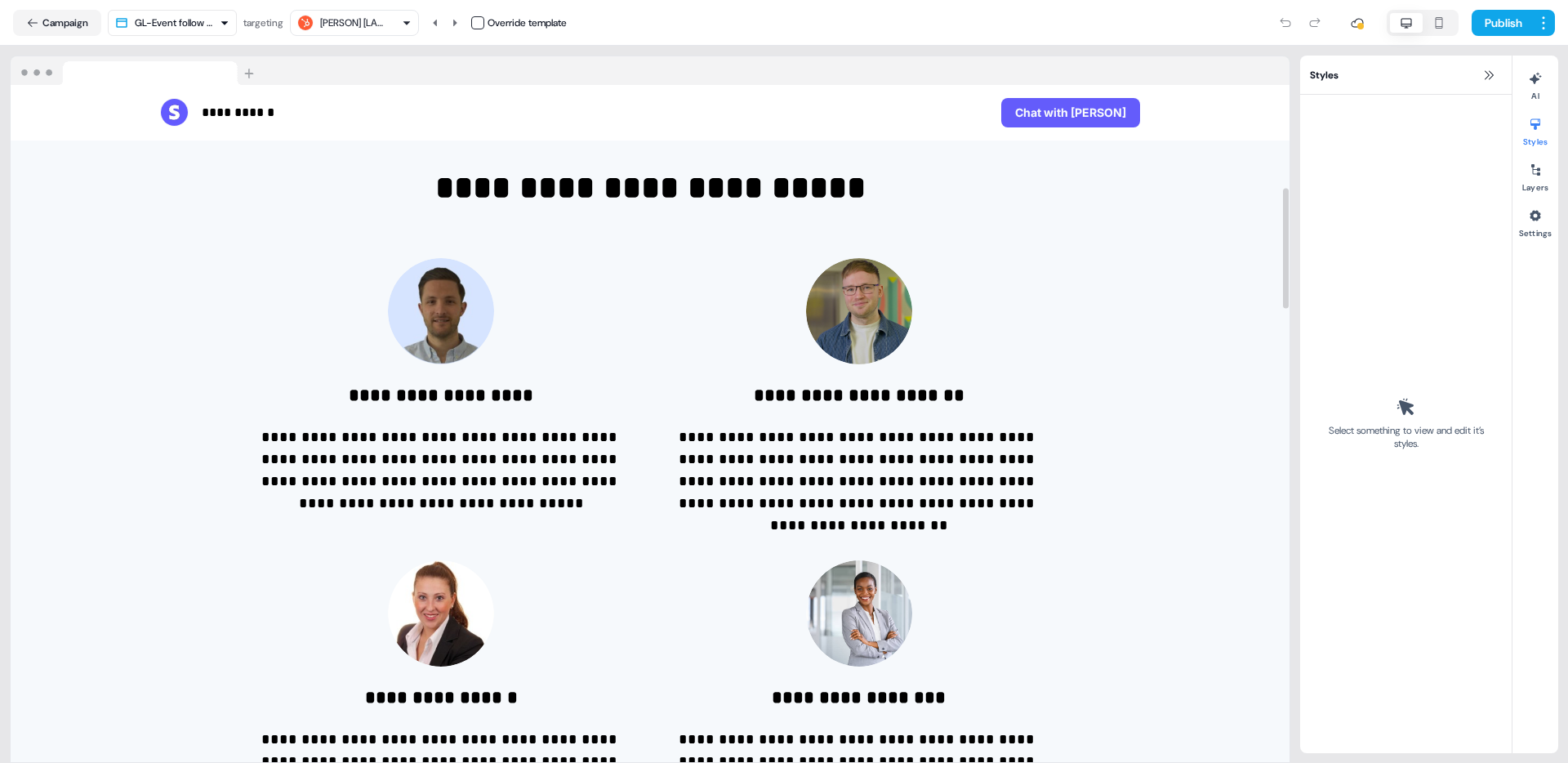 click on "**********" at bounding box center (784, 382) 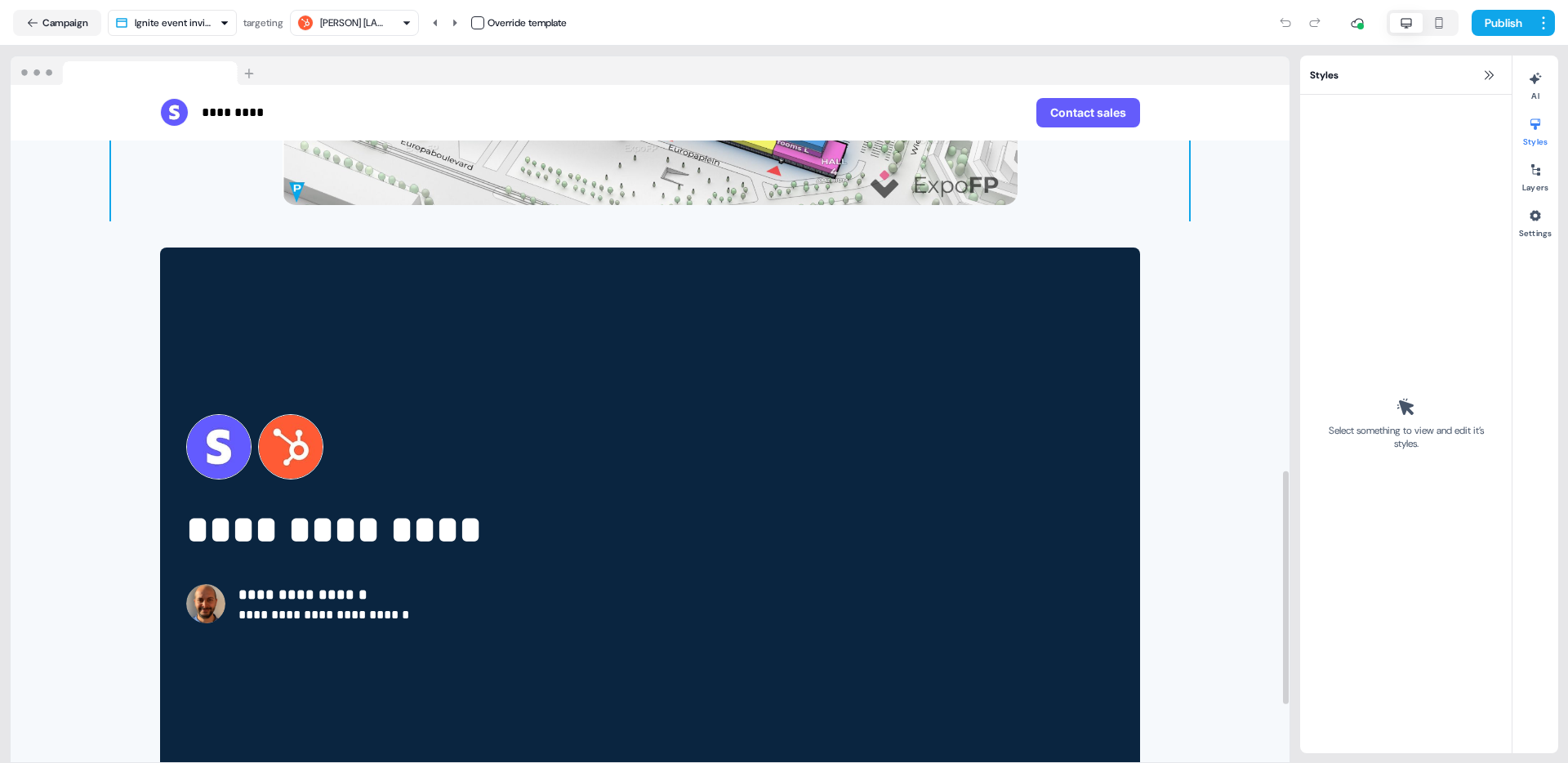 scroll, scrollTop: 1133, scrollLeft: 0, axis: vertical 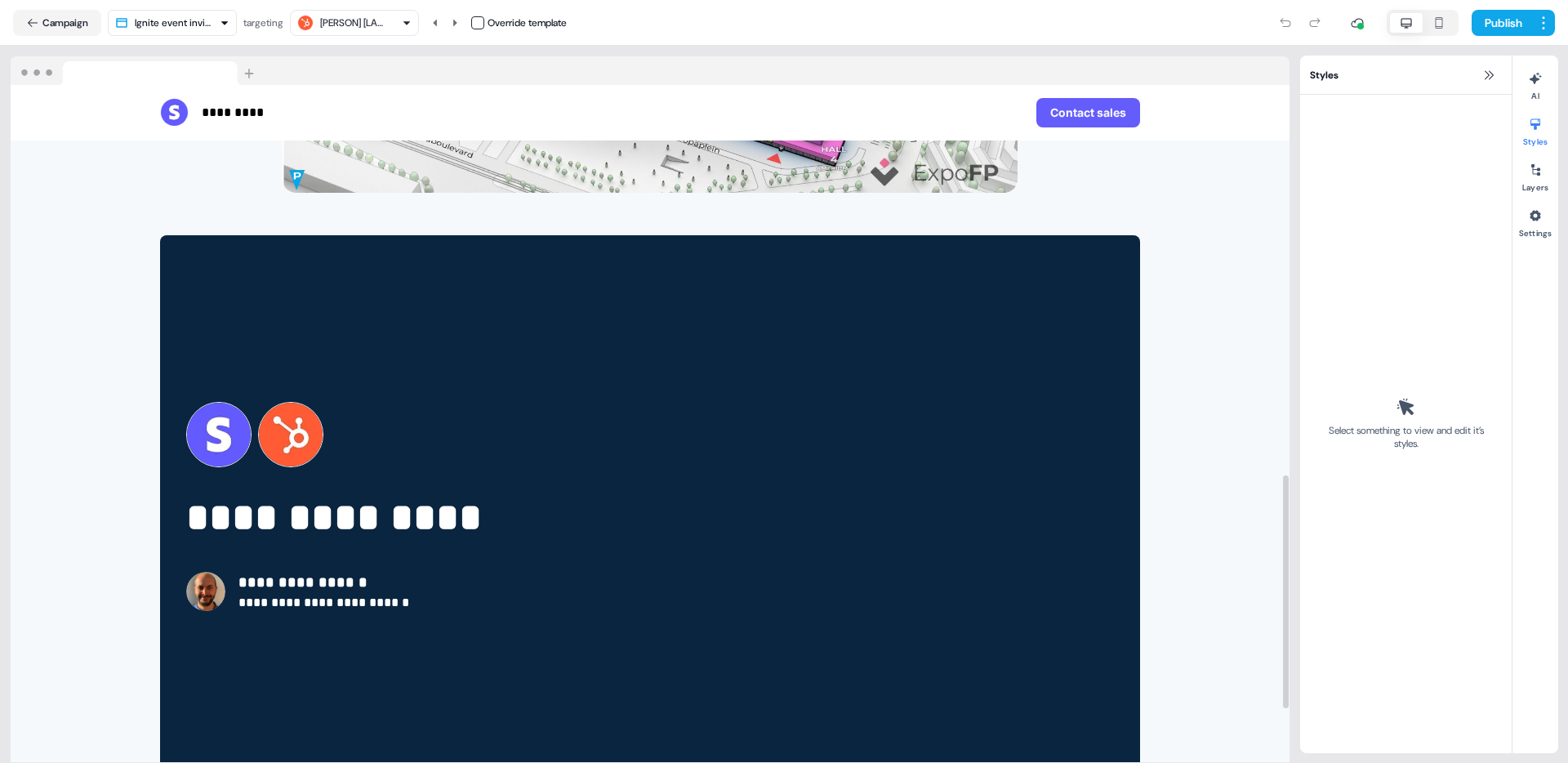 click on "Sean Counceller" at bounding box center (353, 23) 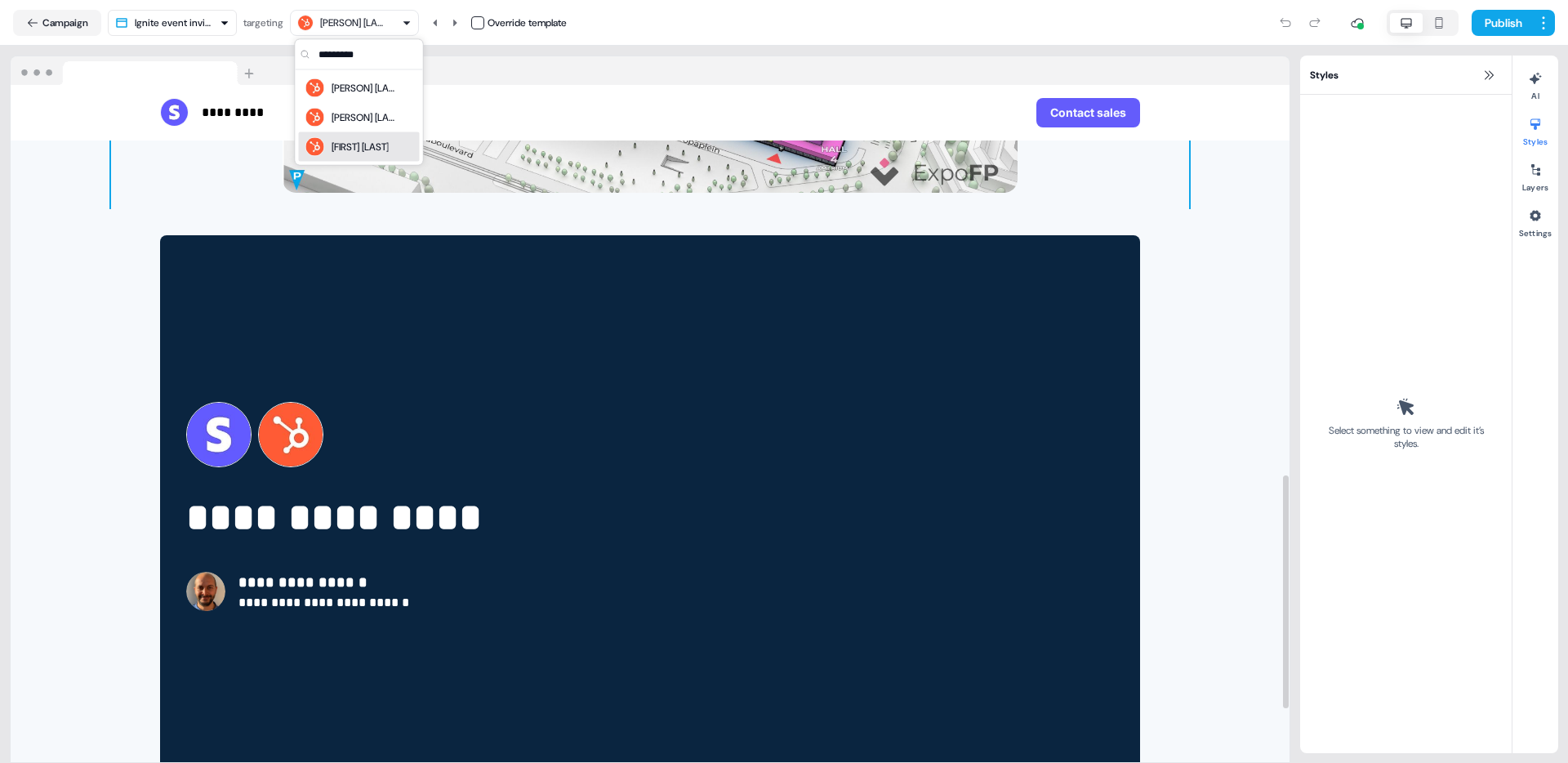 click on "**********" at bounding box center [650, -47] 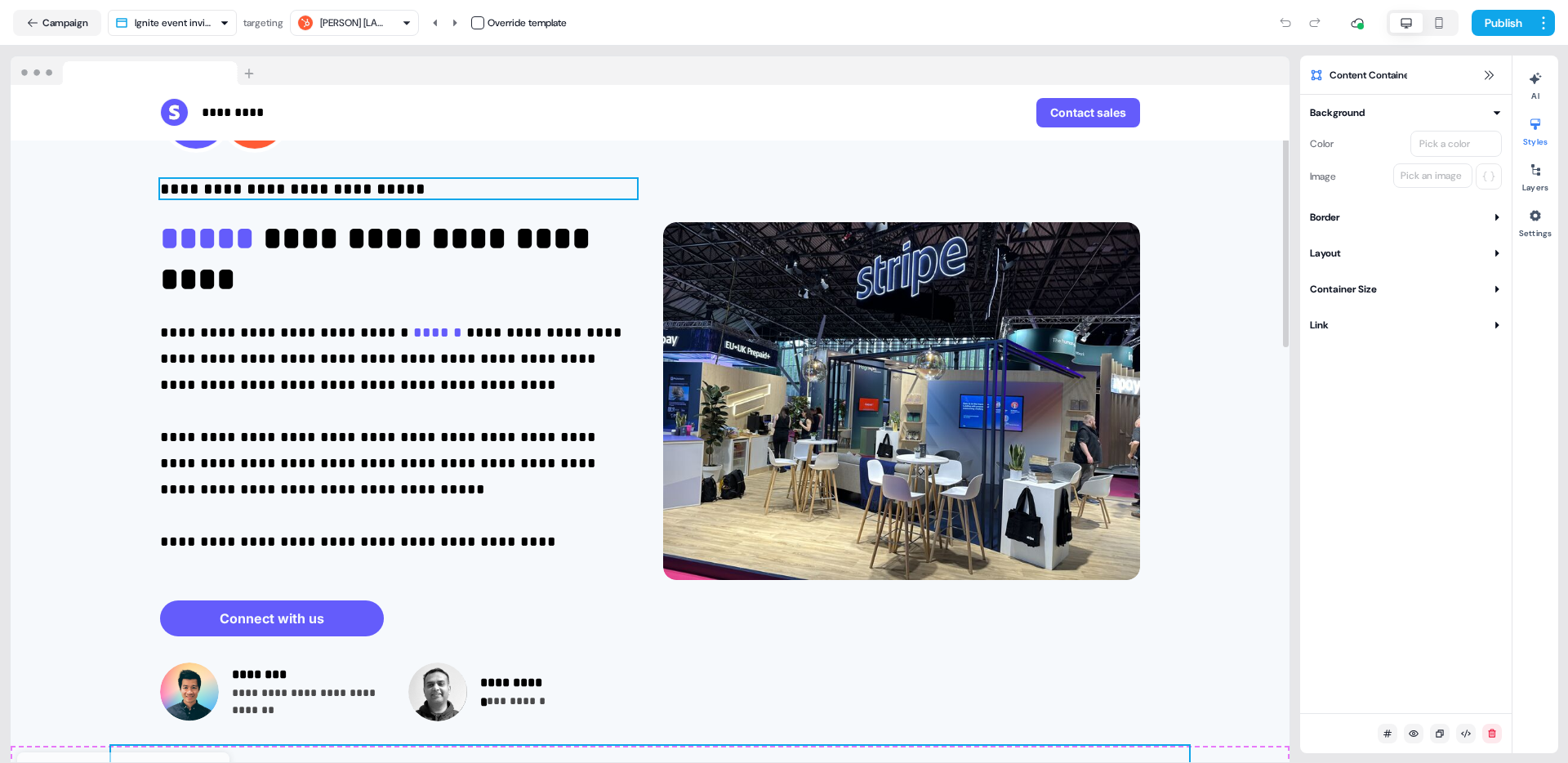 scroll, scrollTop: 83, scrollLeft: 0, axis: vertical 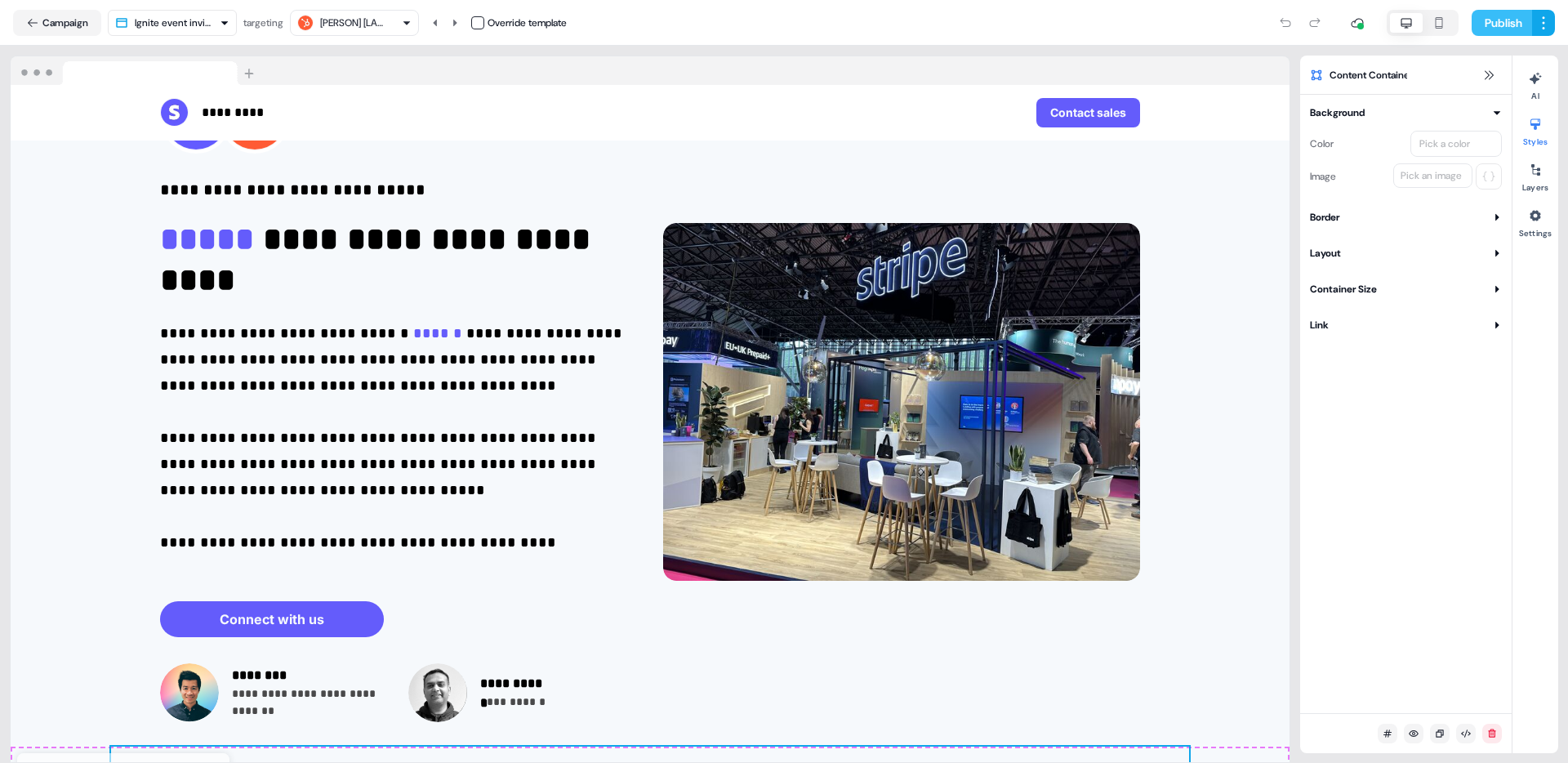 click on "Publish" at bounding box center [1502, 23] 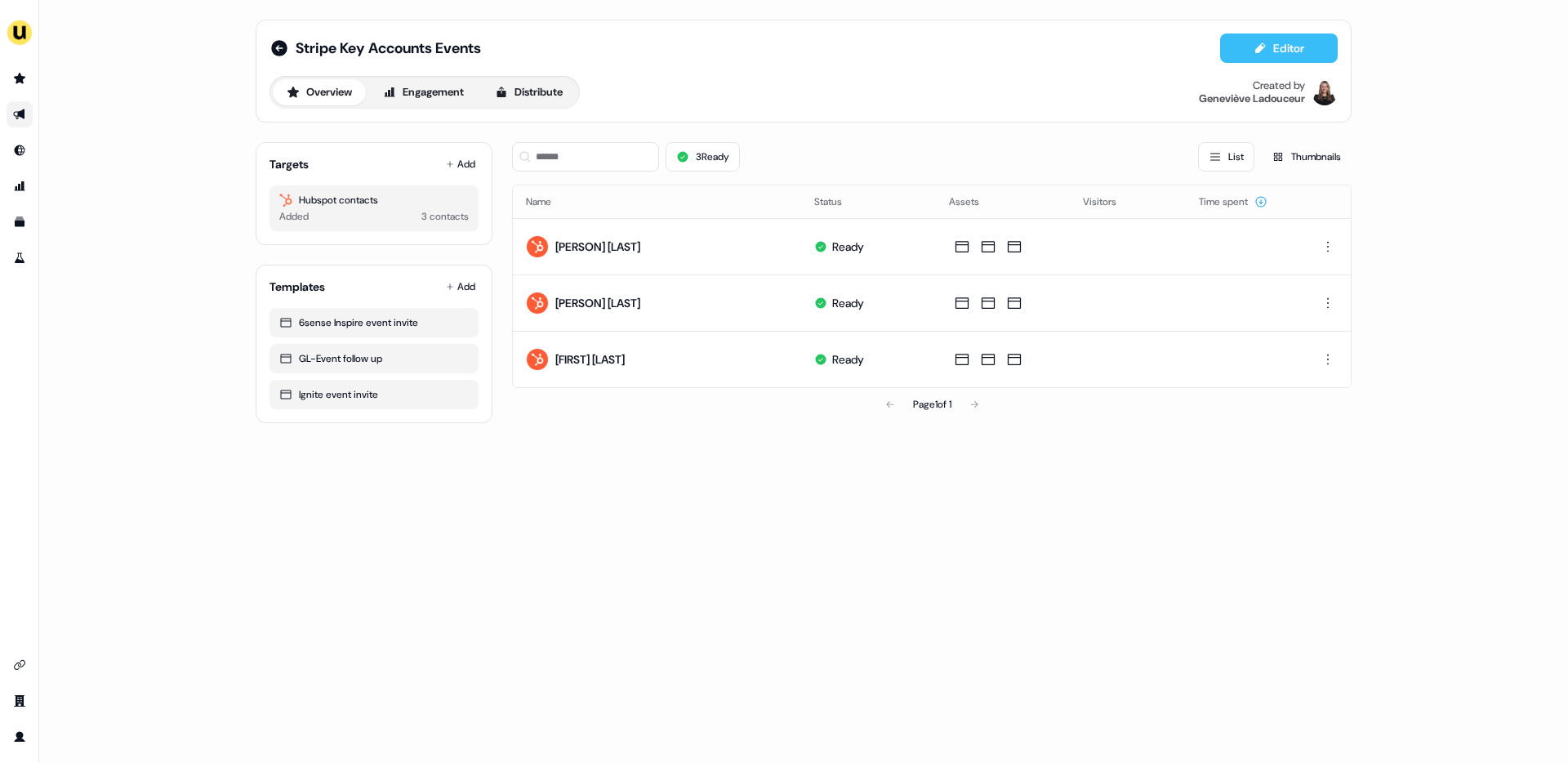 click 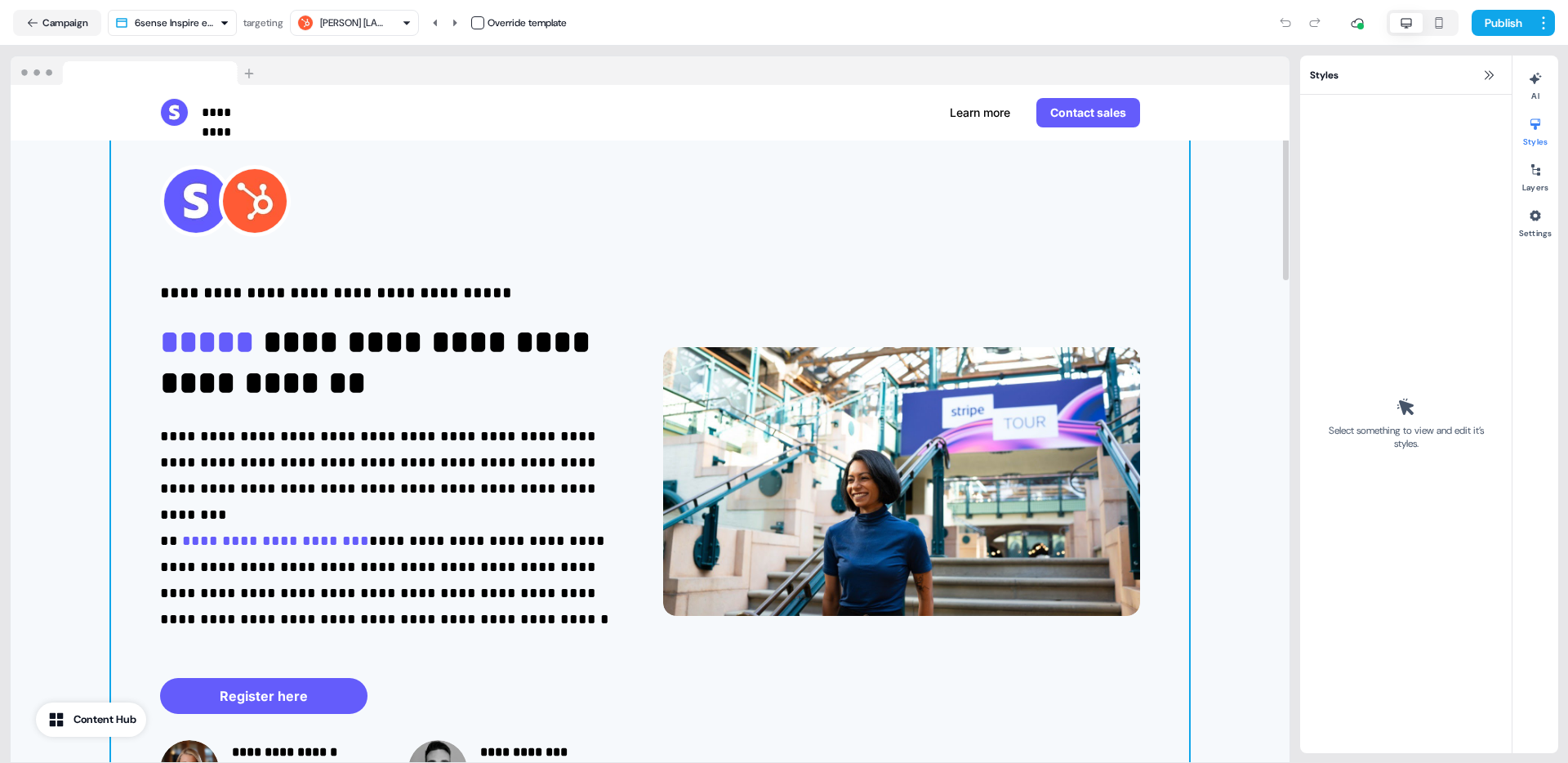 click on "**********" at bounding box center [650, 482] 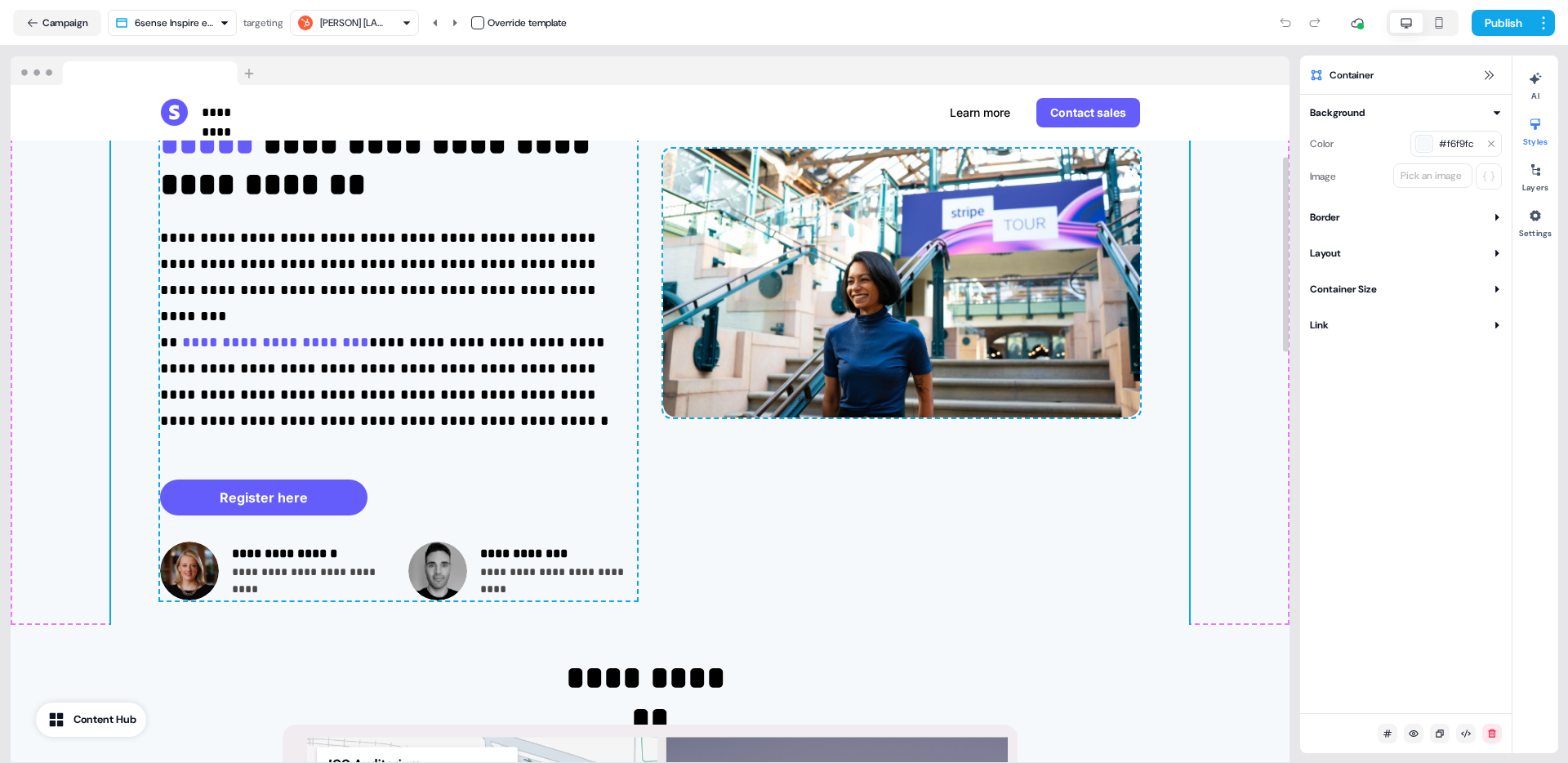 scroll, scrollTop: 297, scrollLeft: 0, axis: vertical 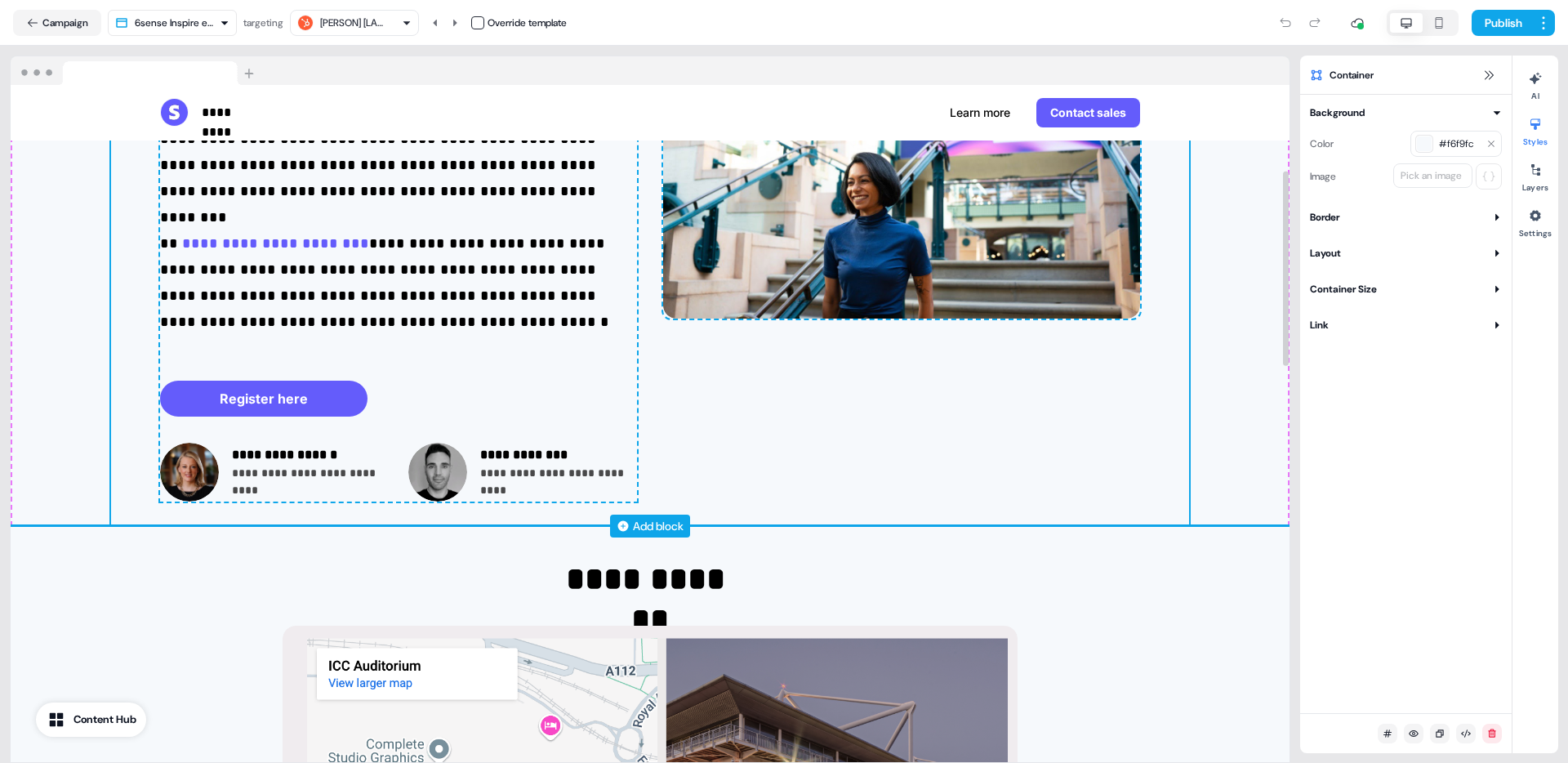click on "Add block" at bounding box center [658, 526] 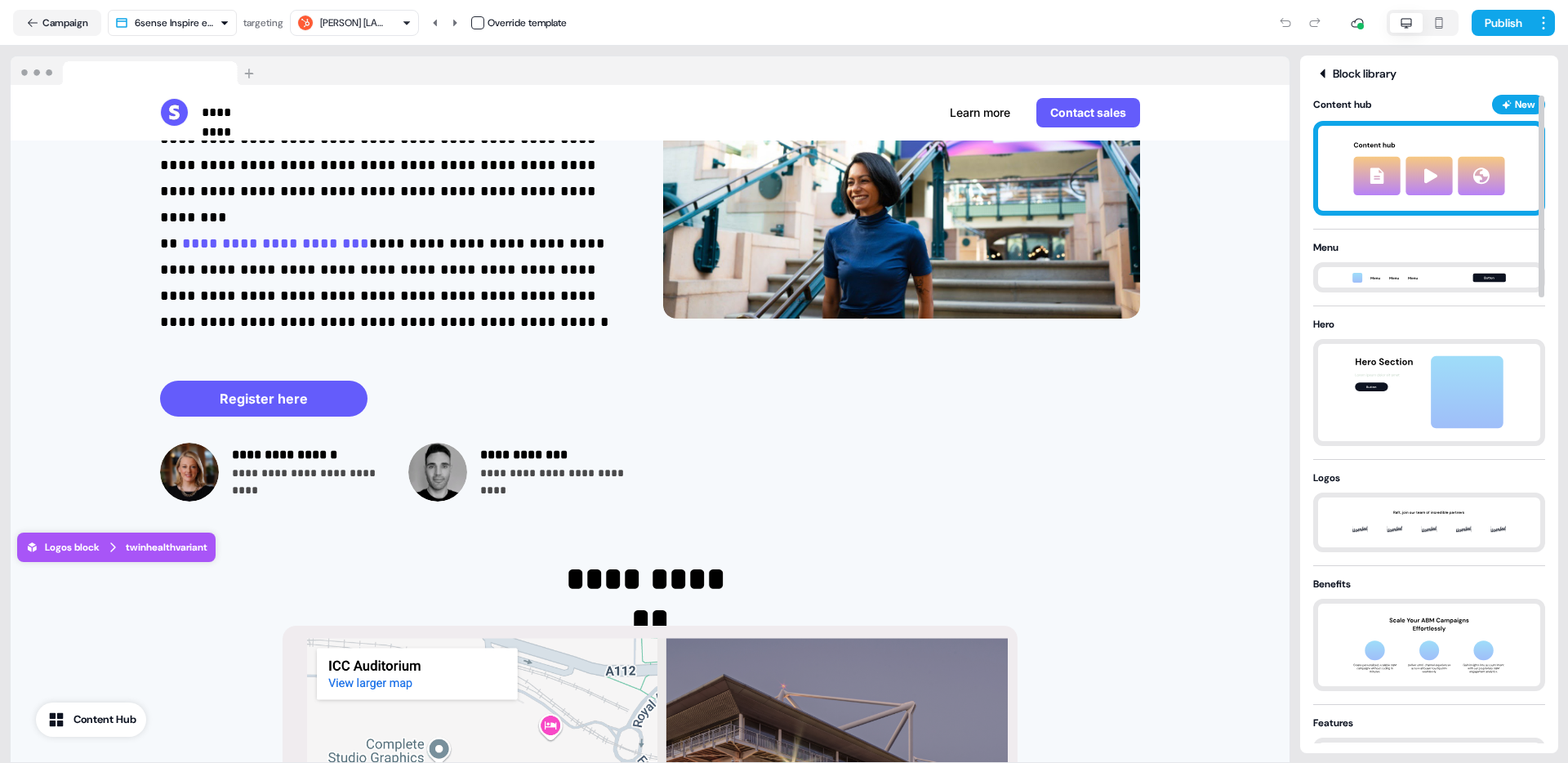 click at bounding box center [1429, 168] 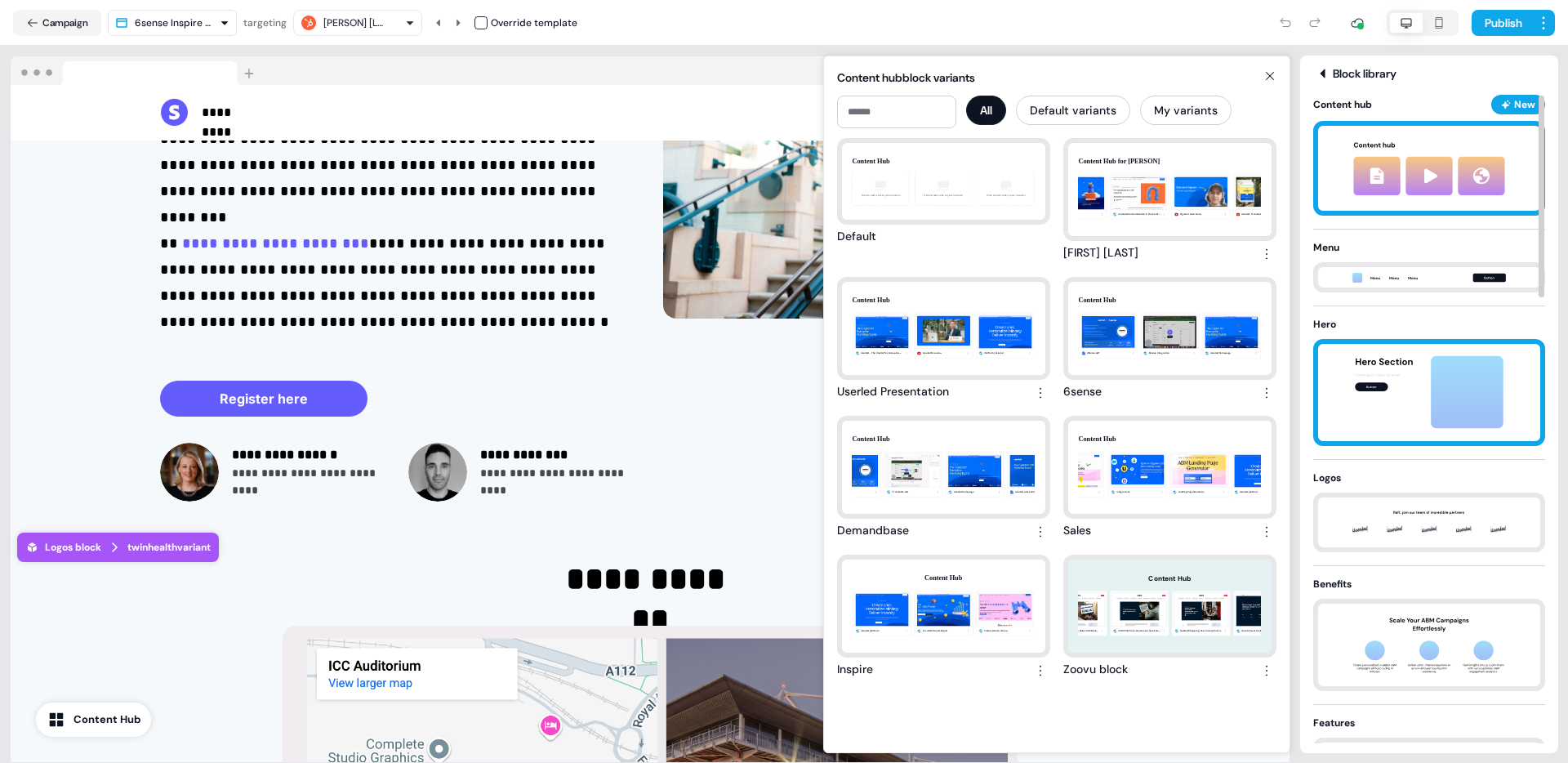 click at bounding box center (1429, 392) 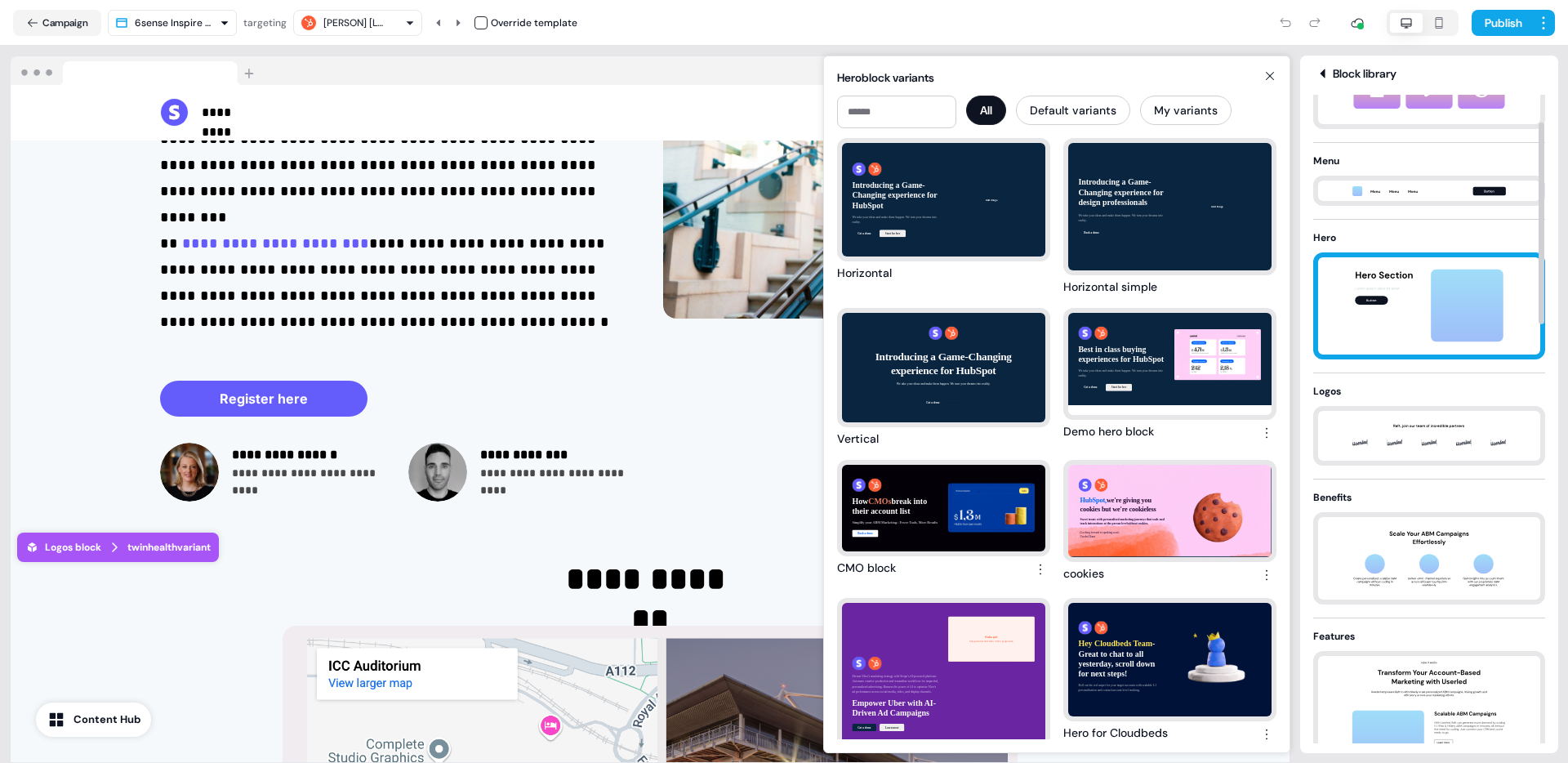 scroll, scrollTop: 88, scrollLeft: 0, axis: vertical 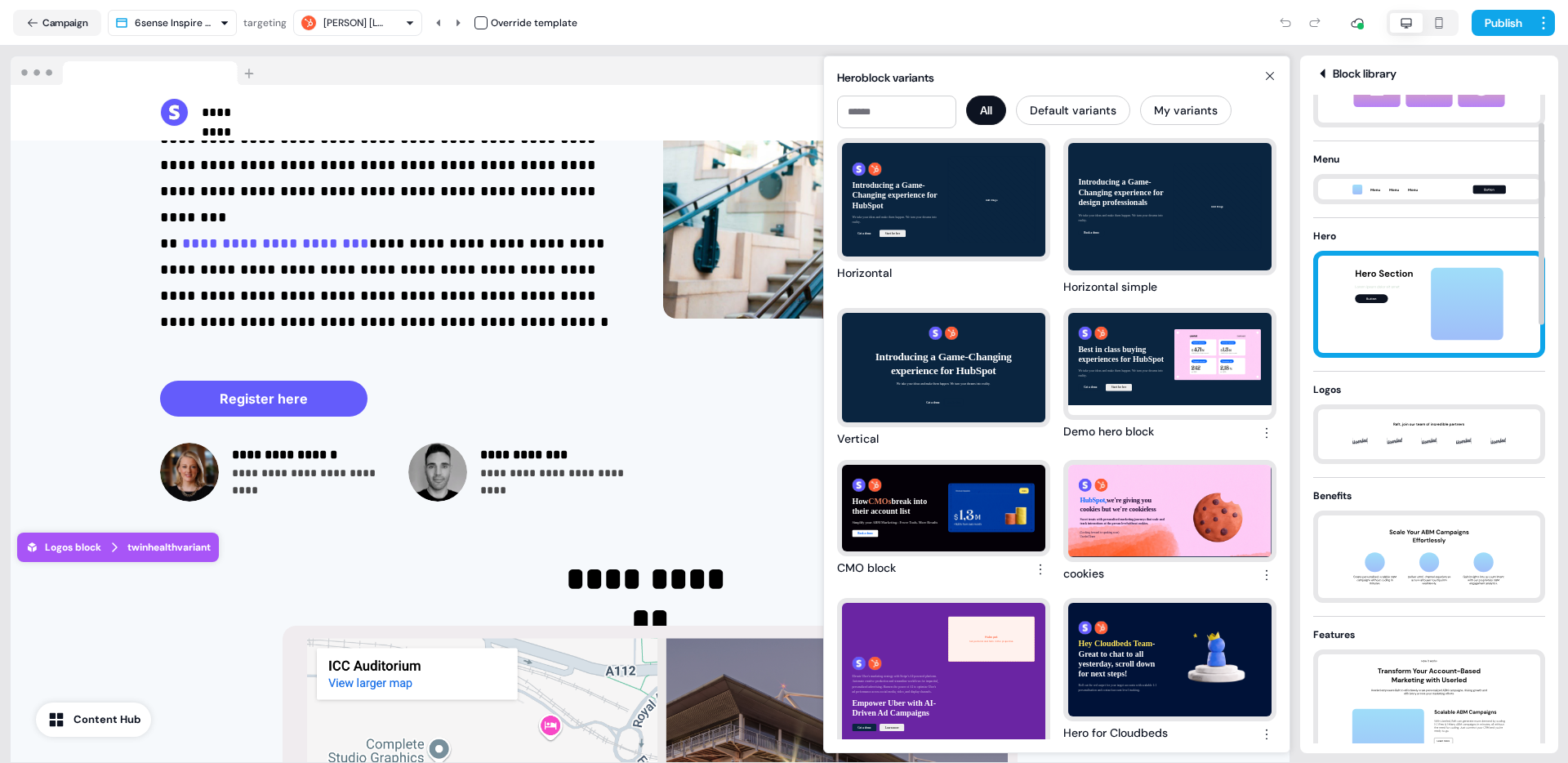 click at bounding box center (1429, 434) 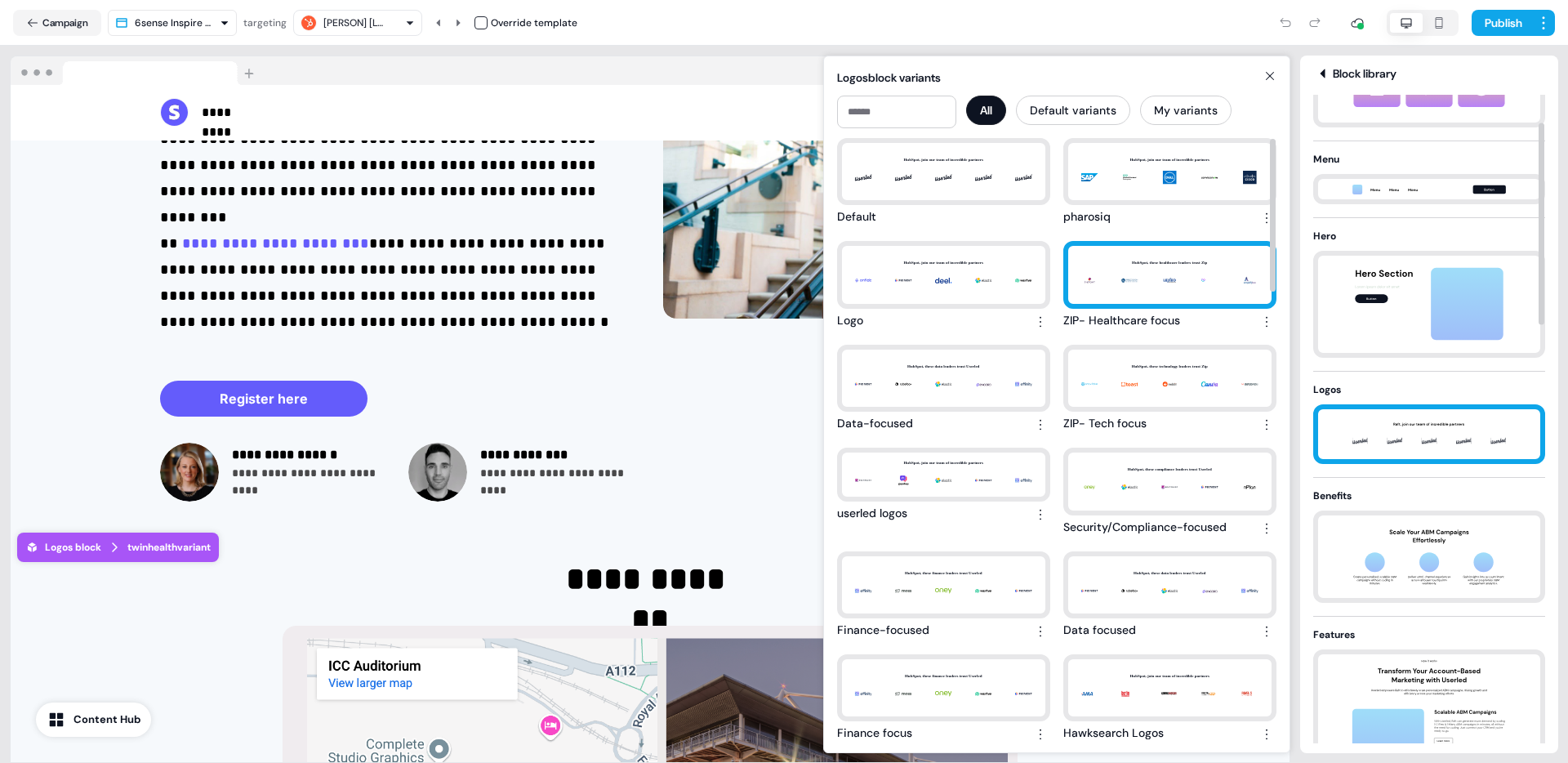 click on "HubSpot, these healthcare leaders trust Zip" at bounding box center (1169, 274) 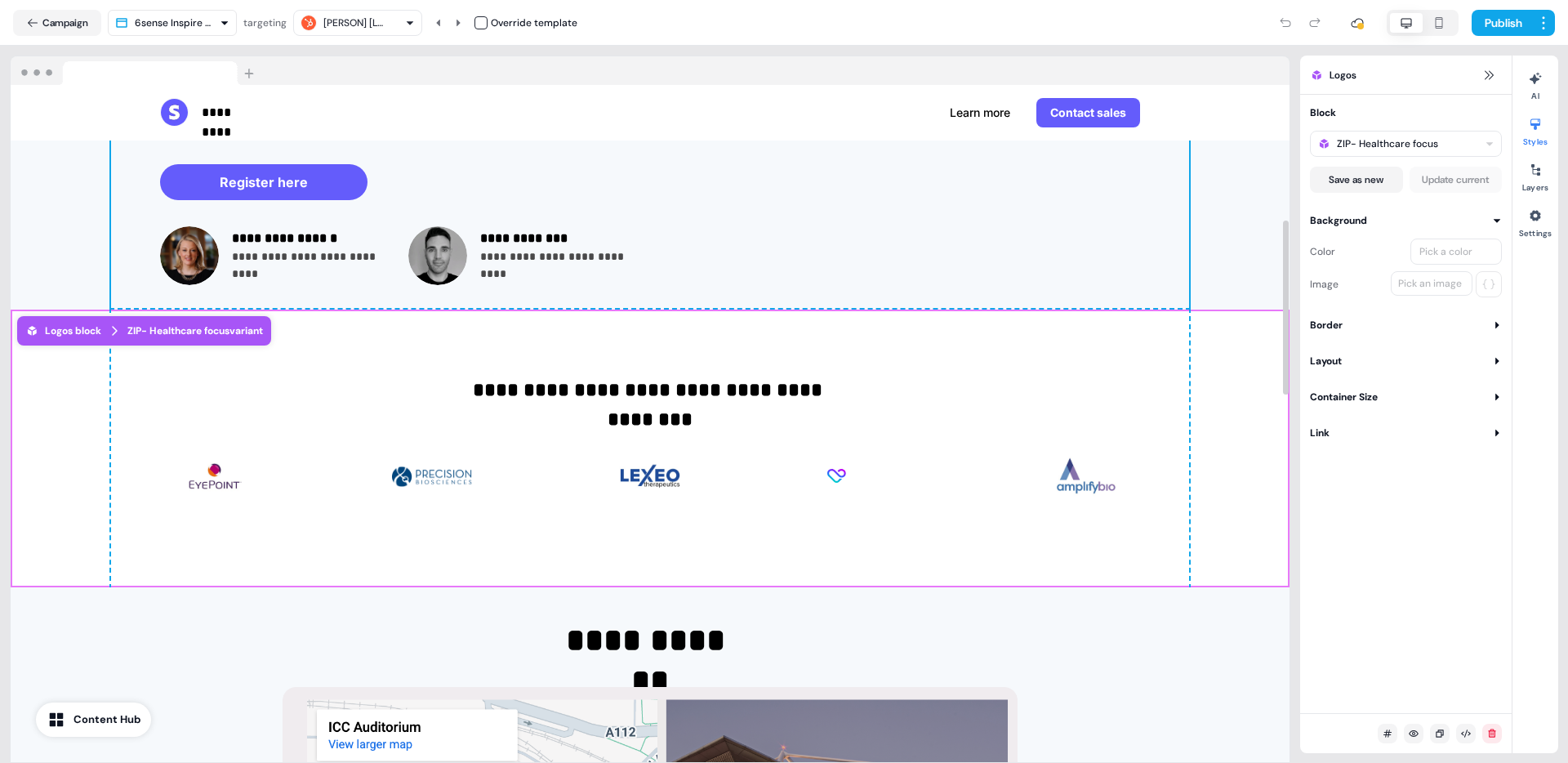 scroll, scrollTop: 524, scrollLeft: 0, axis: vertical 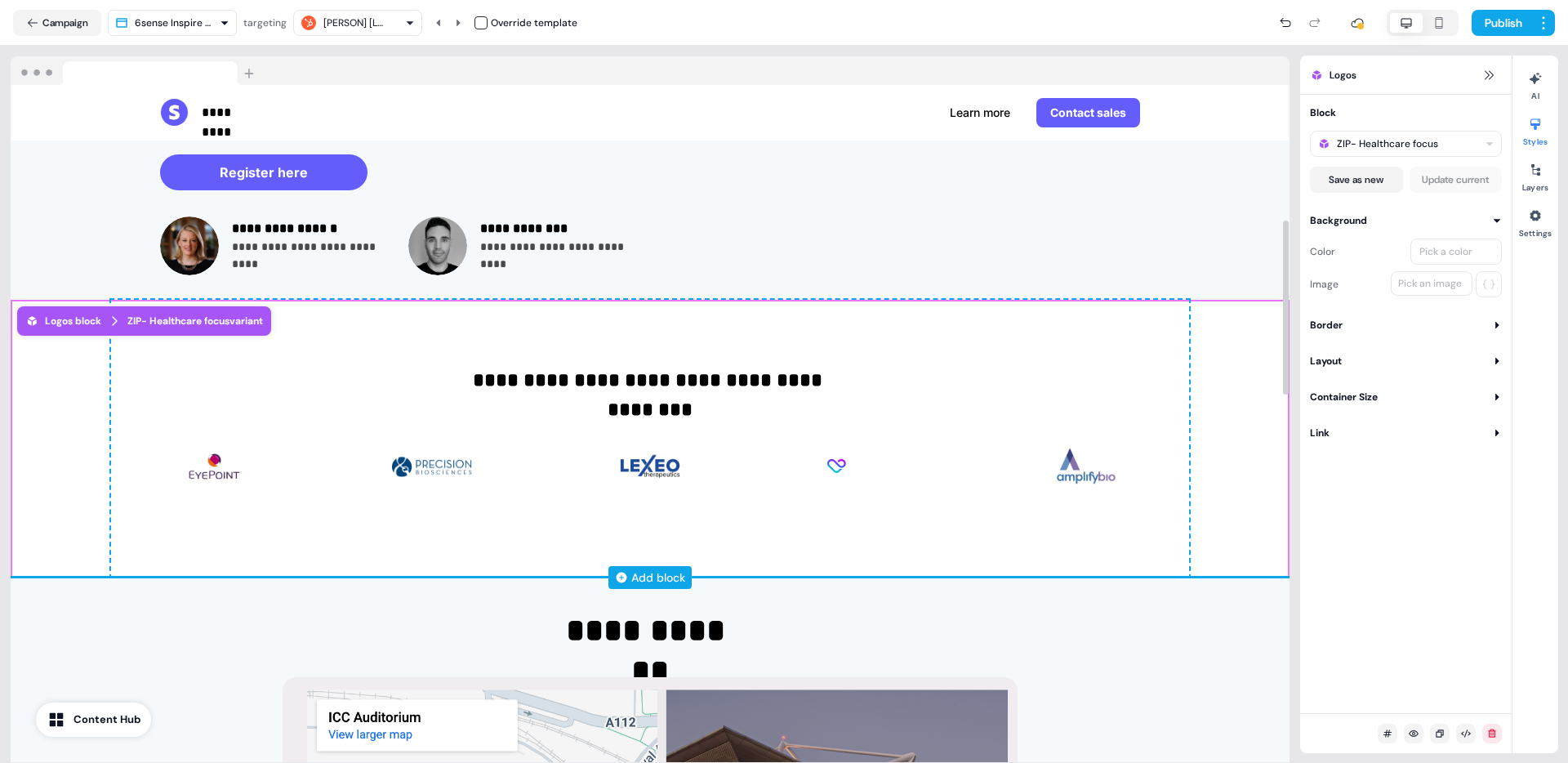 click on "Add block" at bounding box center (658, 578) 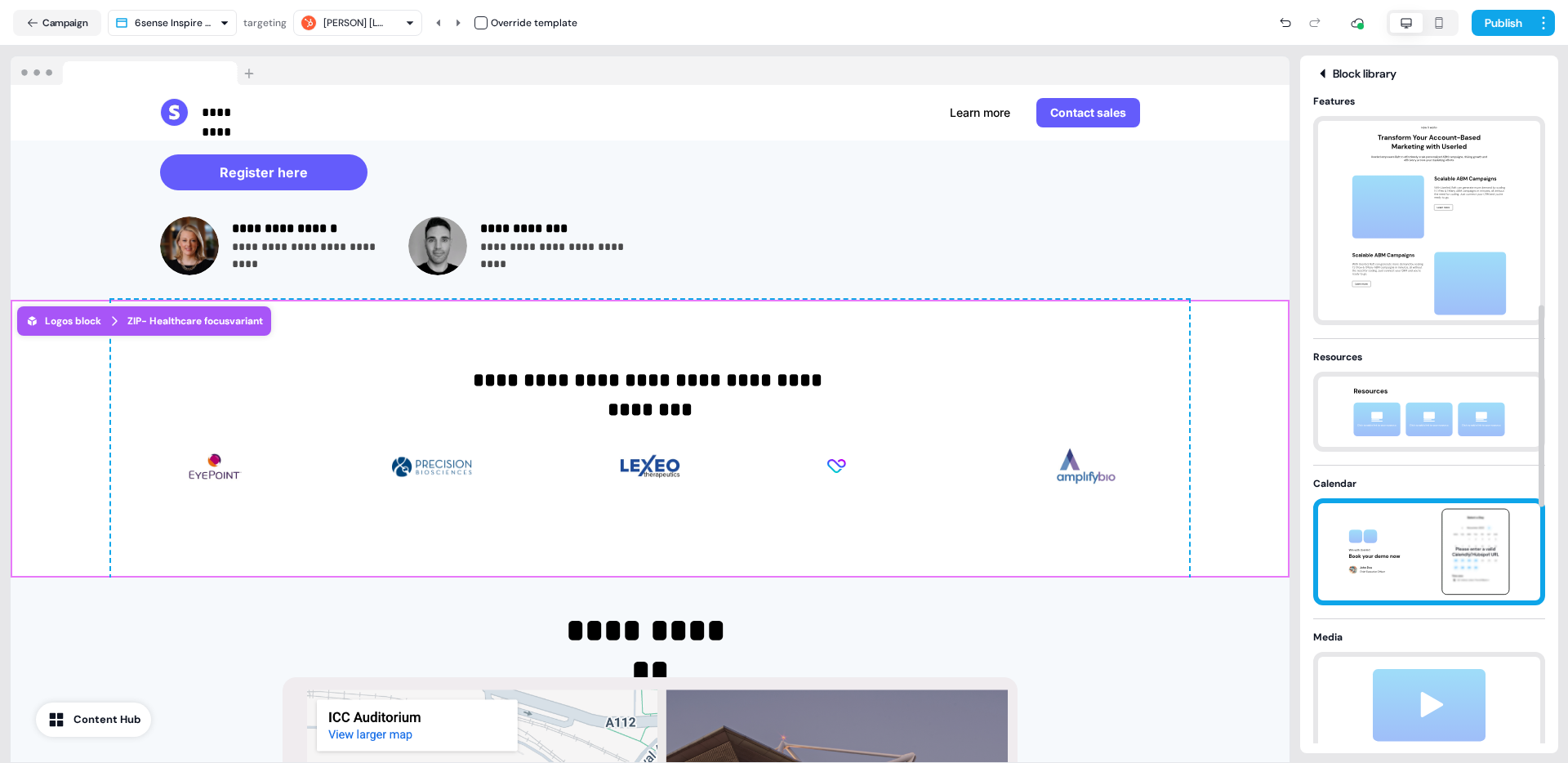 scroll, scrollTop: 682, scrollLeft: 0, axis: vertical 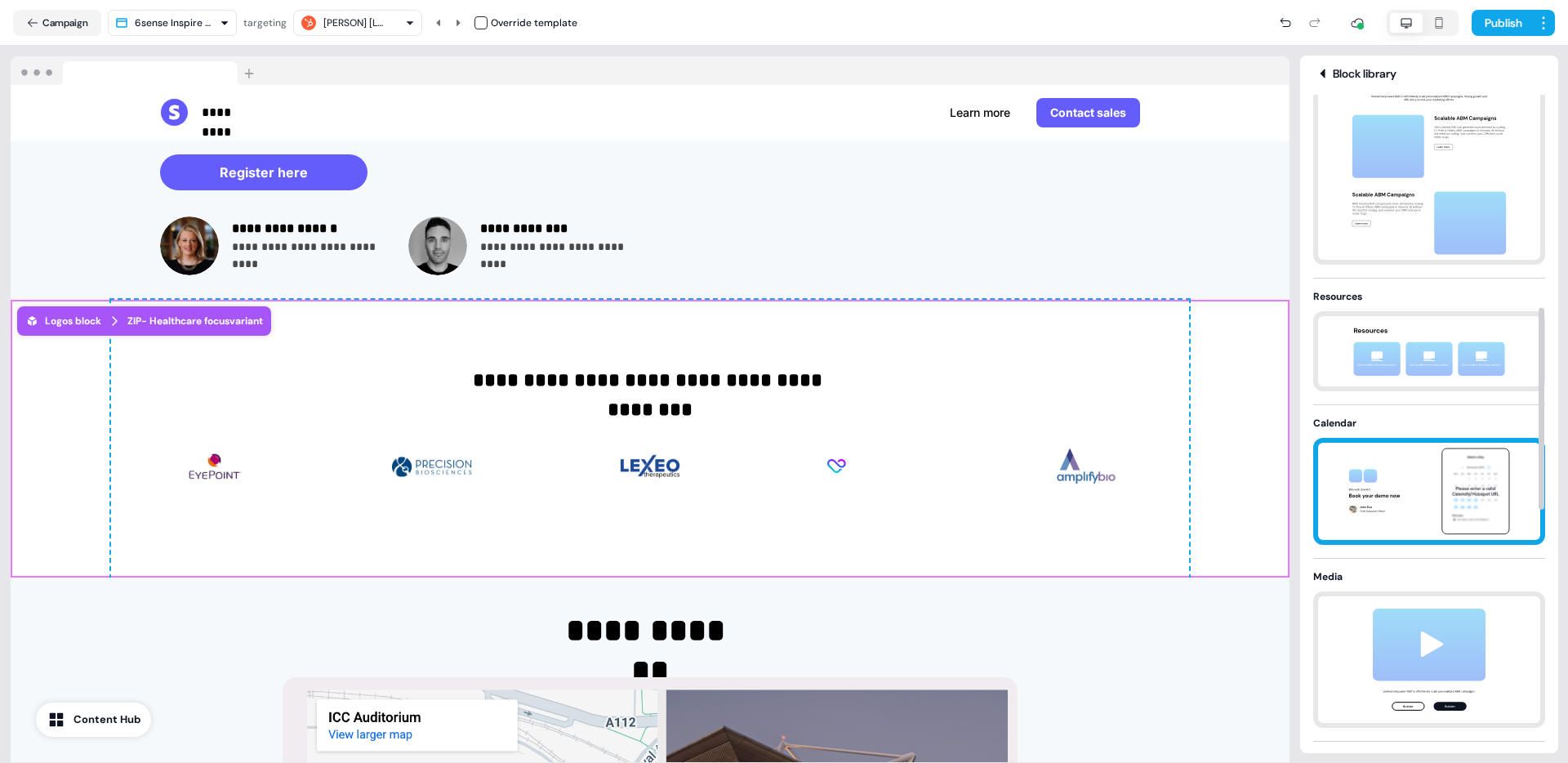 click at bounding box center [1429, 659] 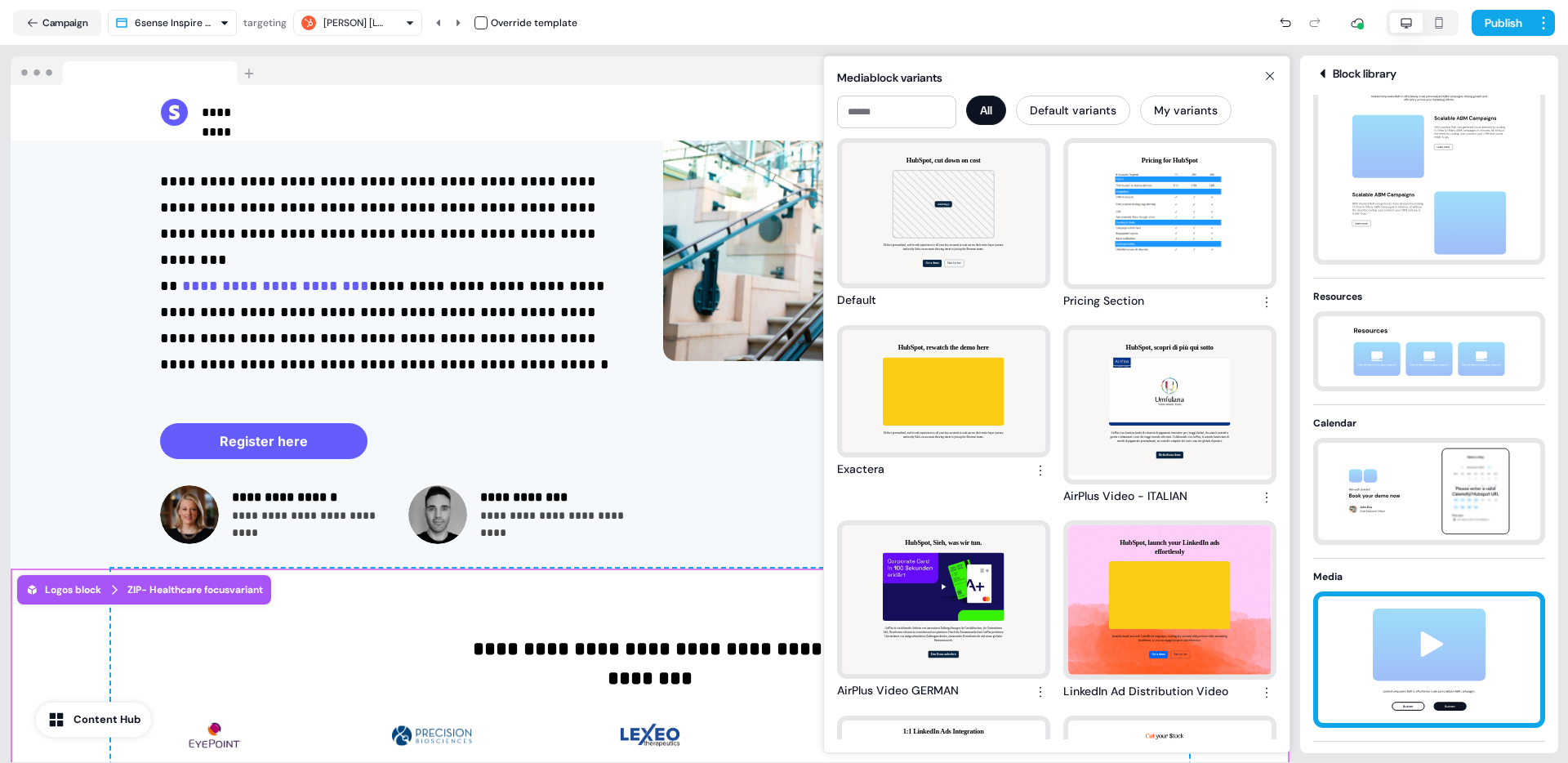 scroll, scrollTop: 225, scrollLeft: 0, axis: vertical 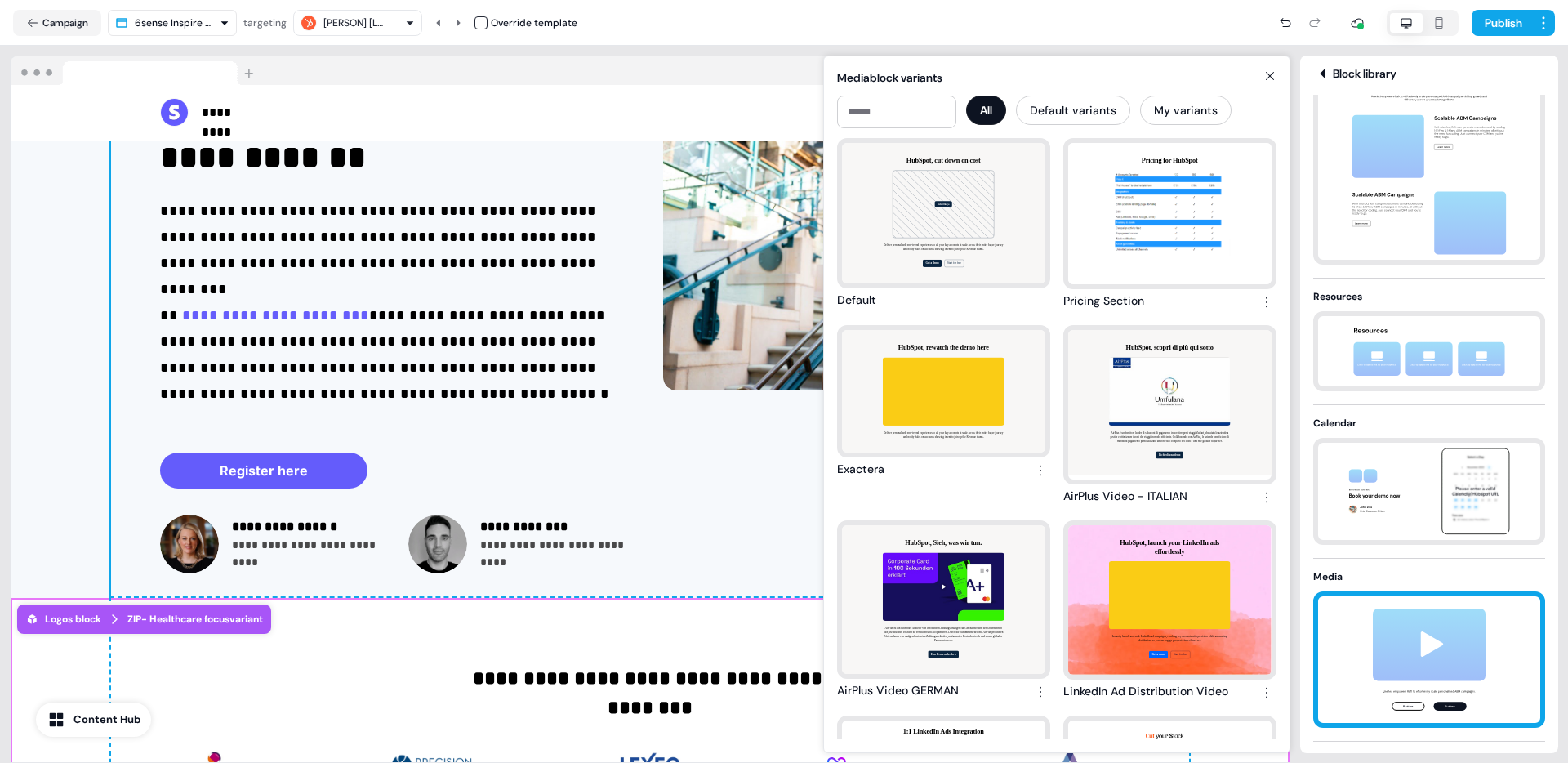click on "**********" at bounding box center (650, 257) 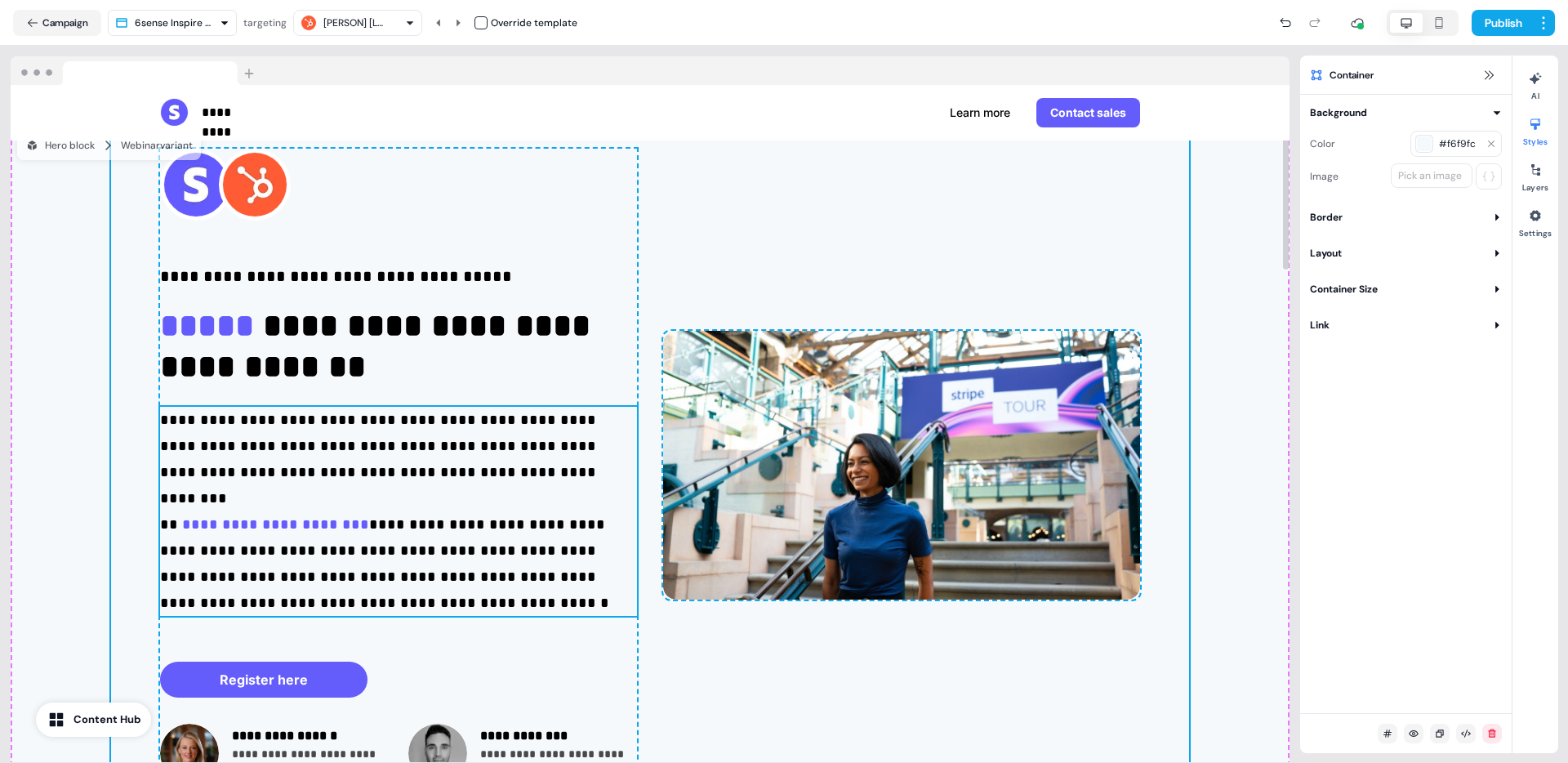scroll, scrollTop: 0, scrollLeft: 0, axis: both 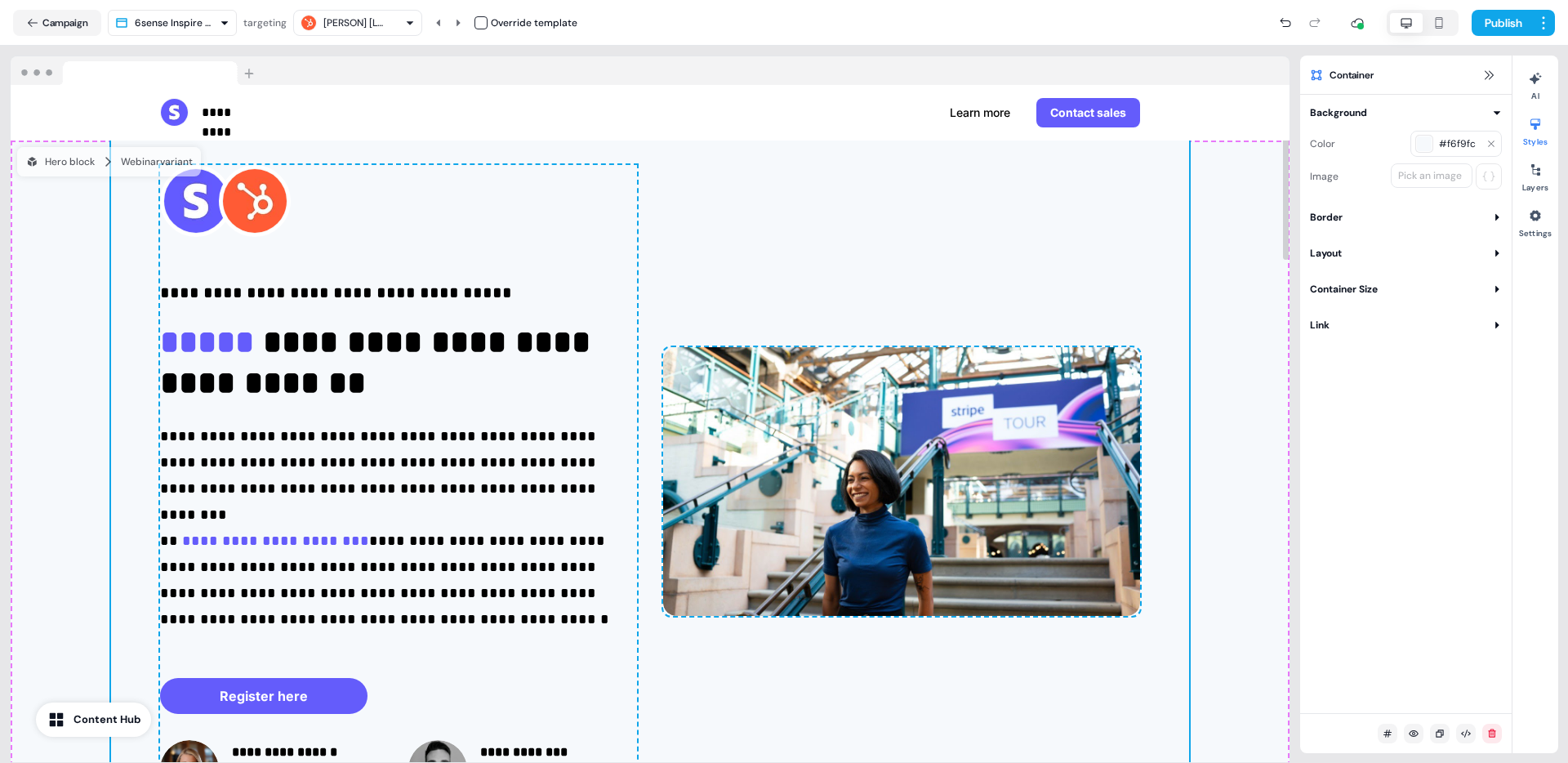 click on "**********" at bounding box center (650, 482) 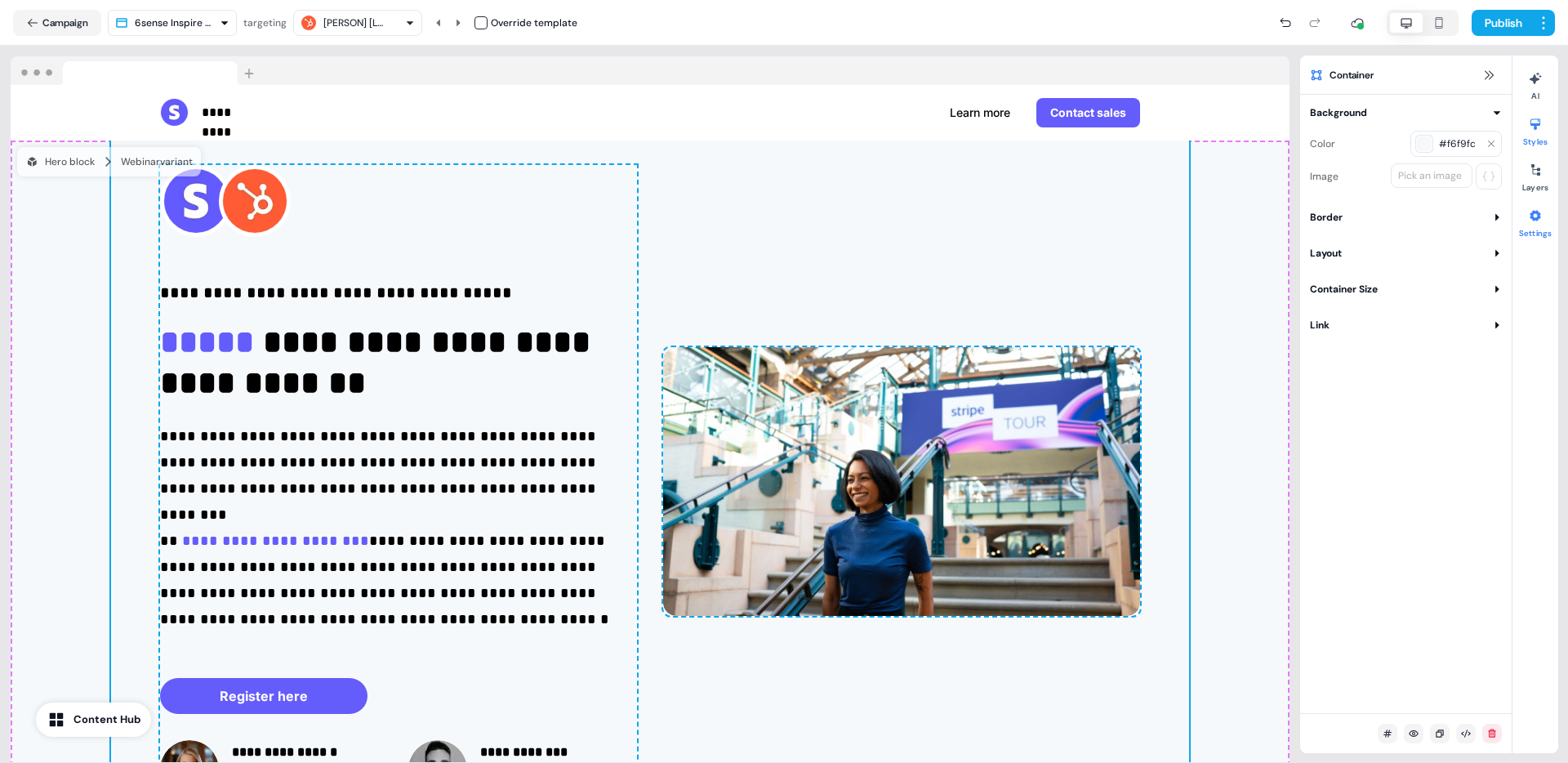 click at bounding box center (1535, 216) 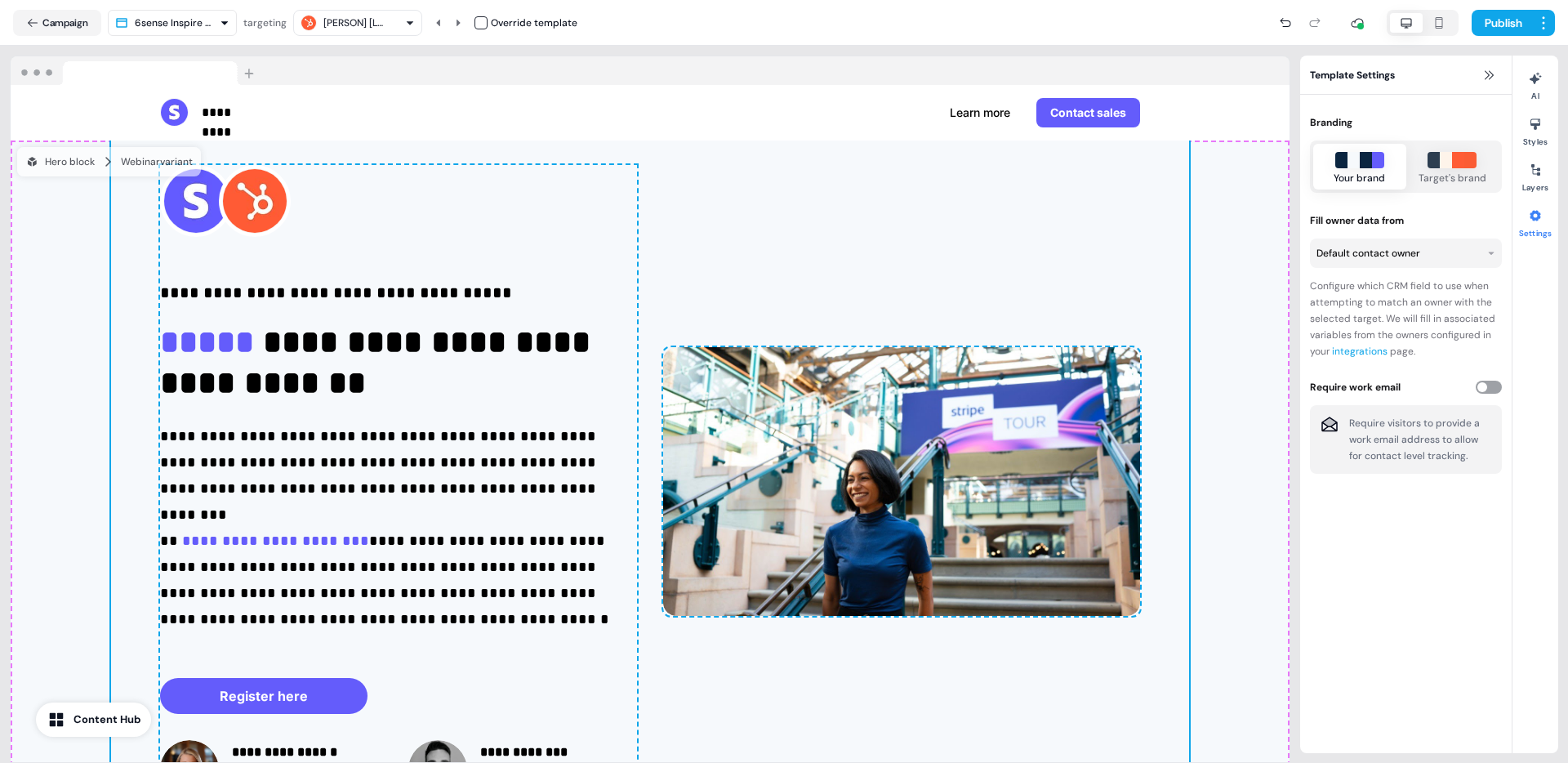 click at bounding box center (1489, 387) 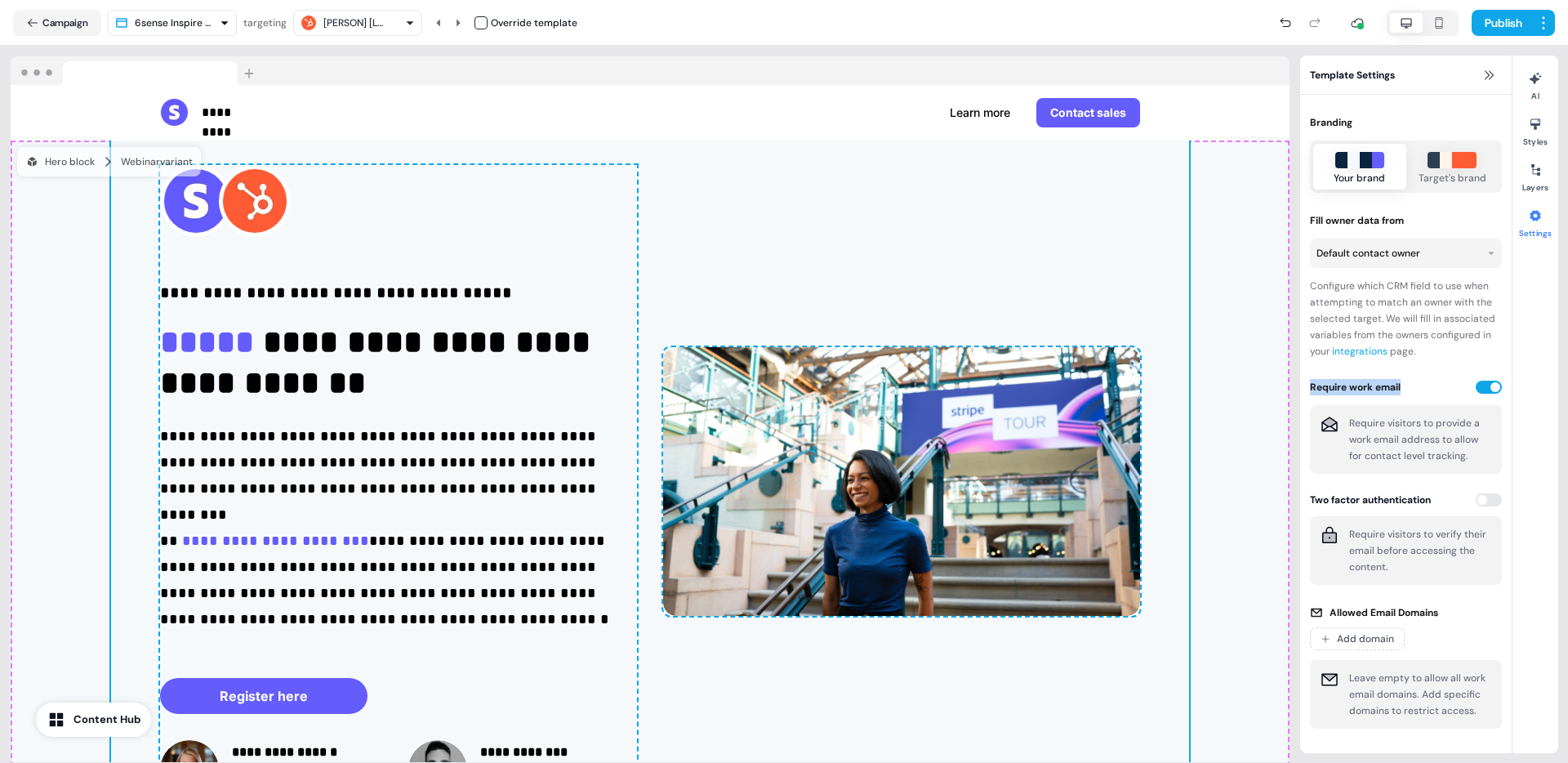 drag, startPoint x: 1307, startPoint y: 385, endPoint x: 1396, endPoint y: 397, distance: 89.80535 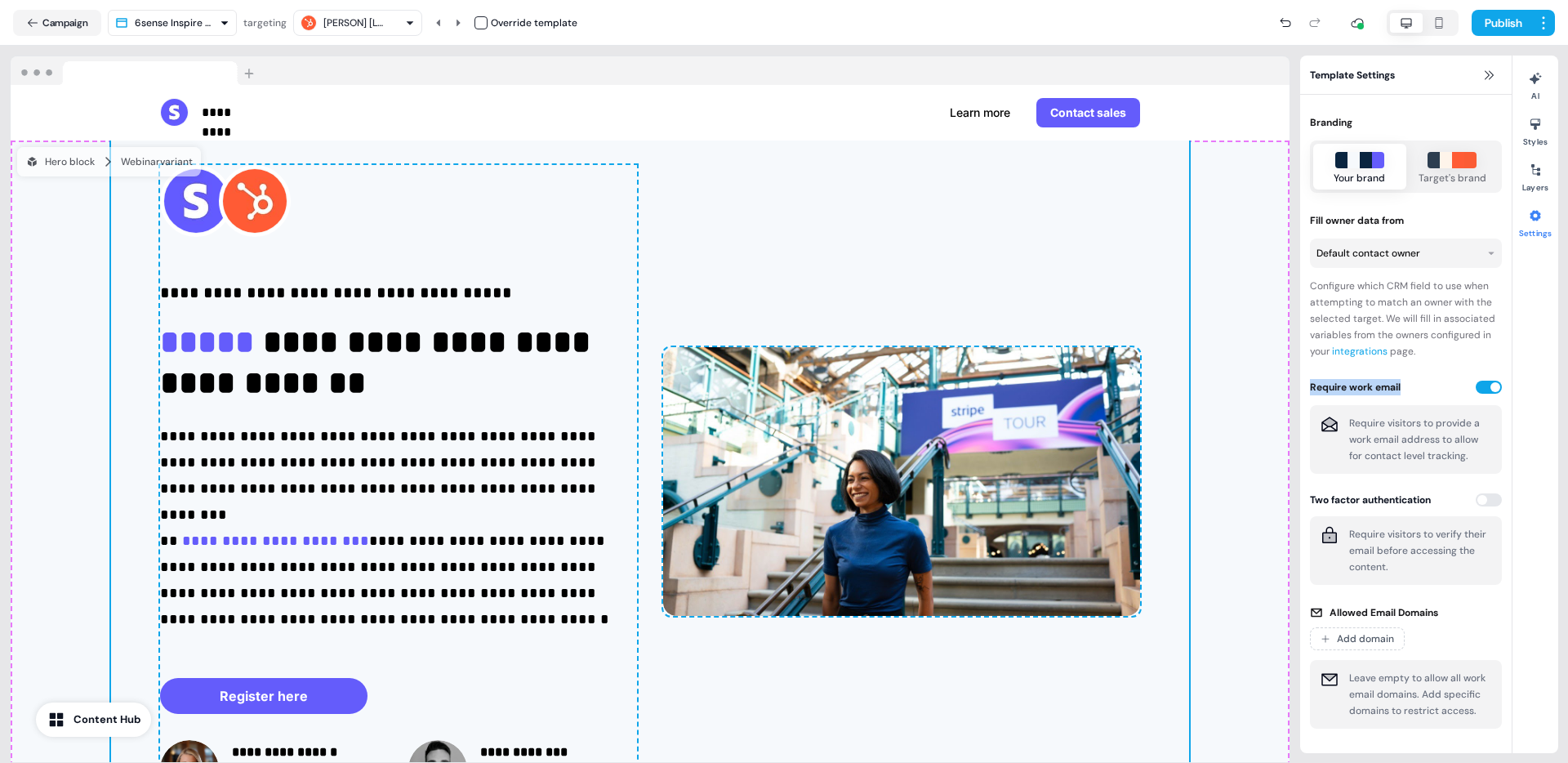 click on "Require work email Require visitors to provide a work email address to allow for contact level tracking. Two factor authentication Require visitors to verify their email before accessing the content. Allowed Email Domains Add domain Leave empty to allow all work email domains. Add specific domains to restrict access." at bounding box center [1405, 554] 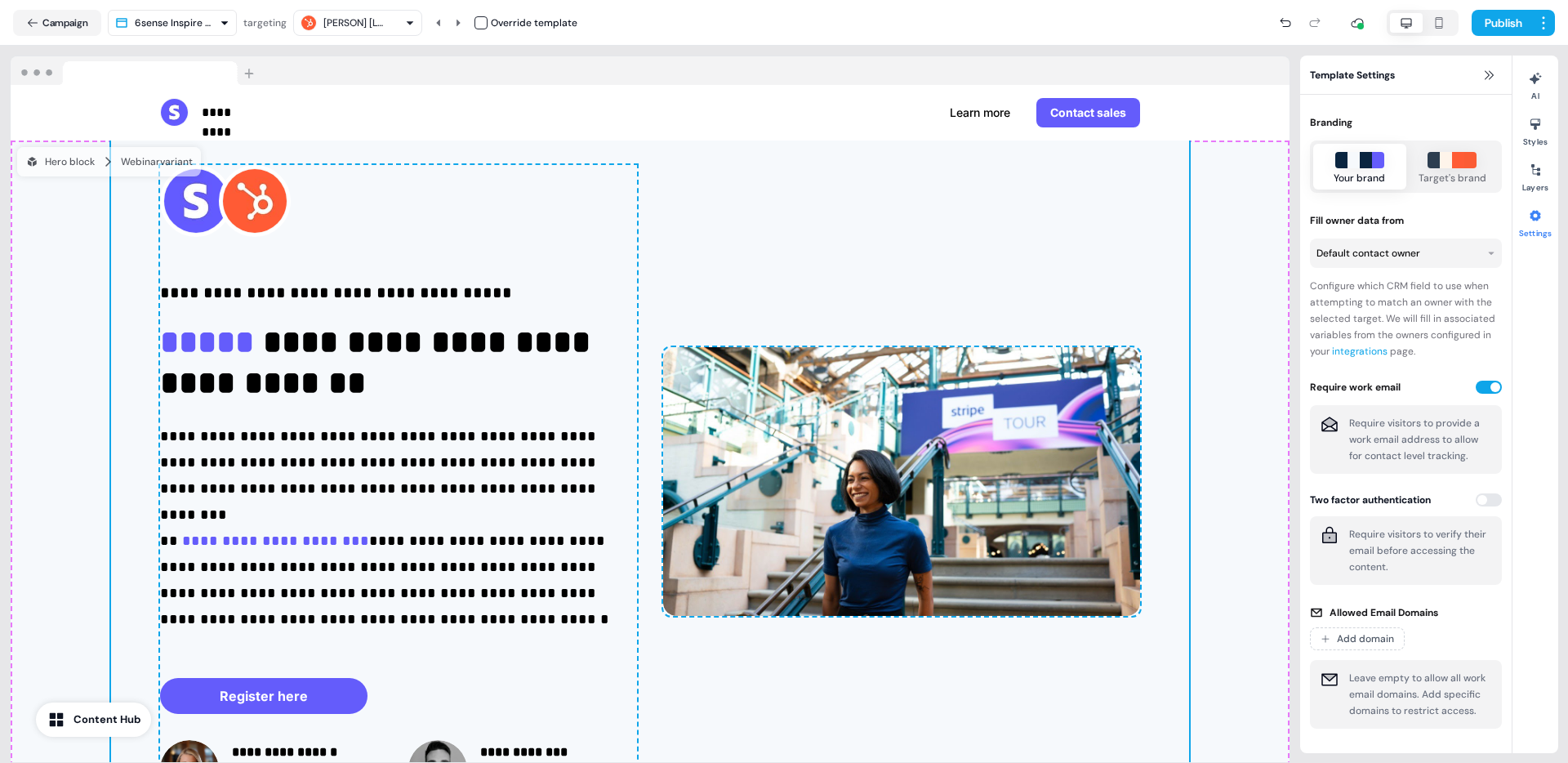 click on "Fill owner data from Default contact owner Configure which CRM field to use when attempting to match an owner with the selected target. We will fill in associated variables from the owners configured in your   integrations   page." at bounding box center (1405, 286) 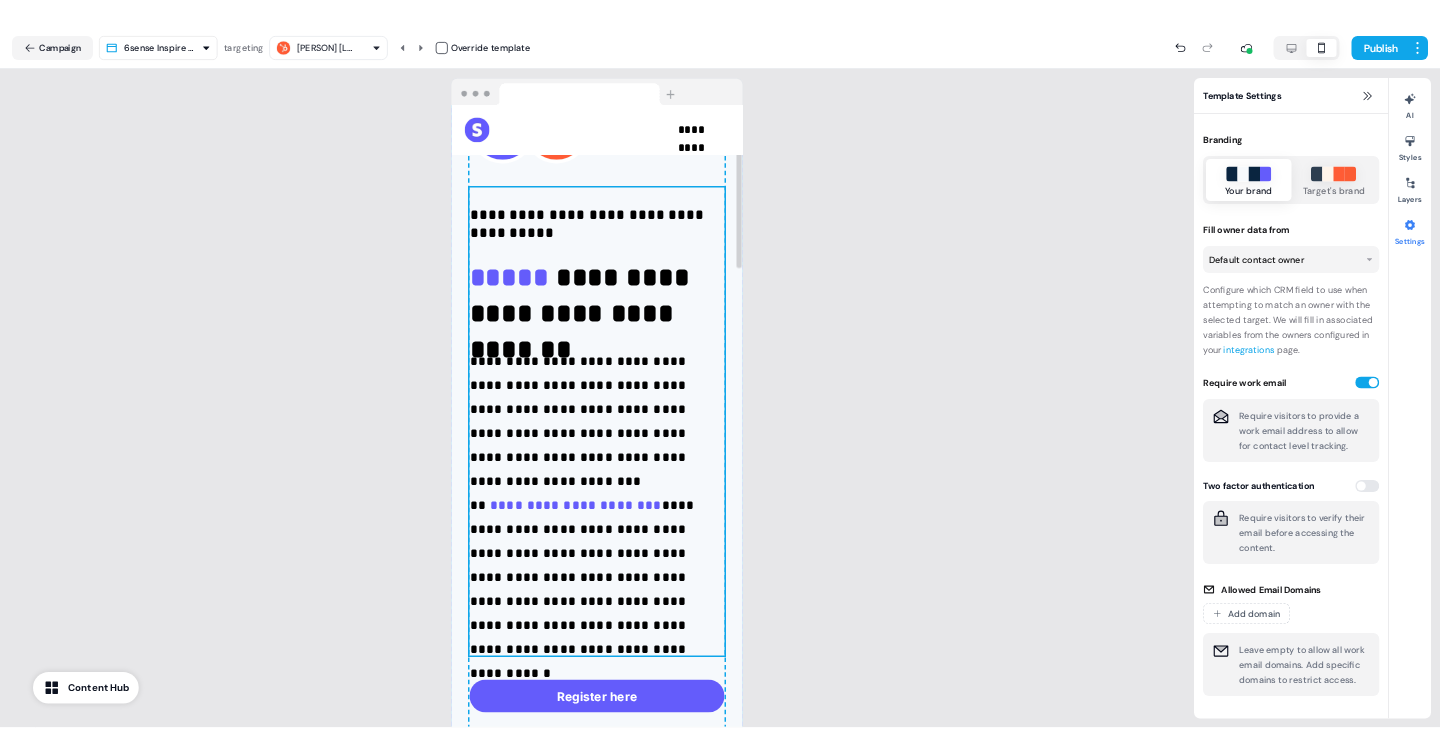 scroll, scrollTop: 130, scrollLeft: 0, axis: vertical 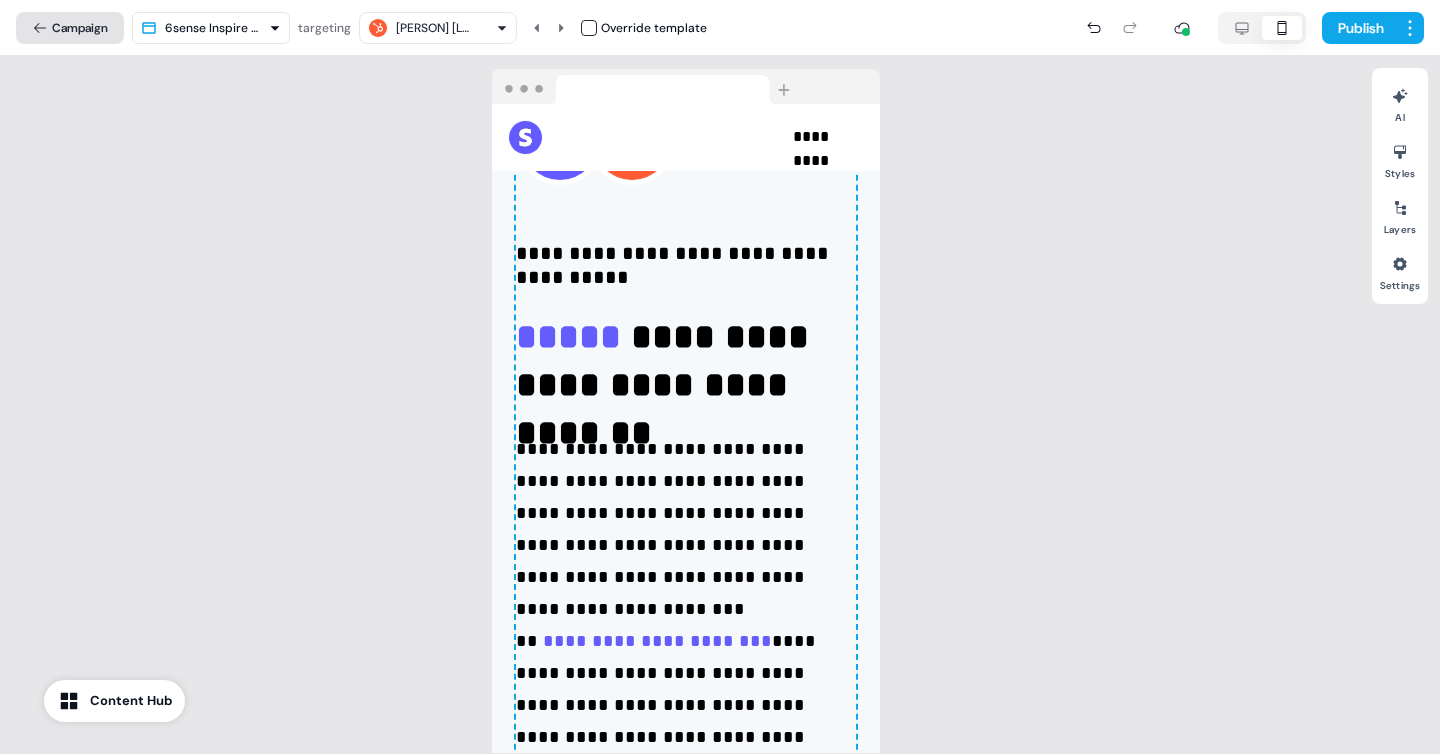 click on "Campaign" at bounding box center (70, 28) 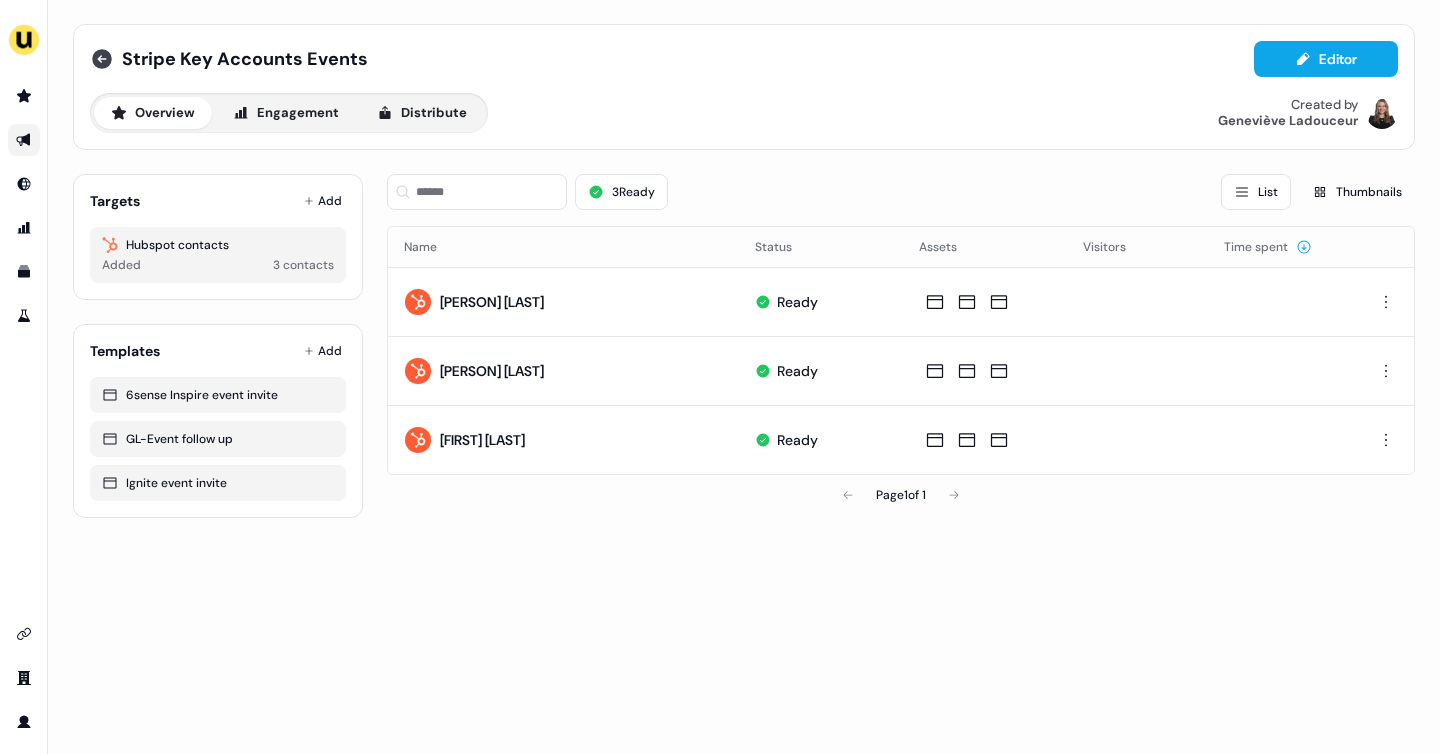 click 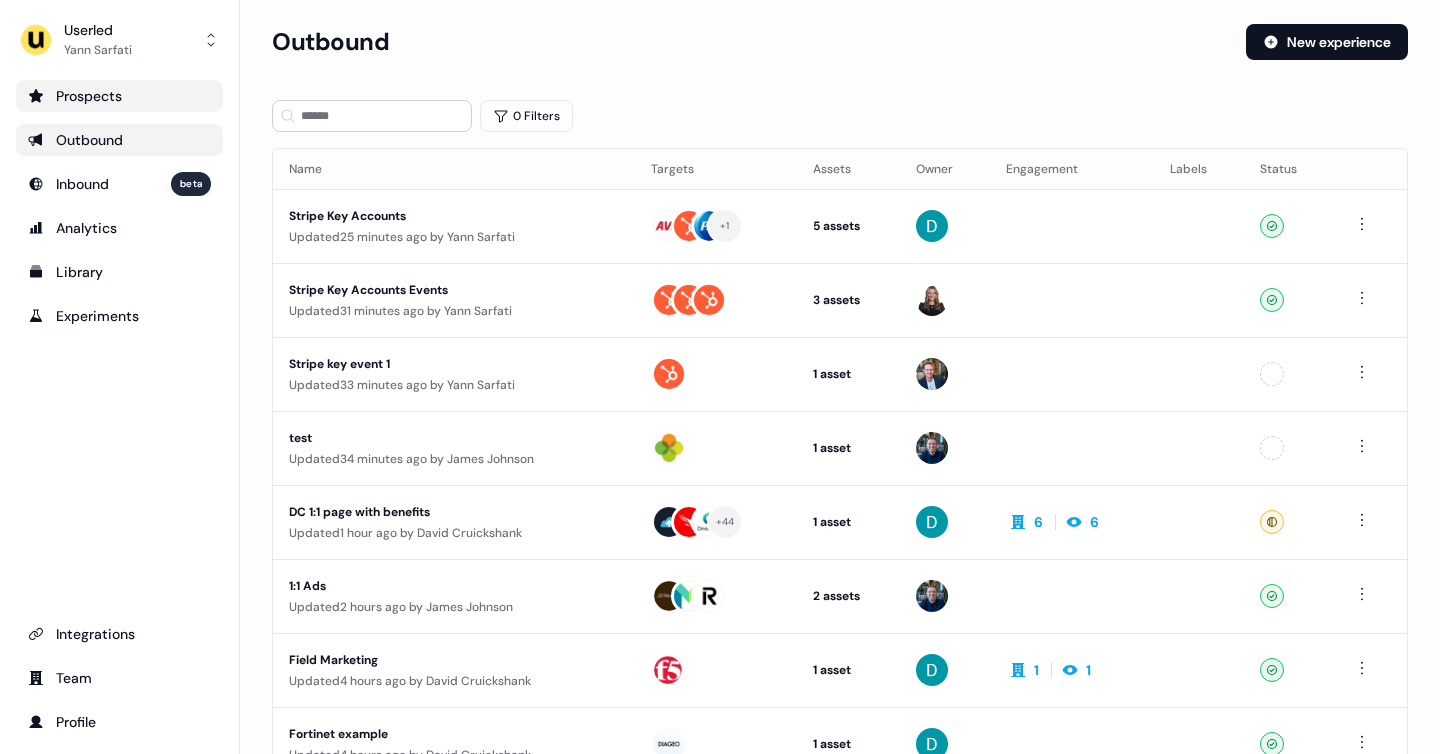 click on "Prospects" at bounding box center [119, 96] 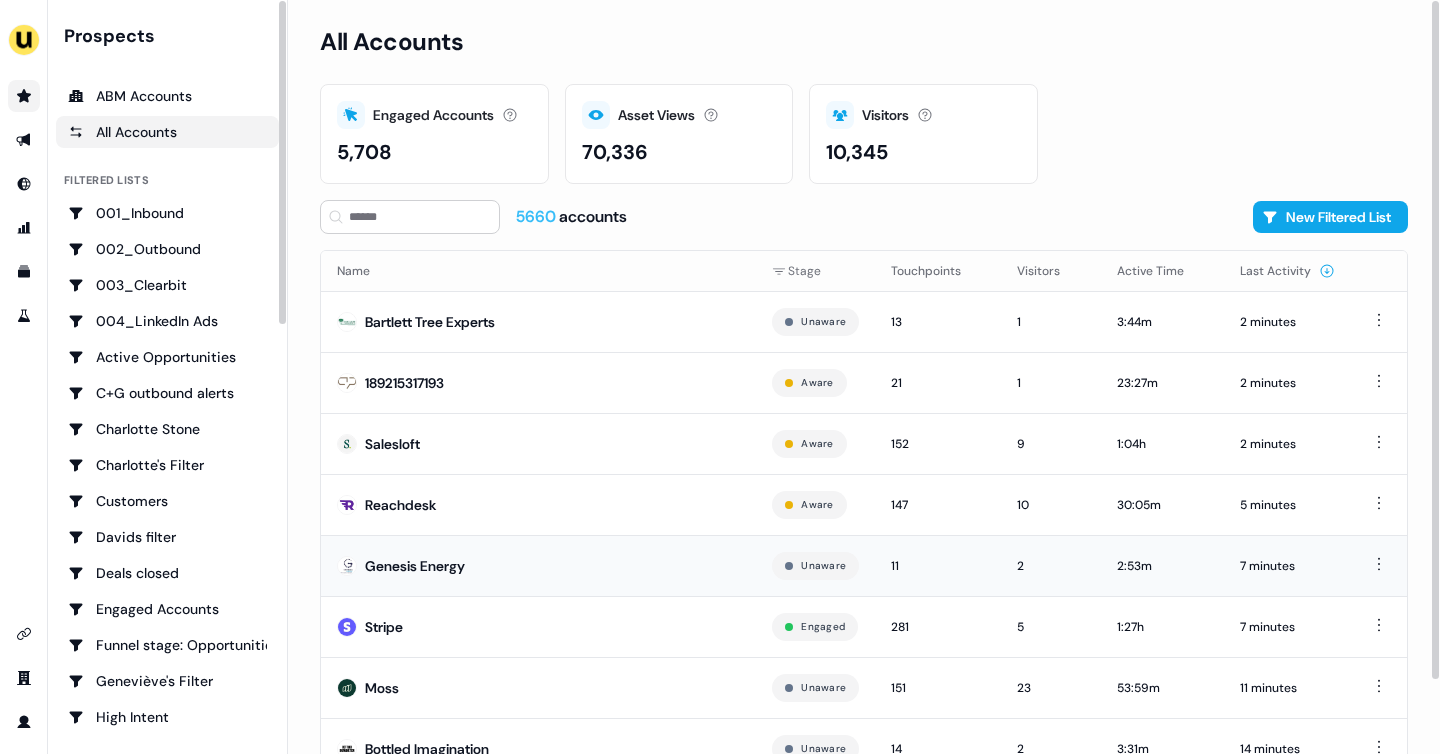 scroll, scrollTop: 81, scrollLeft: 0, axis: vertical 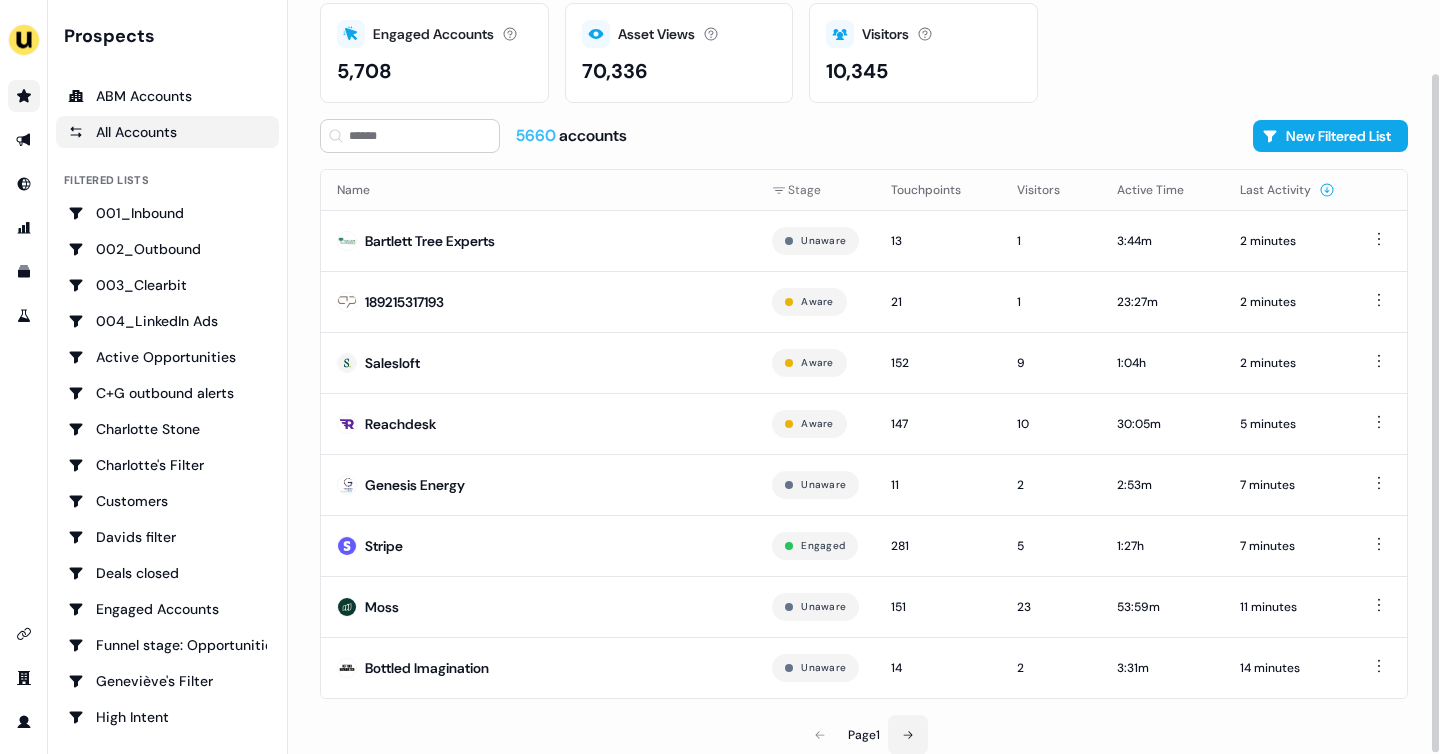click 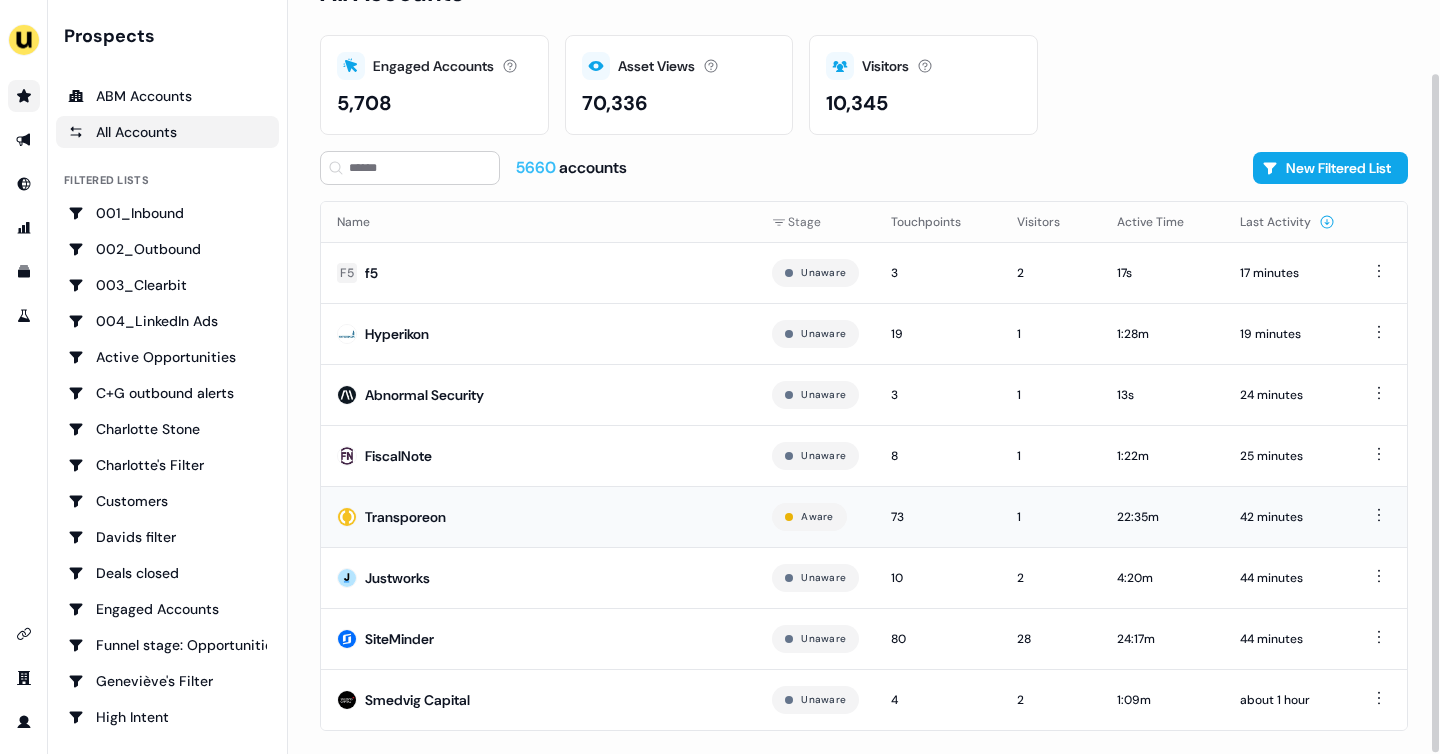 scroll, scrollTop: 81, scrollLeft: 0, axis: vertical 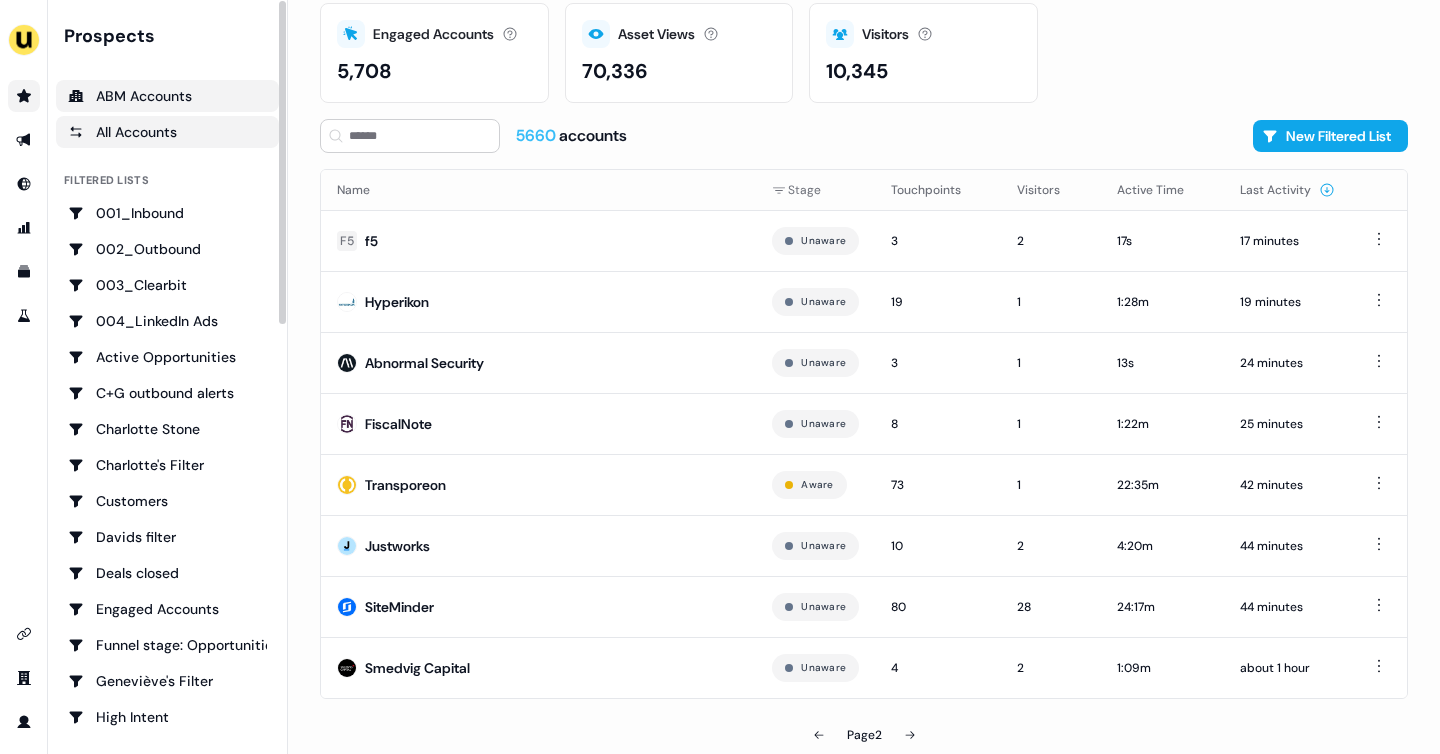 click on "ABM Accounts" at bounding box center (167, 96) 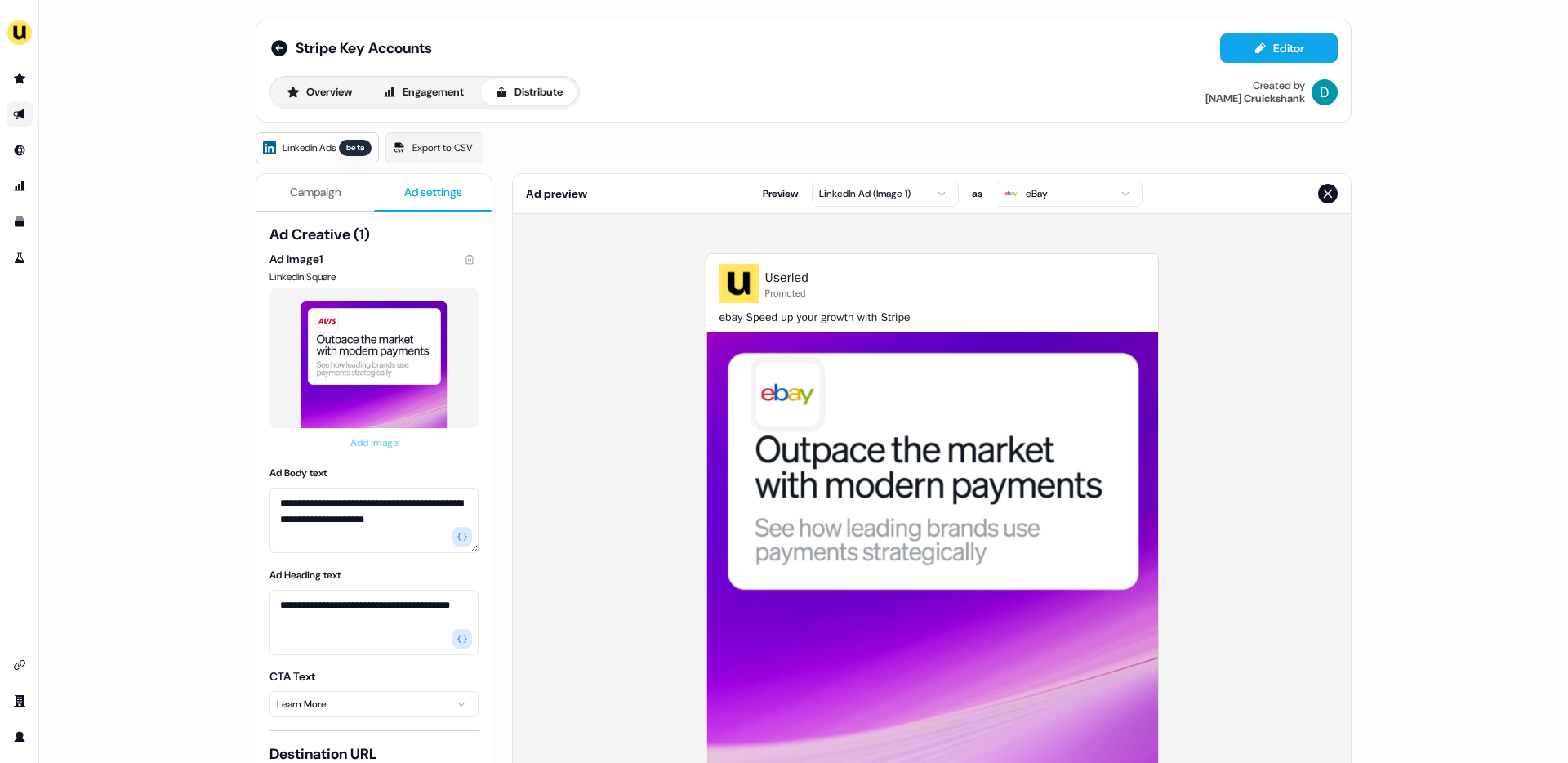 scroll, scrollTop: 0, scrollLeft: 0, axis: both 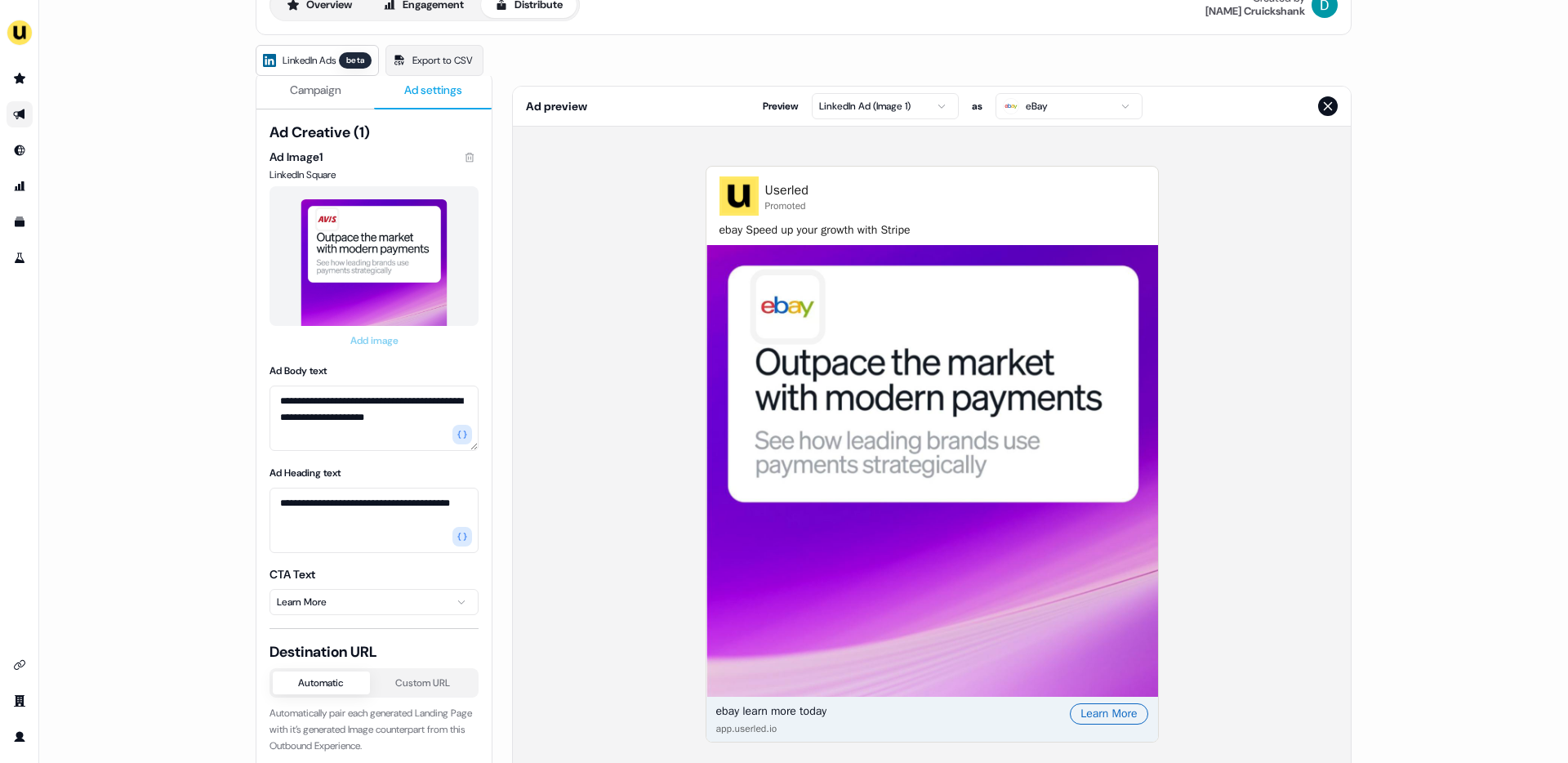 click on "**********" at bounding box center (784, 382) 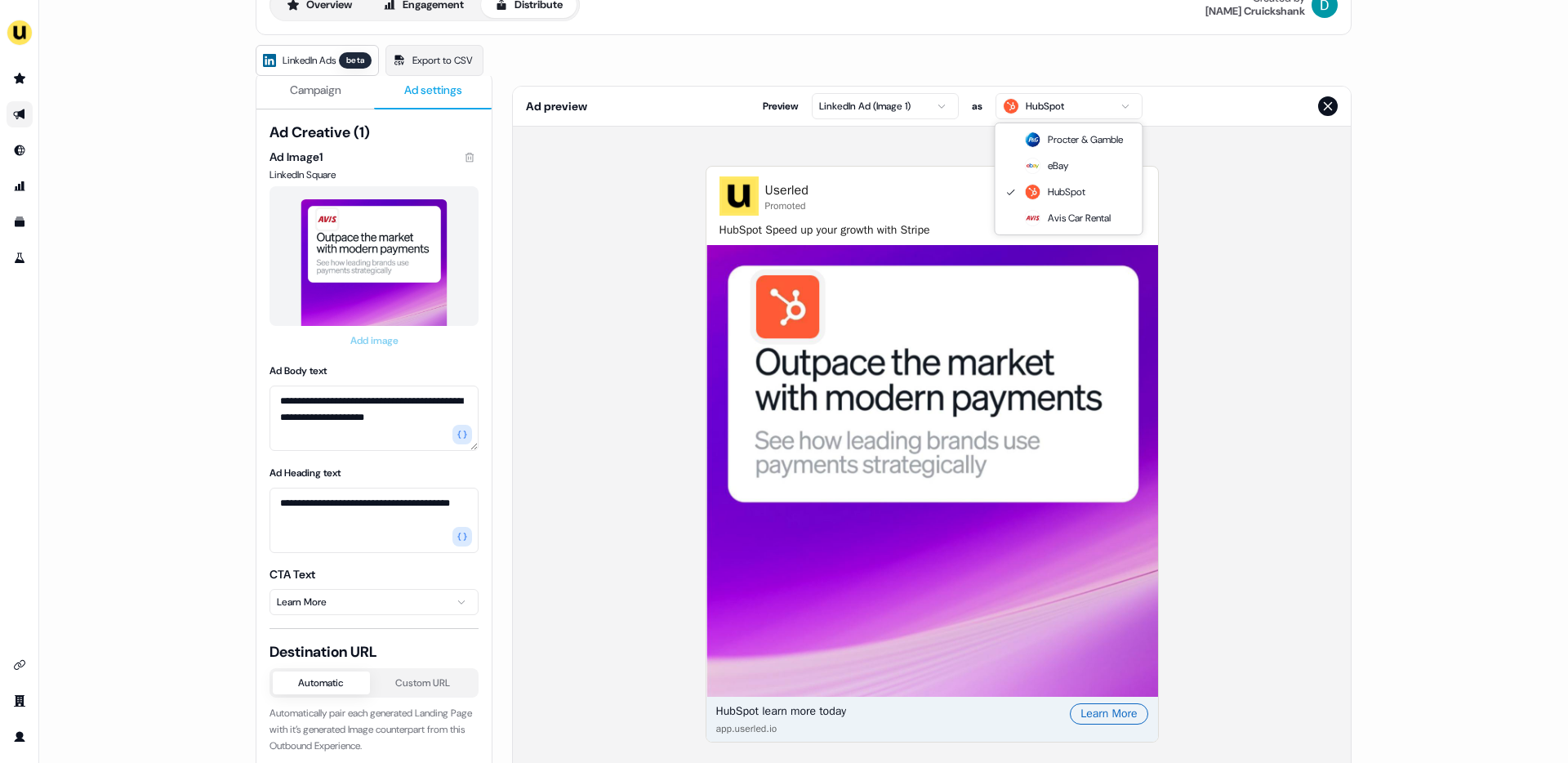 click on "**********" at bounding box center [784, 382] 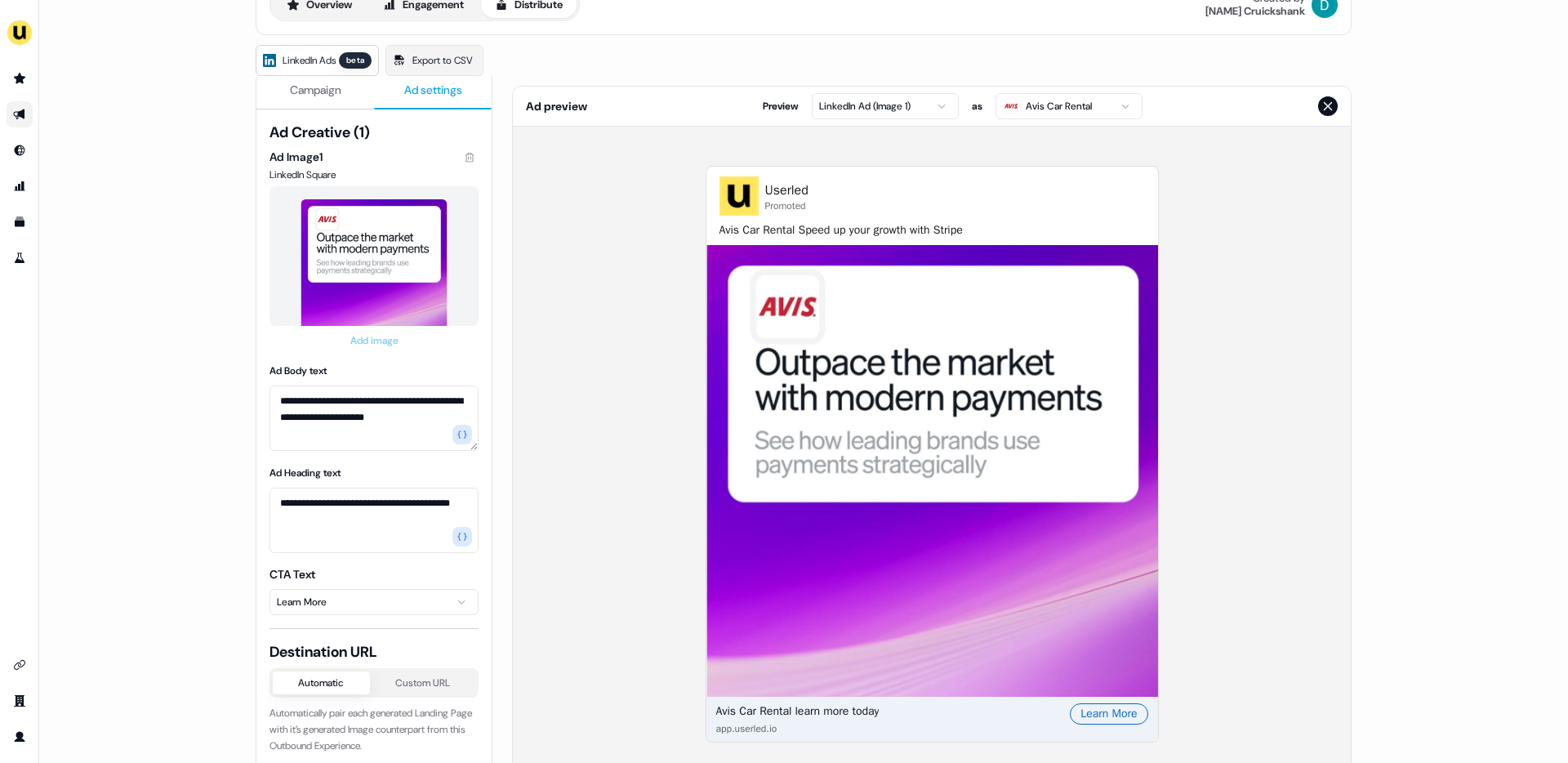 click on "**********" at bounding box center (784, 382) 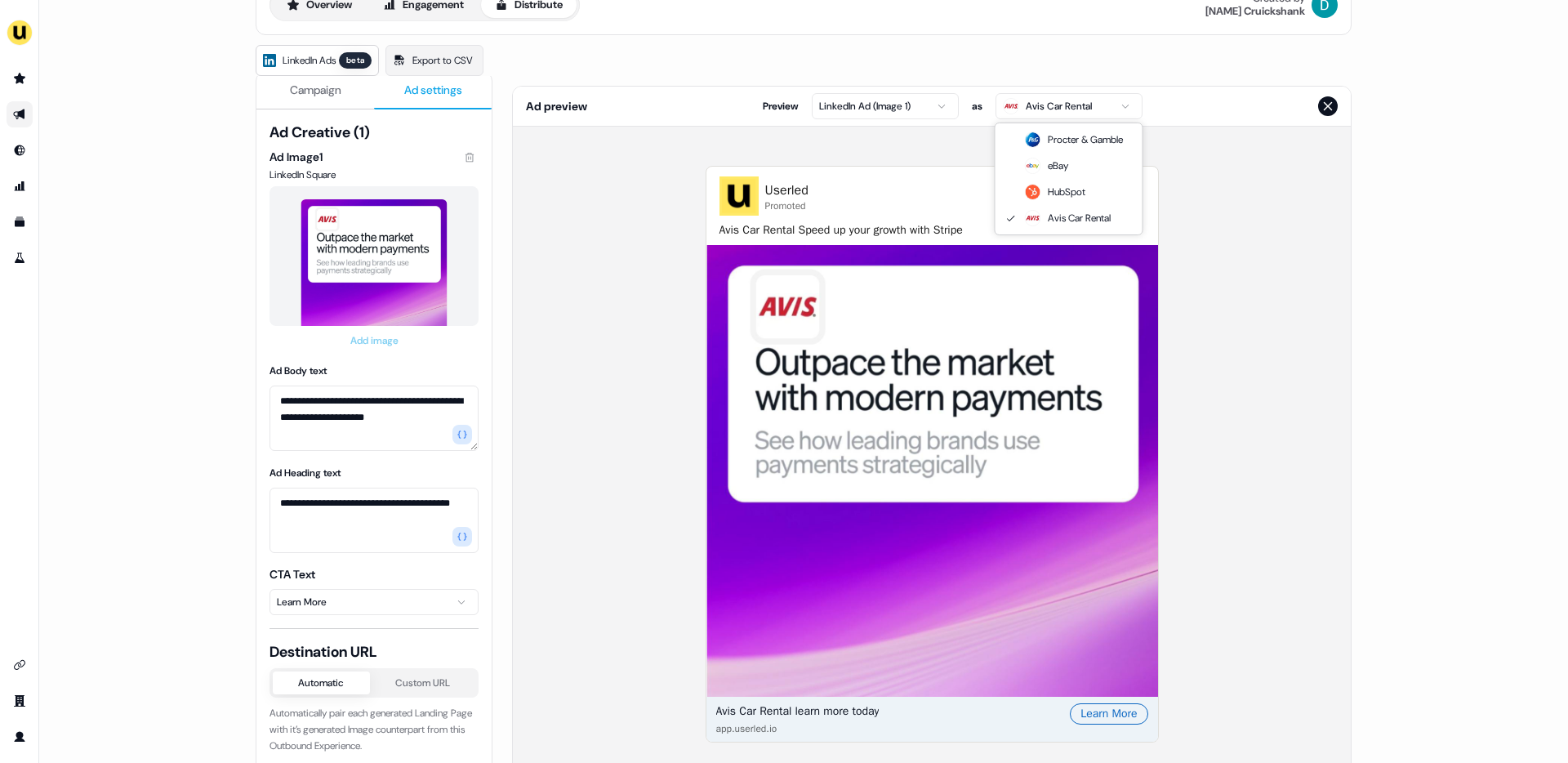 click on "**********" at bounding box center [784, 382] 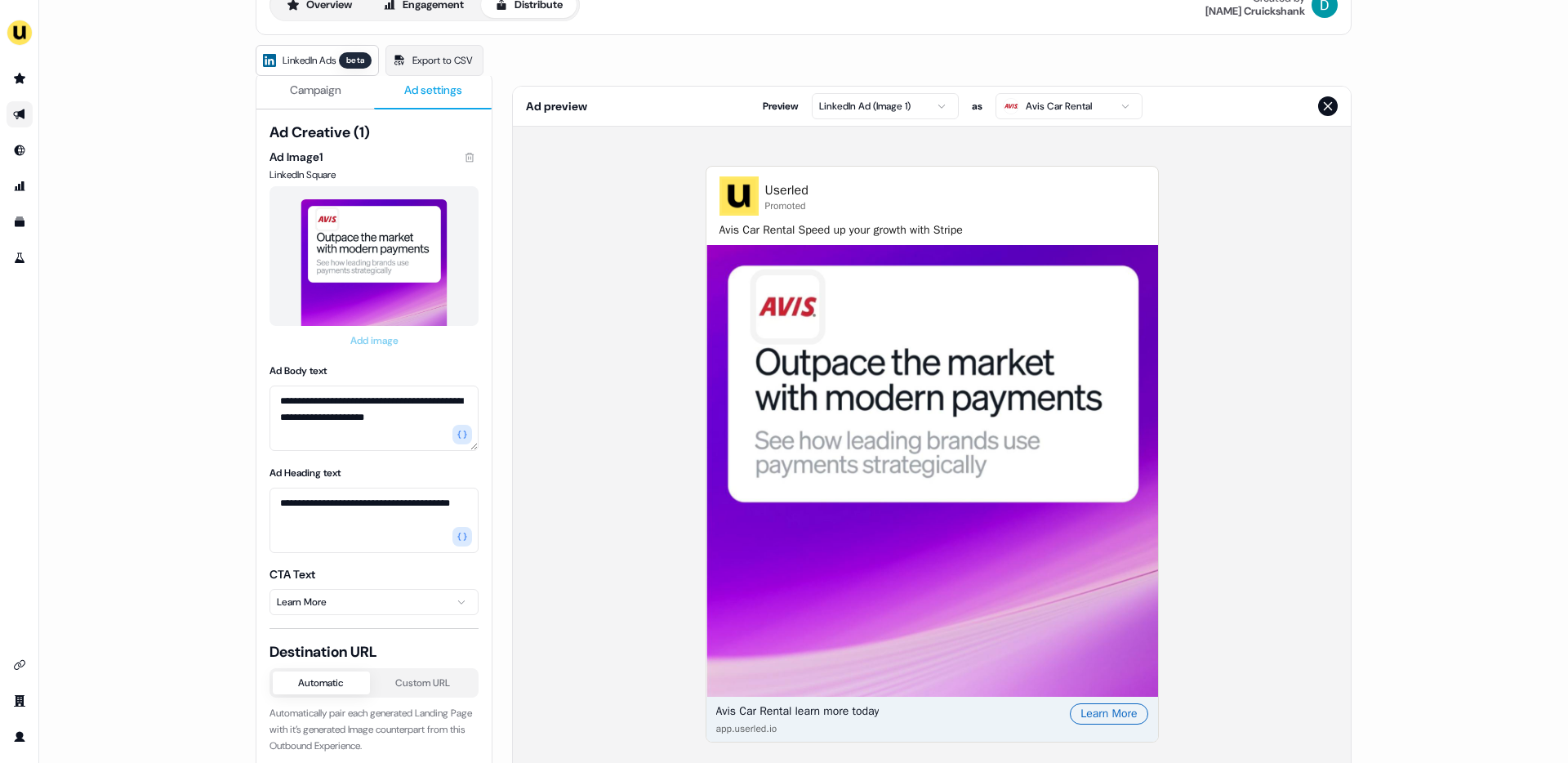 click on "**********" at bounding box center [784, 382] 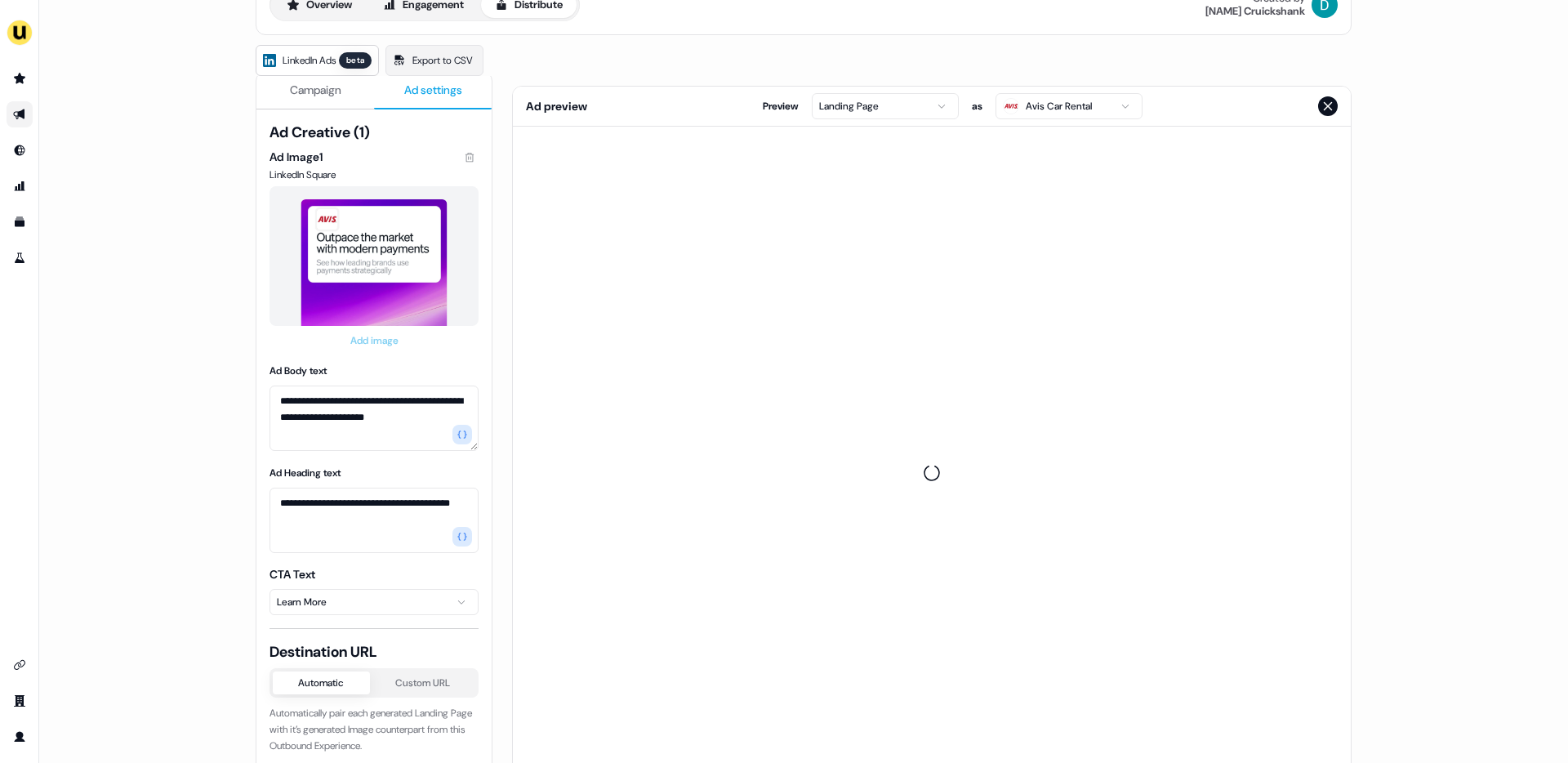 scroll, scrollTop: 0, scrollLeft: 0, axis: both 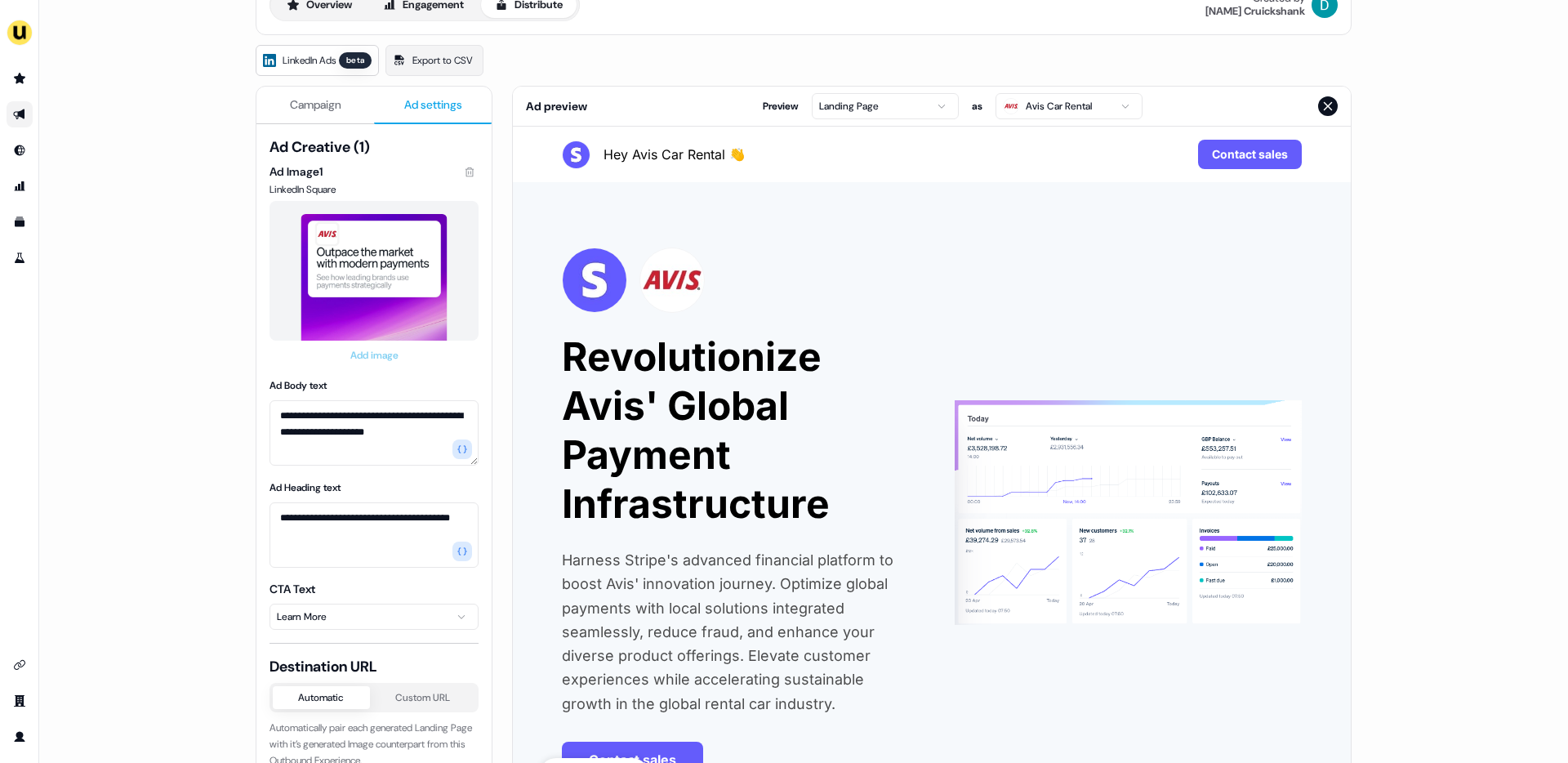 click on "Campaign" at bounding box center [315, 105] 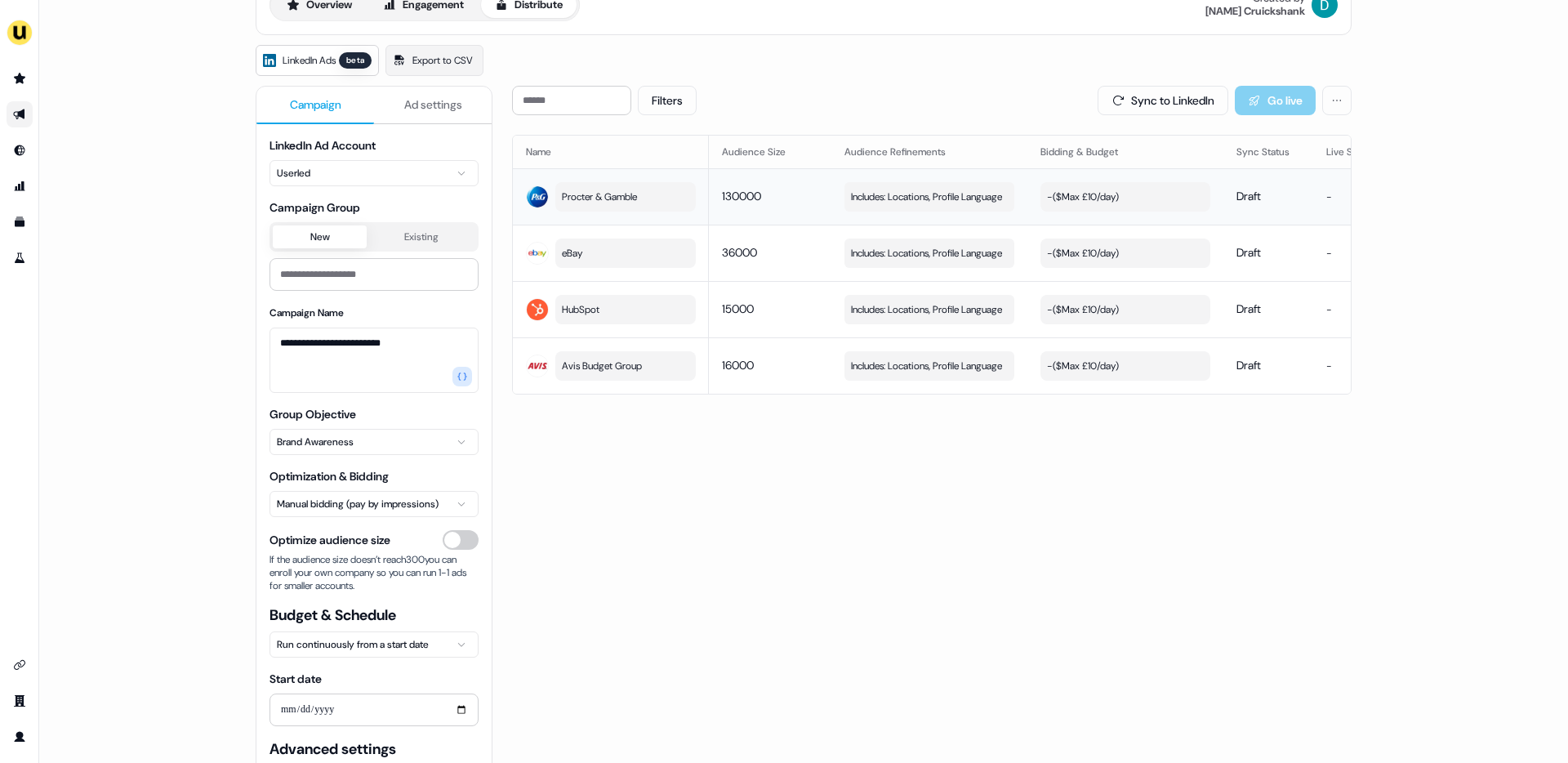 click on "-  ($ Max £10/day )" at bounding box center (1083, 197) 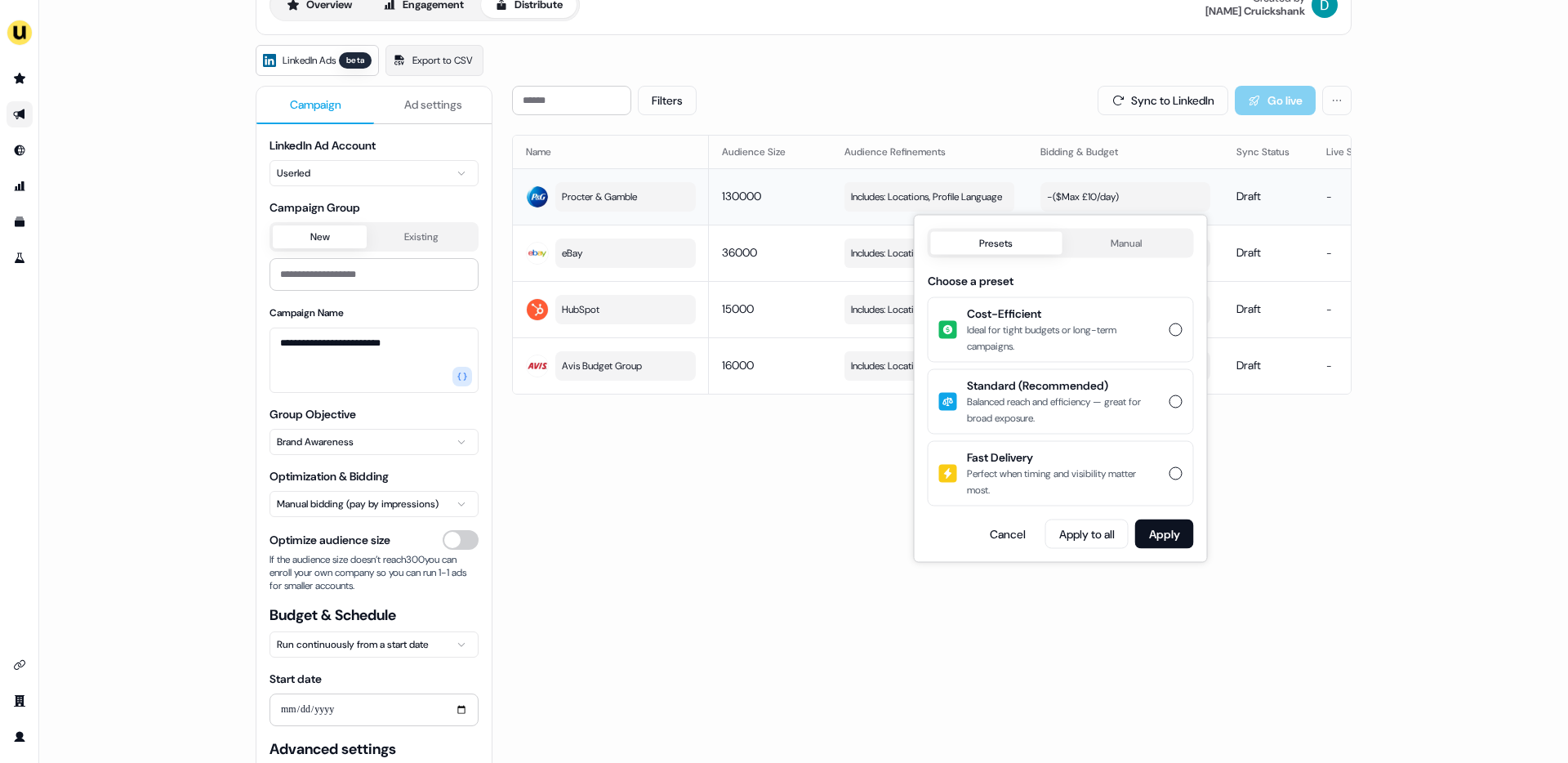 click on "130000" at bounding box center (742, 196) 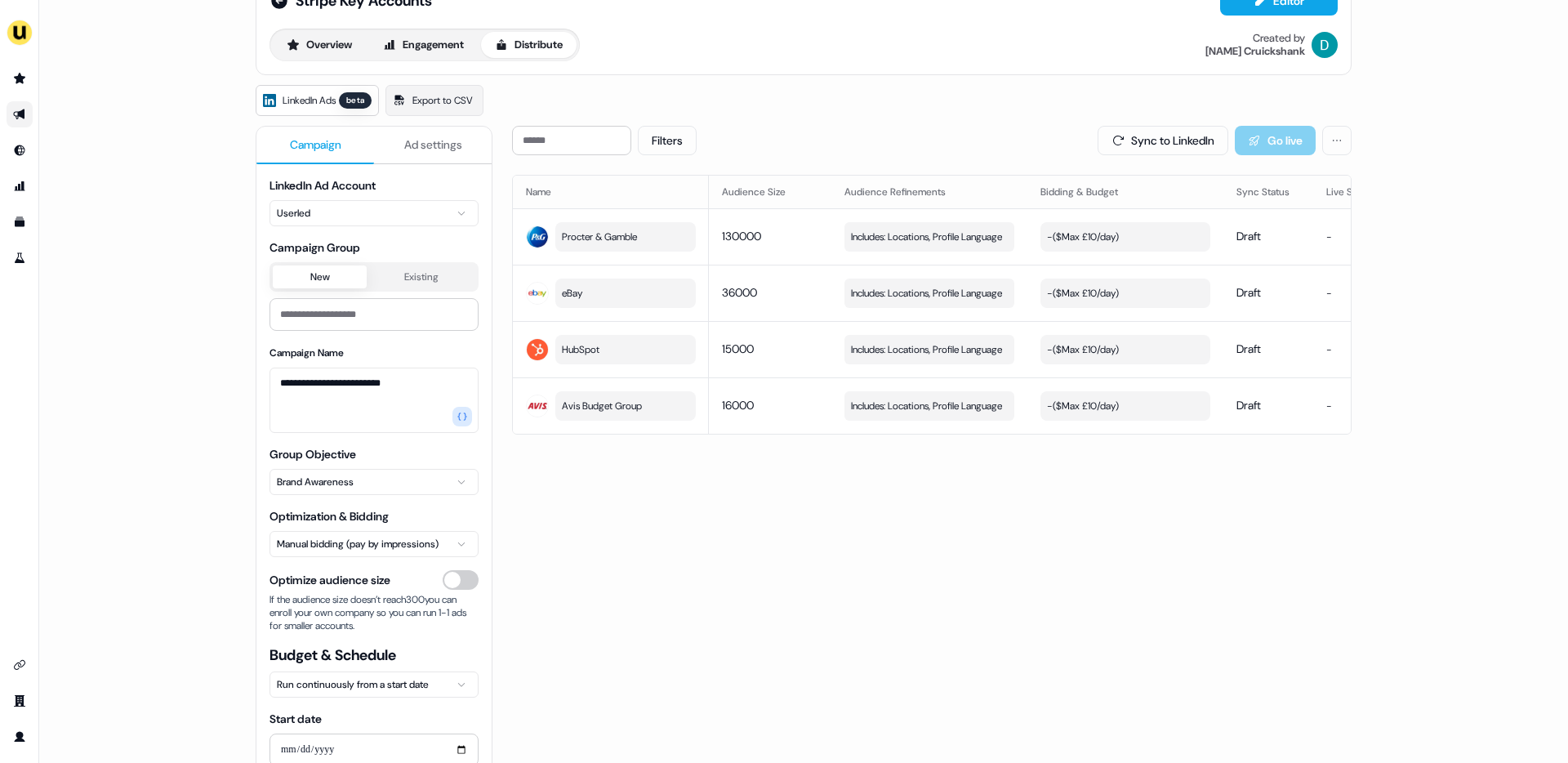 scroll, scrollTop: 0, scrollLeft: 0, axis: both 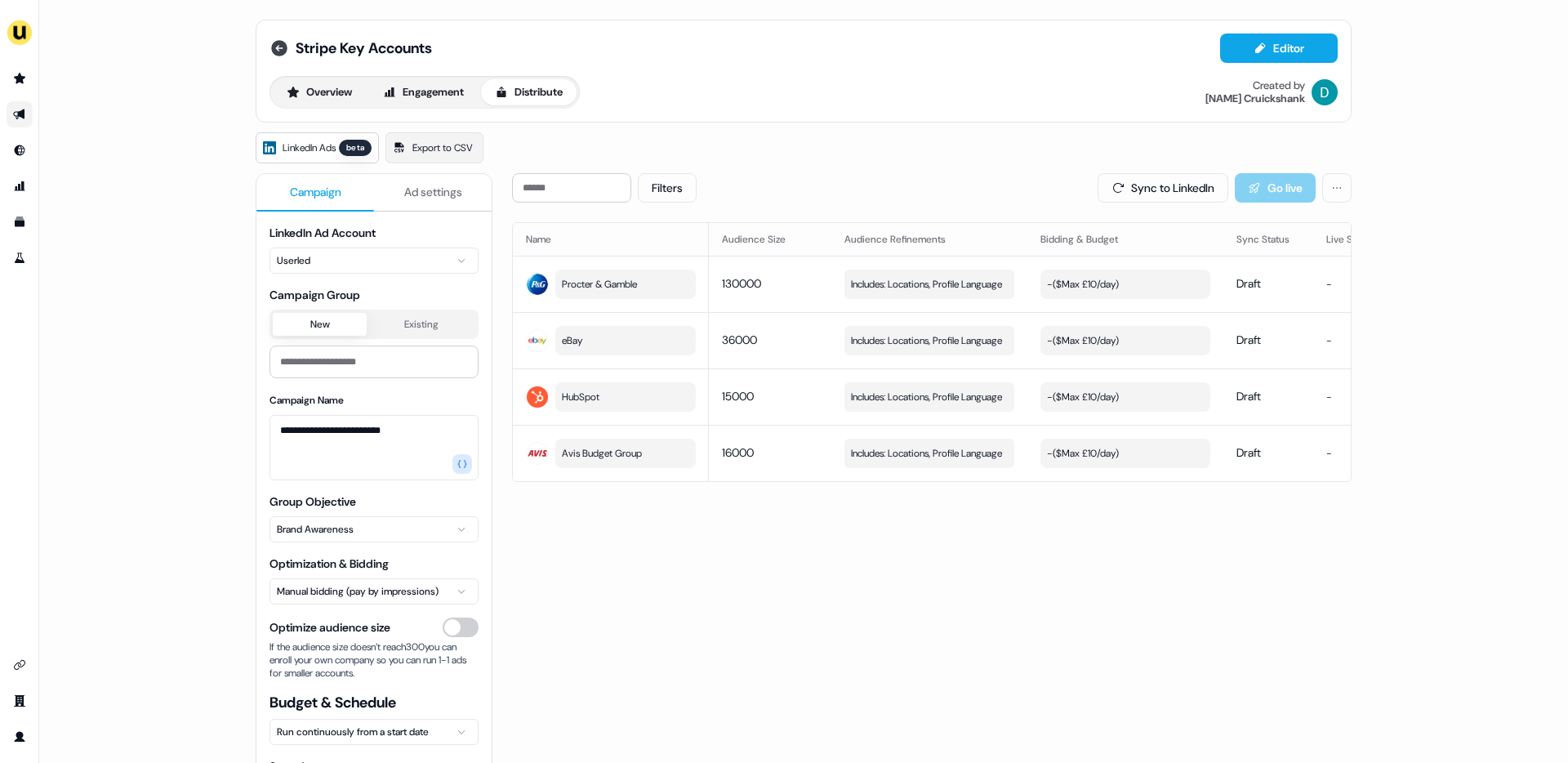 click 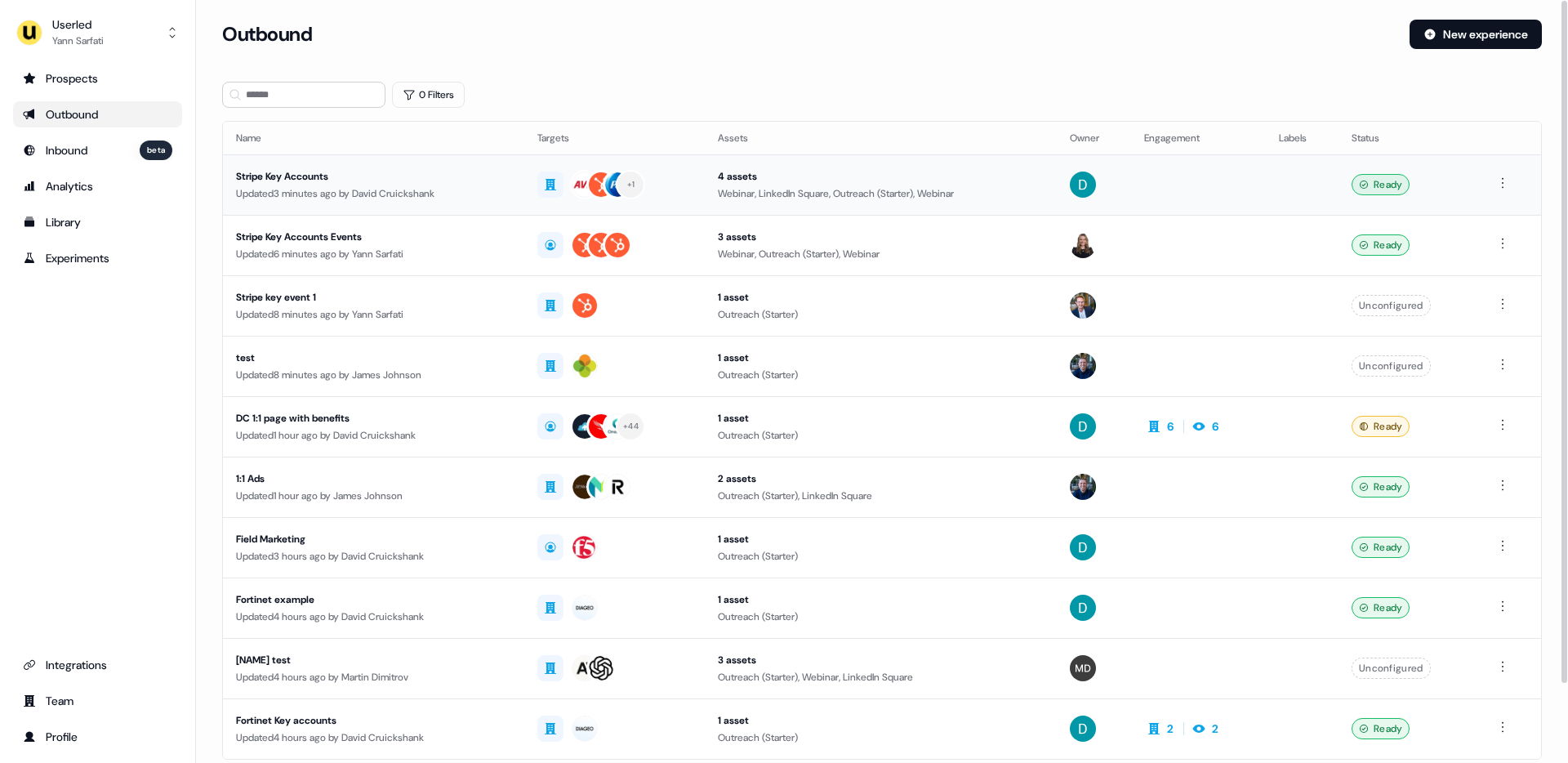 click on "Updated  3 minutes ago   by   David Cruickshank" at bounding box center (373, 194) 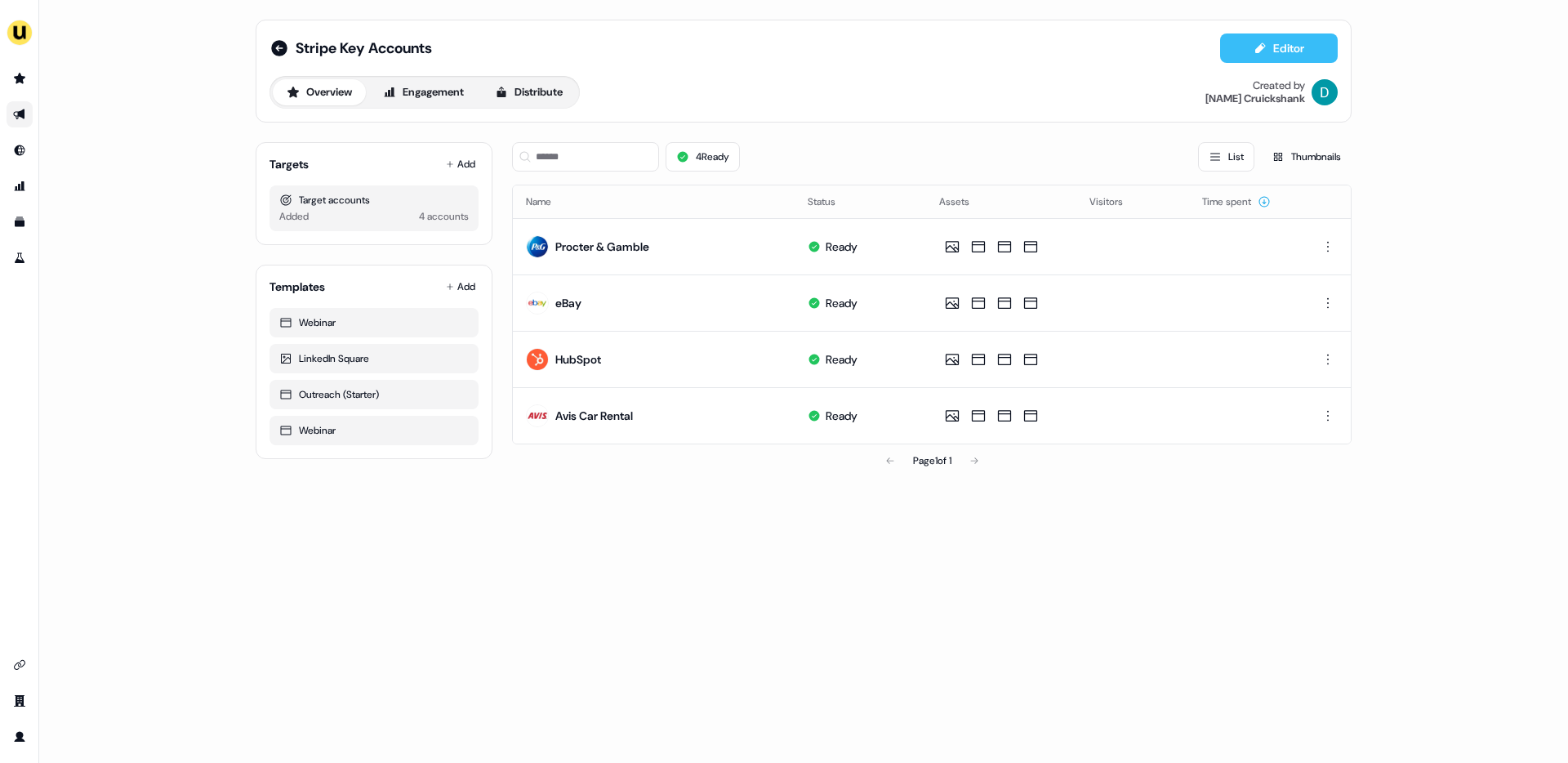 click on "Editor" at bounding box center [1279, 48] 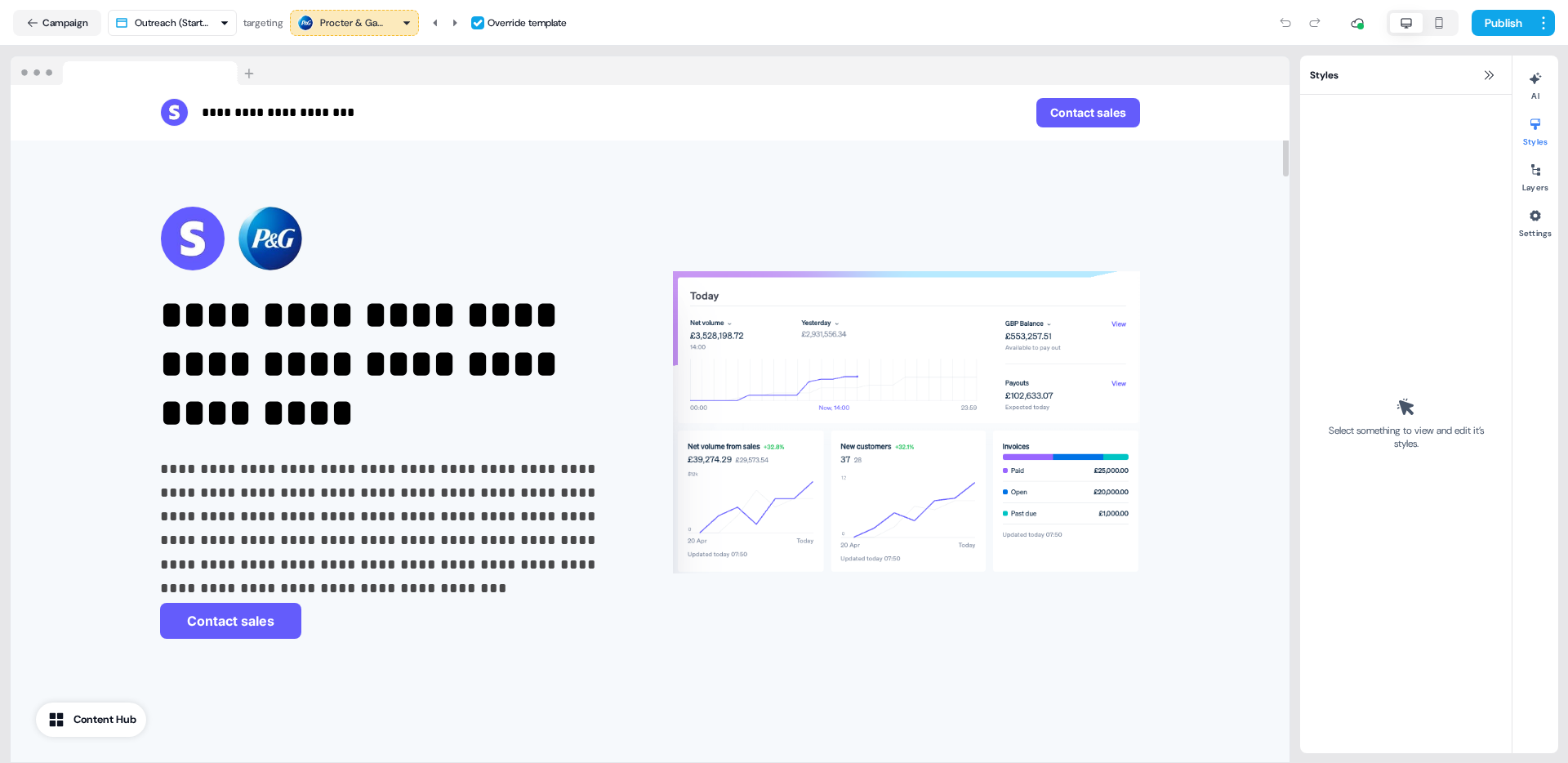click on "**********" at bounding box center (784, 382) 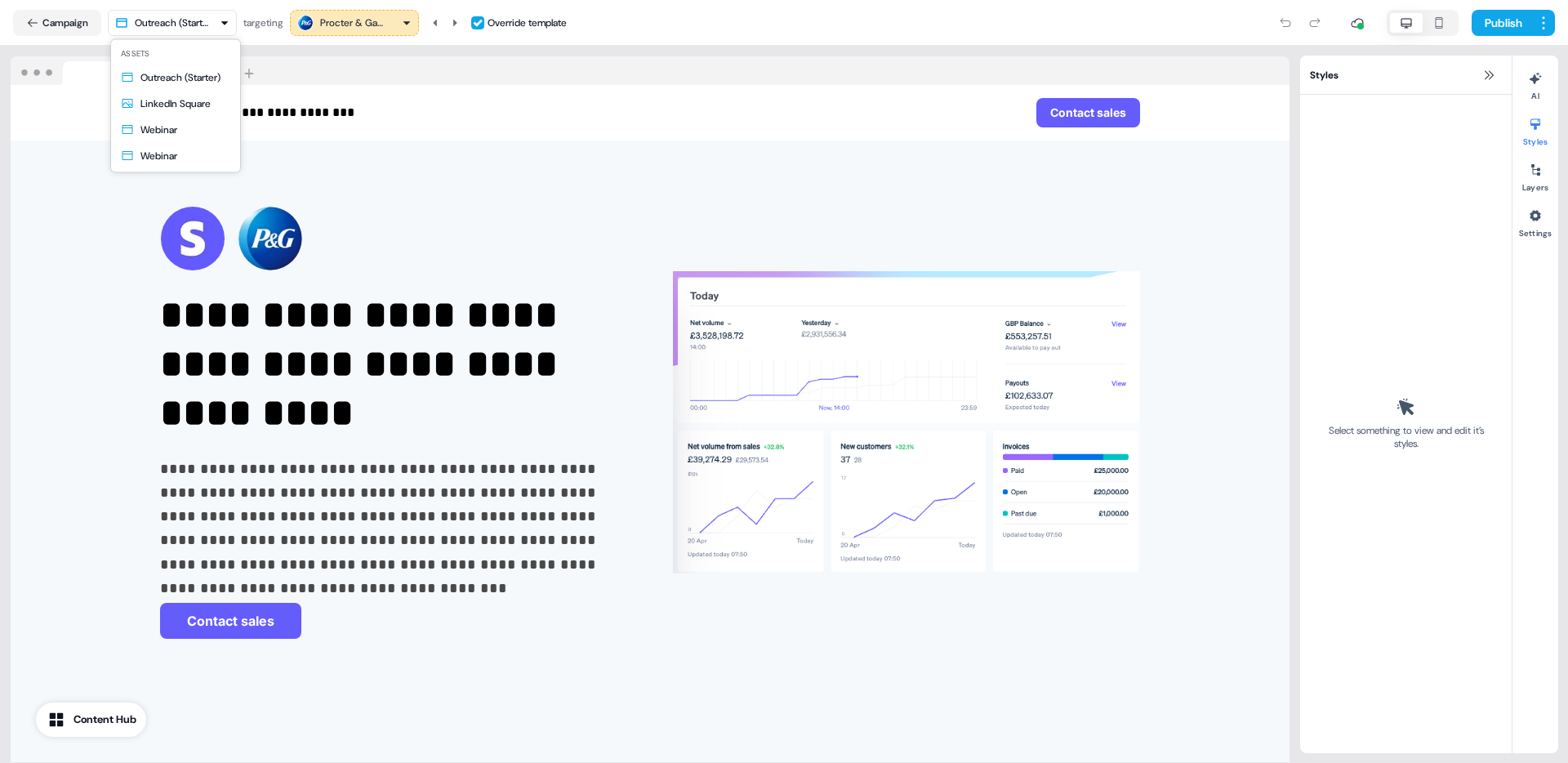 click on "**********" at bounding box center (784, 382) 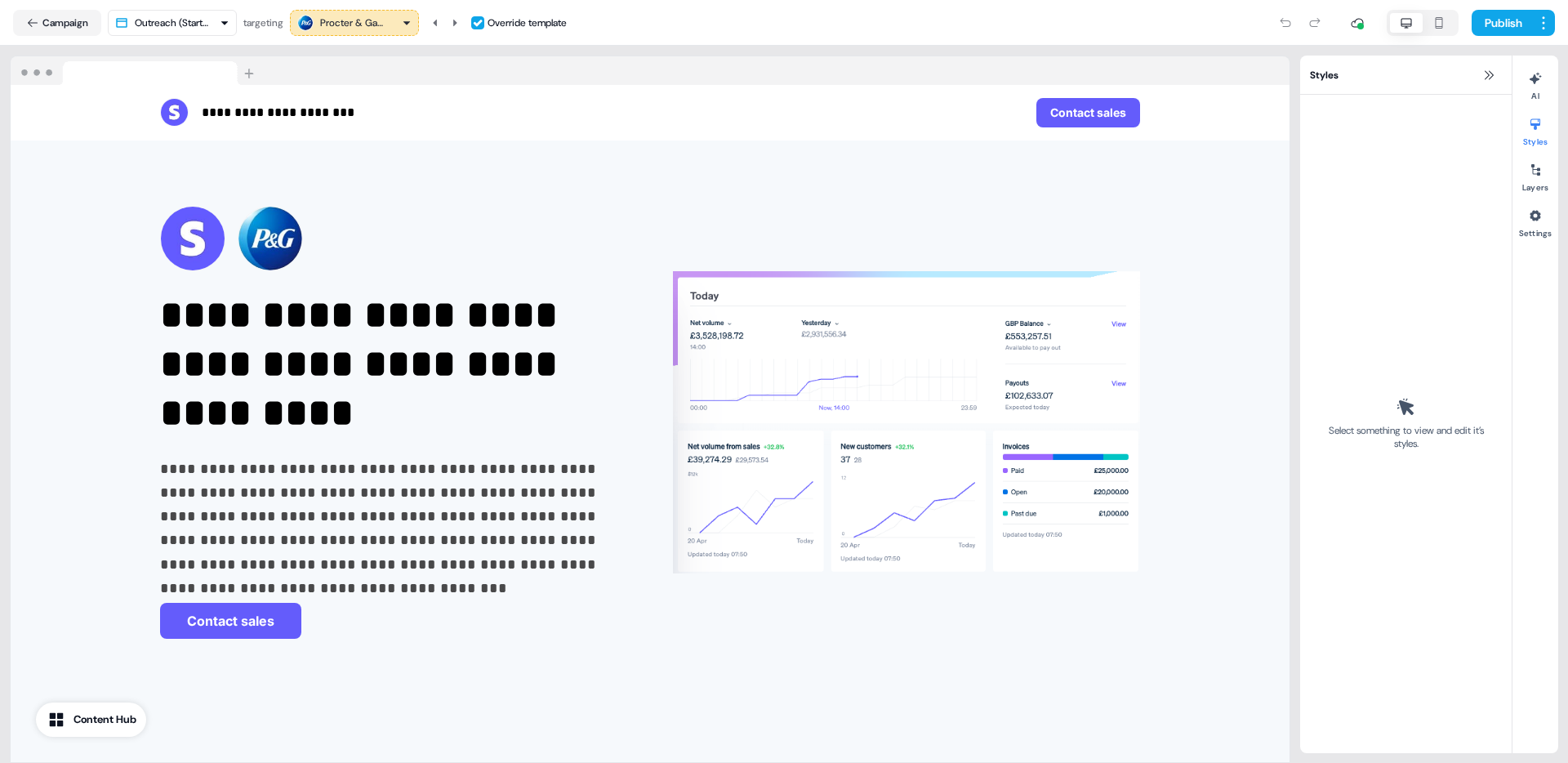 click on "Campaign" at bounding box center [57, 23] 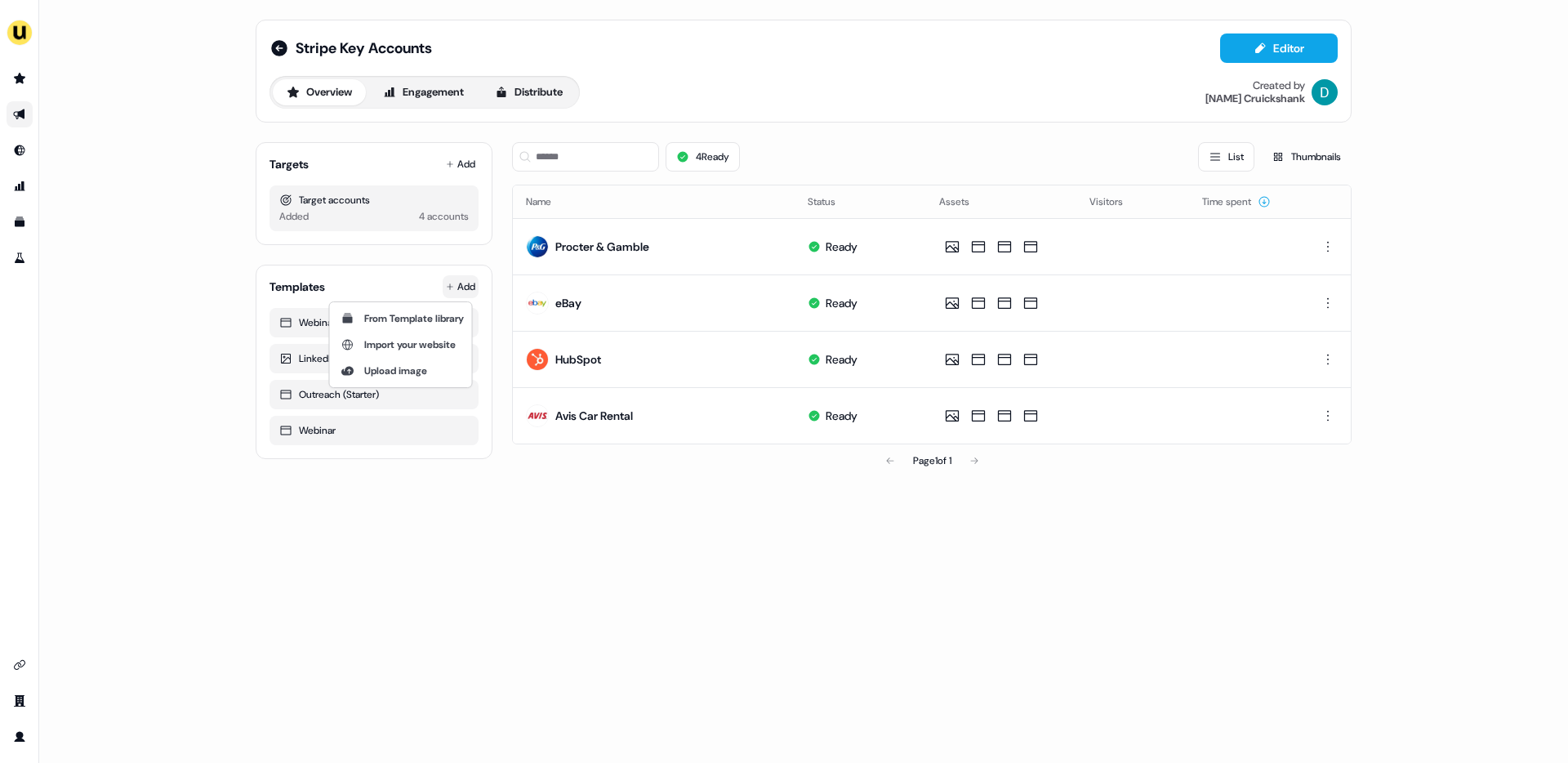 click on "For the best experience switch devices to a bigger screen. Go to Userled.io Stripe Key Accounts Editor Overview Engagement Distribute Created by David   Cruickshank Targets Add Target   accounts Added 4   accounts Templates Add Webinar LinkedIn Square Outreach (Starter) Webinar 4  Ready List Thumbnails Name Status Assets Visitors Time spent Procter & Gamble Ready eBay Ready HubSpot Ready Avis Car Rental Ready Page  1  of 1 From Template library Import your website Upload image" at bounding box center [784, 382] 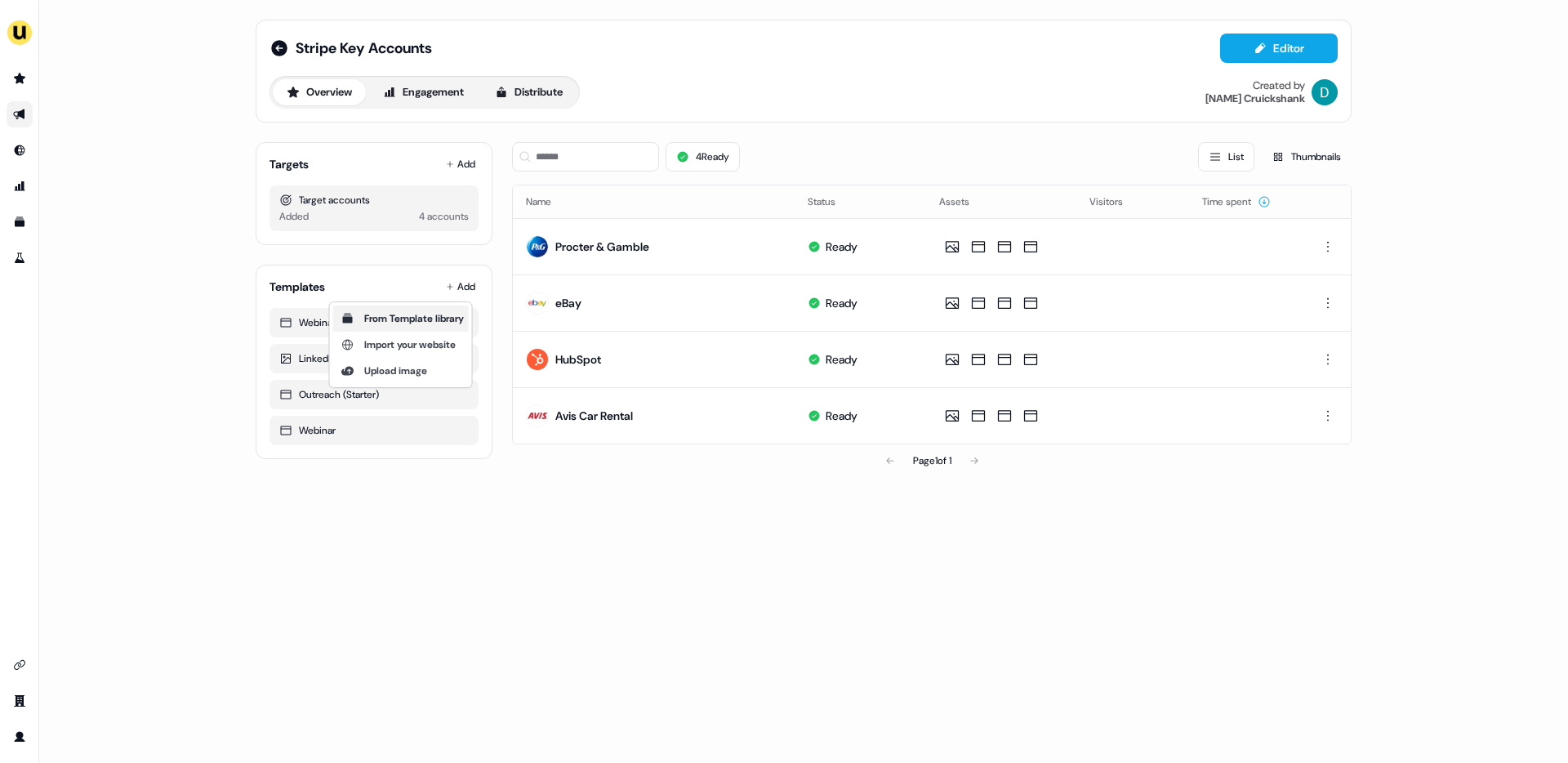 click on "From Template library" at bounding box center [414, 319] 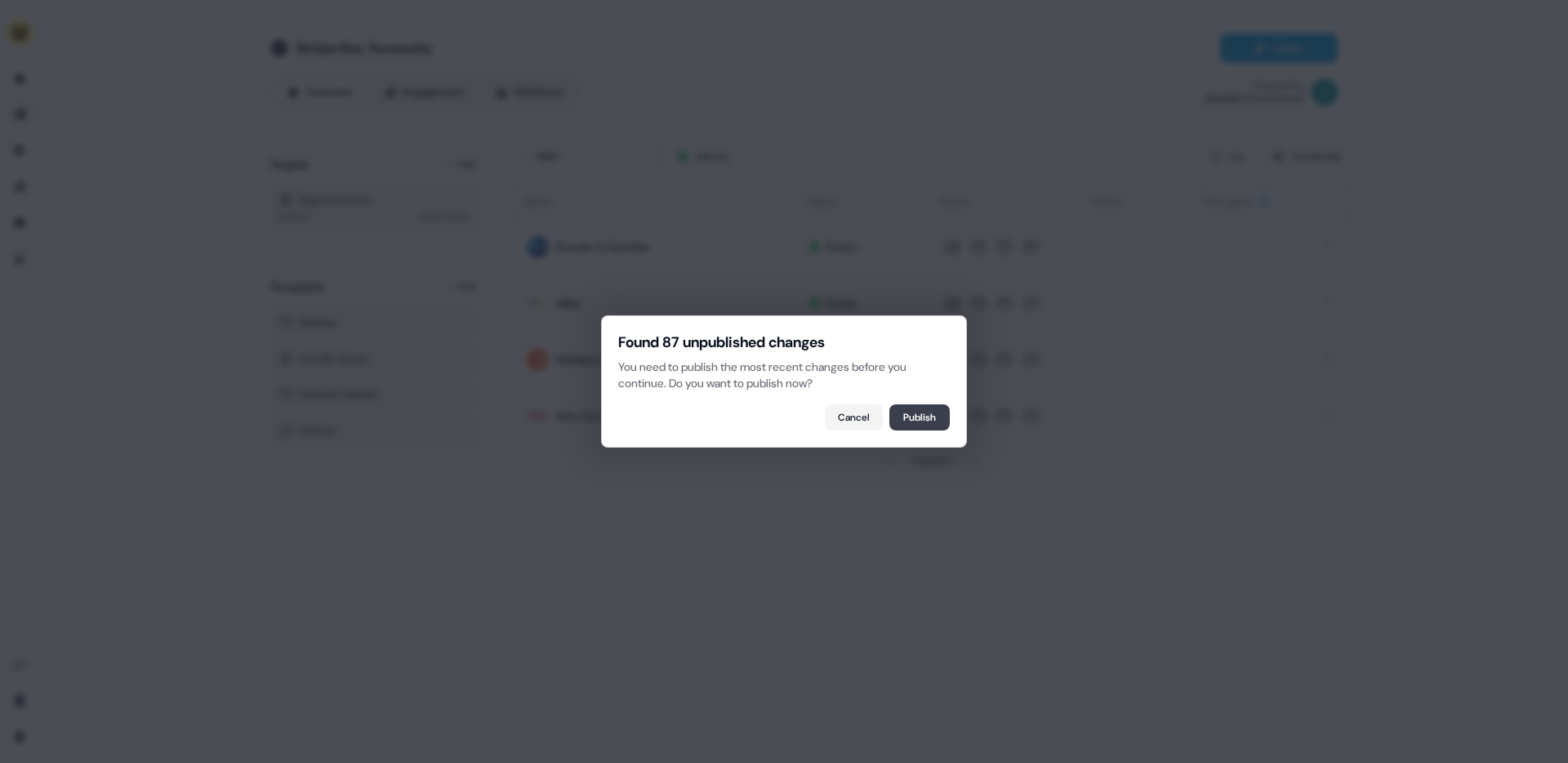 click on "Publish" at bounding box center (920, 417) 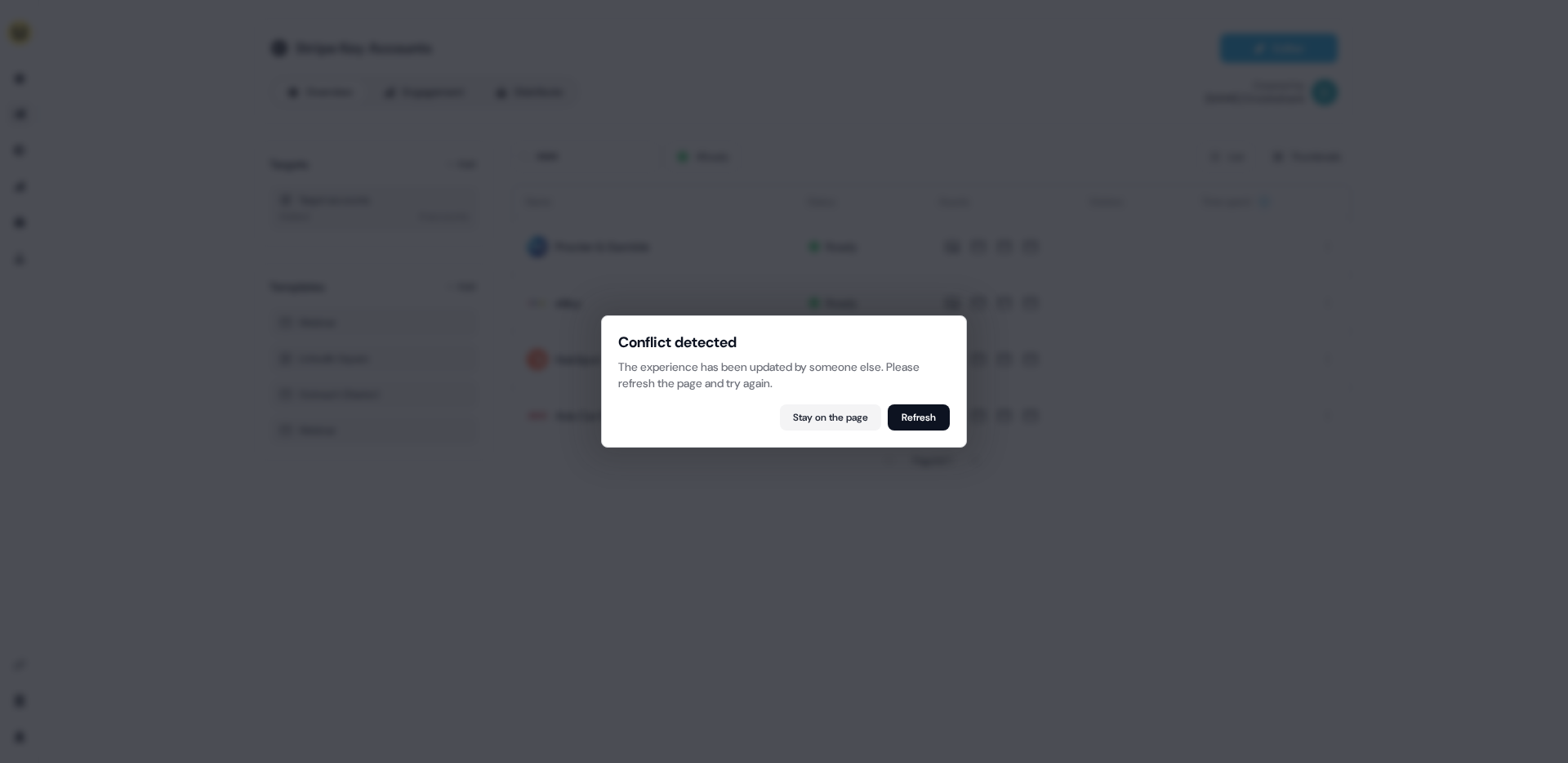 click on "Conflict detected The experience has been updated by someone else. Please refresh the page and try again. Stay on the page Refresh" at bounding box center (784, 382) 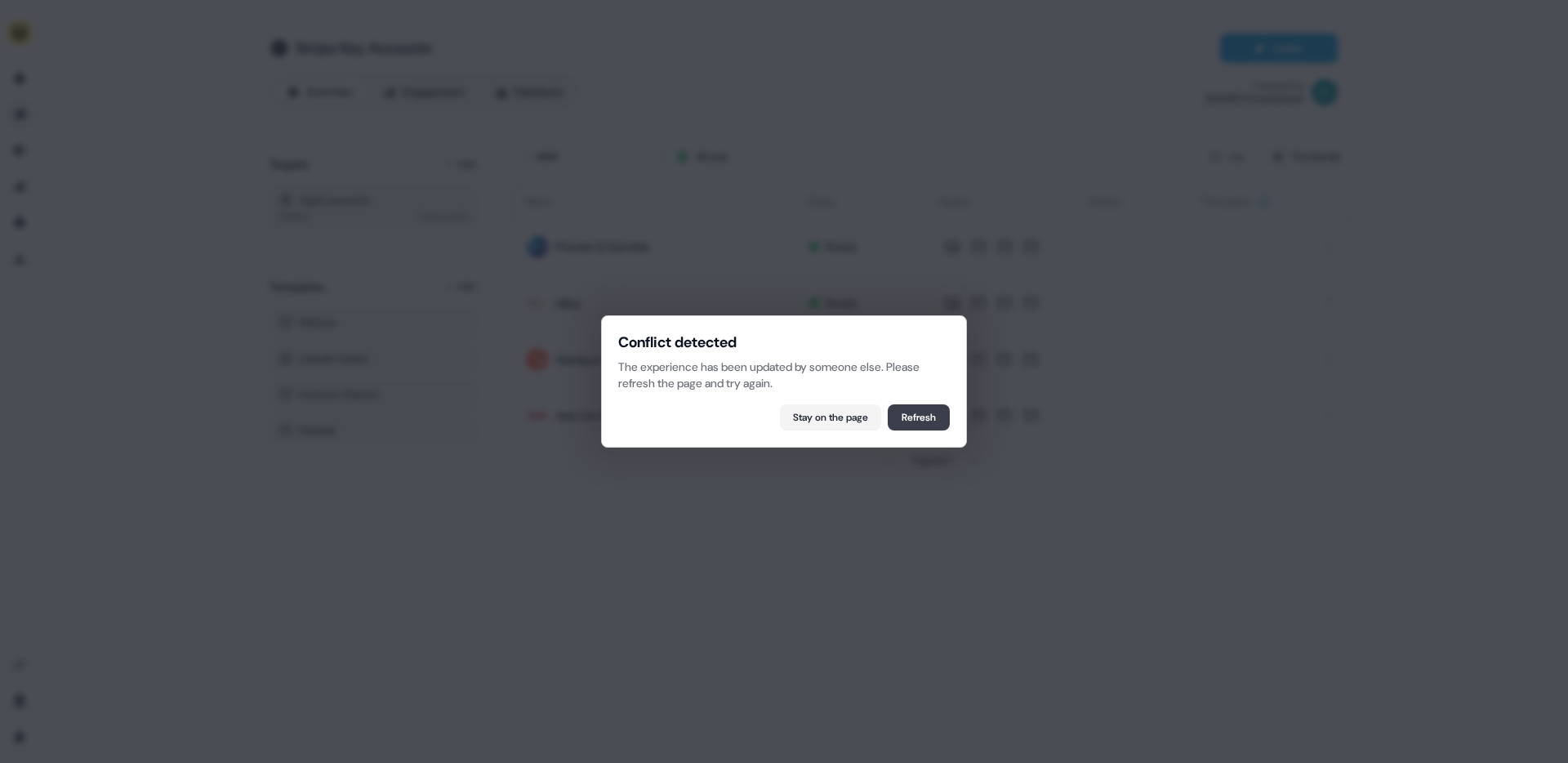 click on "Refresh" at bounding box center (919, 417) 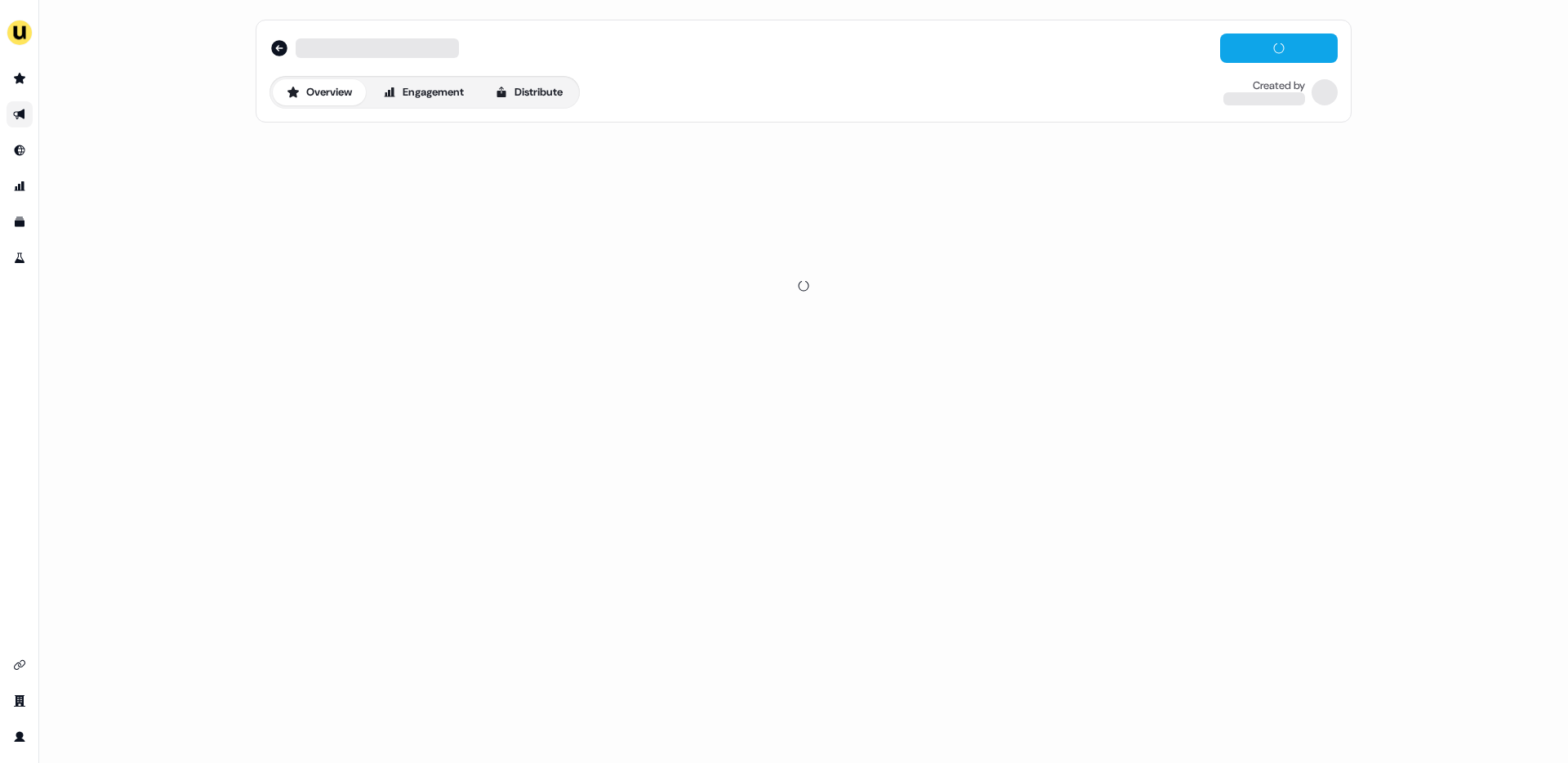 scroll, scrollTop: 0, scrollLeft: 0, axis: both 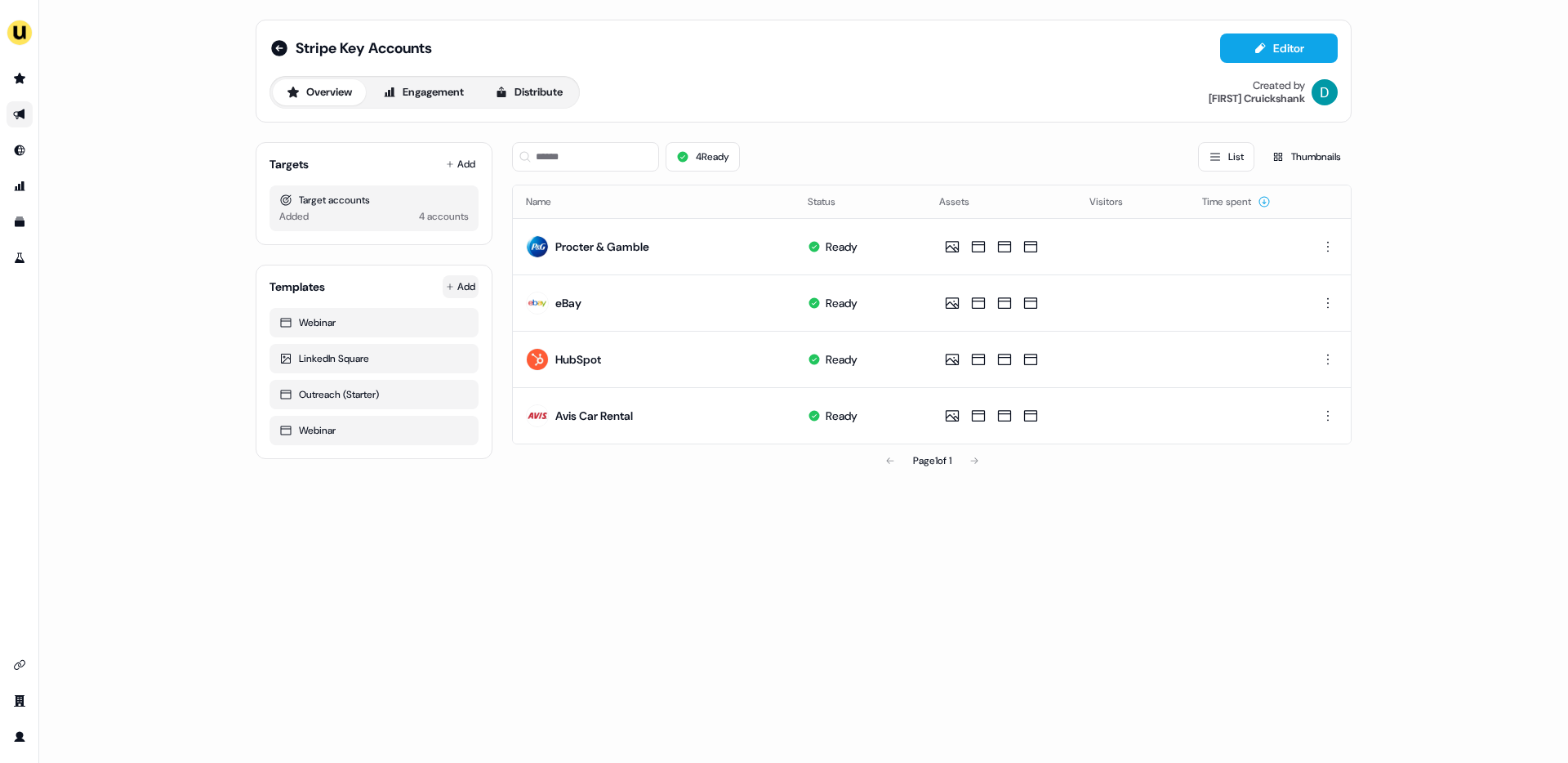 click on "For the best experience switch devices to a bigger screen. Go to Userled.io Stripe Key Accounts Editor Overview Engagement Distribute Created by [FIRST]   [LAST] Targets Add Target   accounts Added 4   accounts Templates Add Webinar LinkedIn Square Outreach (Starter) Webinar 4  Ready List Thumbnails Name Status Assets Visitors Time spent Procter & Gamble Ready eBay Ready HubSpot Ready Avis Car Rental Ready Page  1  of 1" at bounding box center (784, 382) 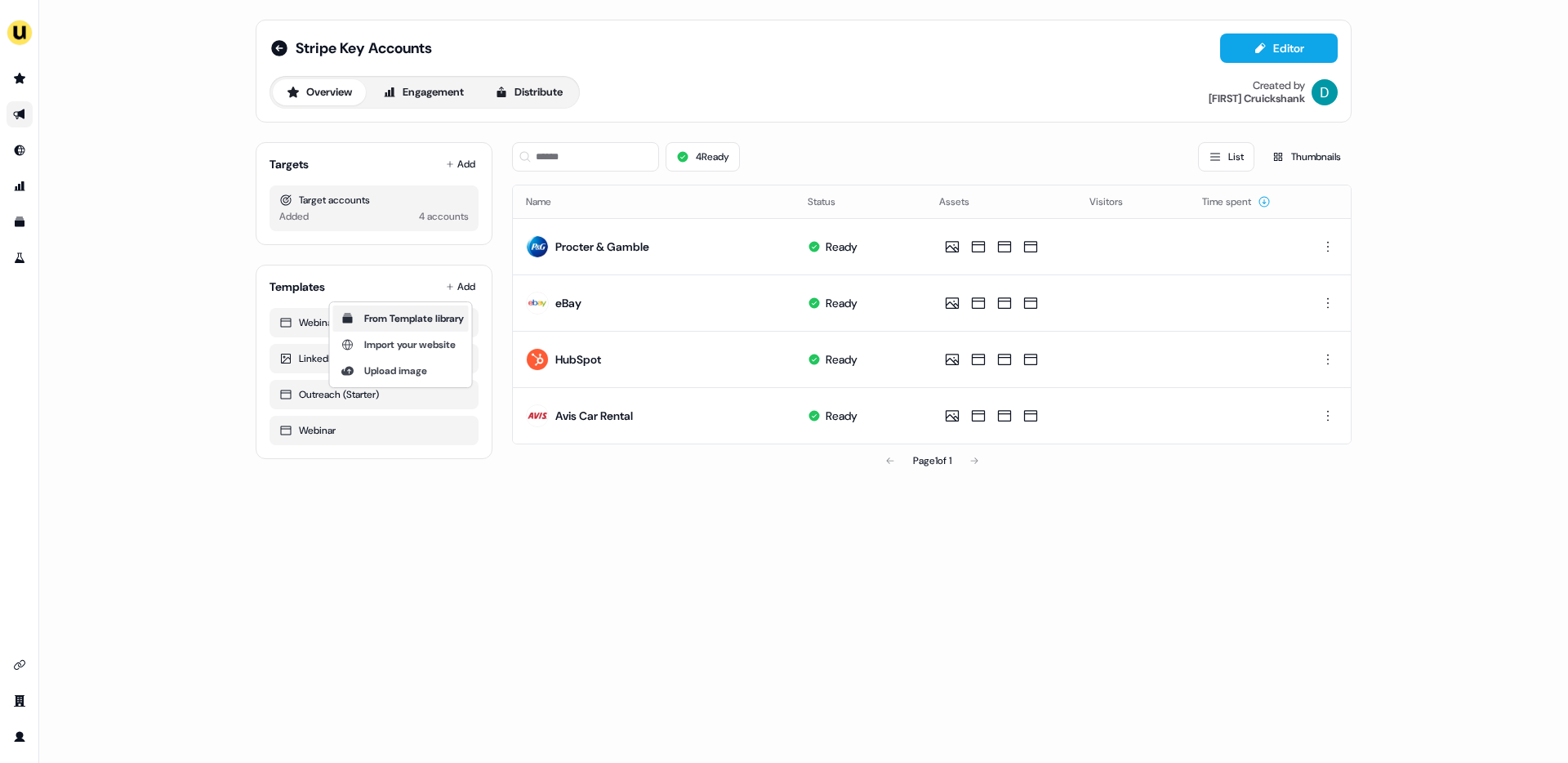click on "From Template library" at bounding box center [401, 319] 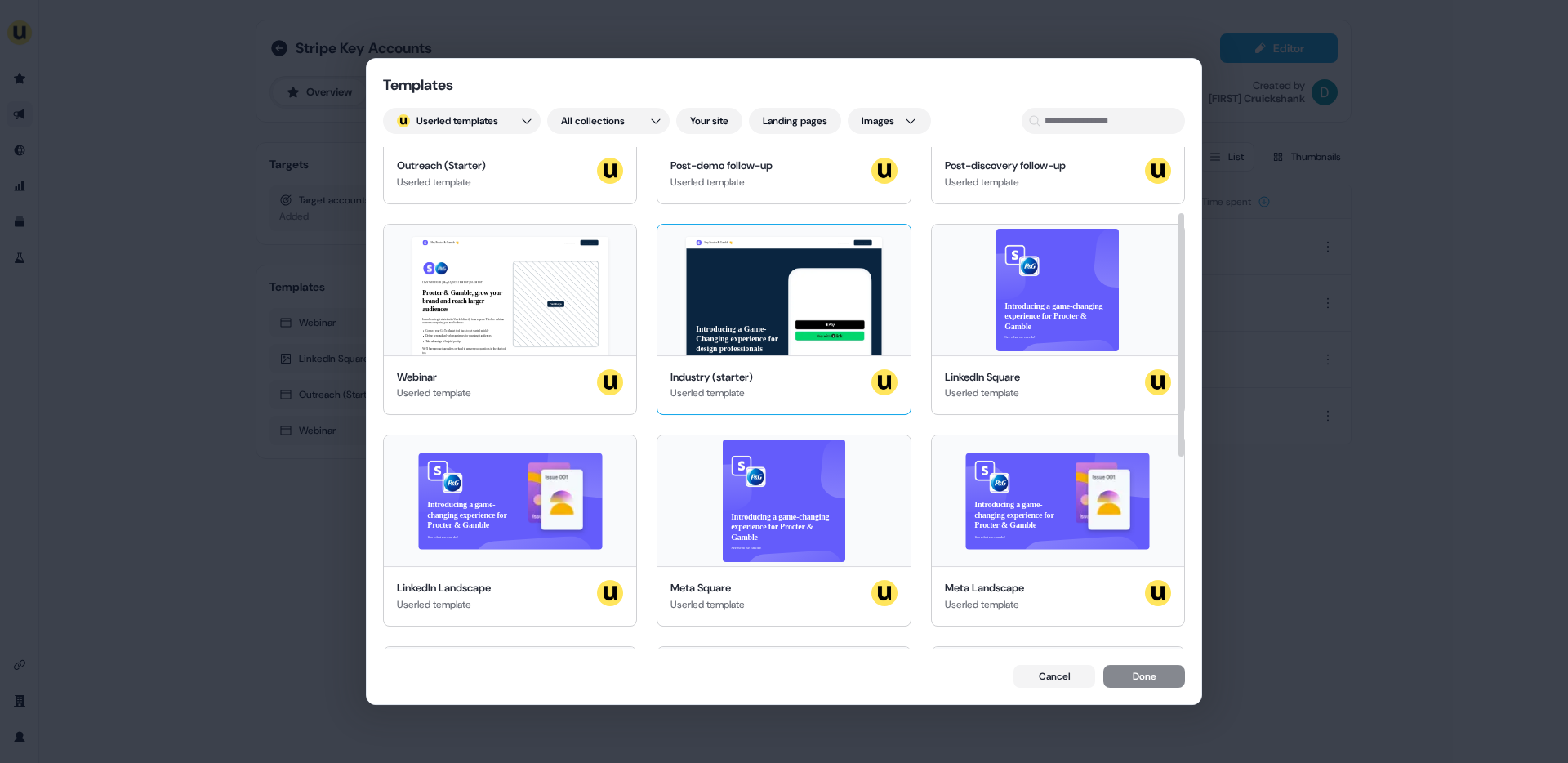 scroll, scrollTop: 145, scrollLeft: 0, axis: vertical 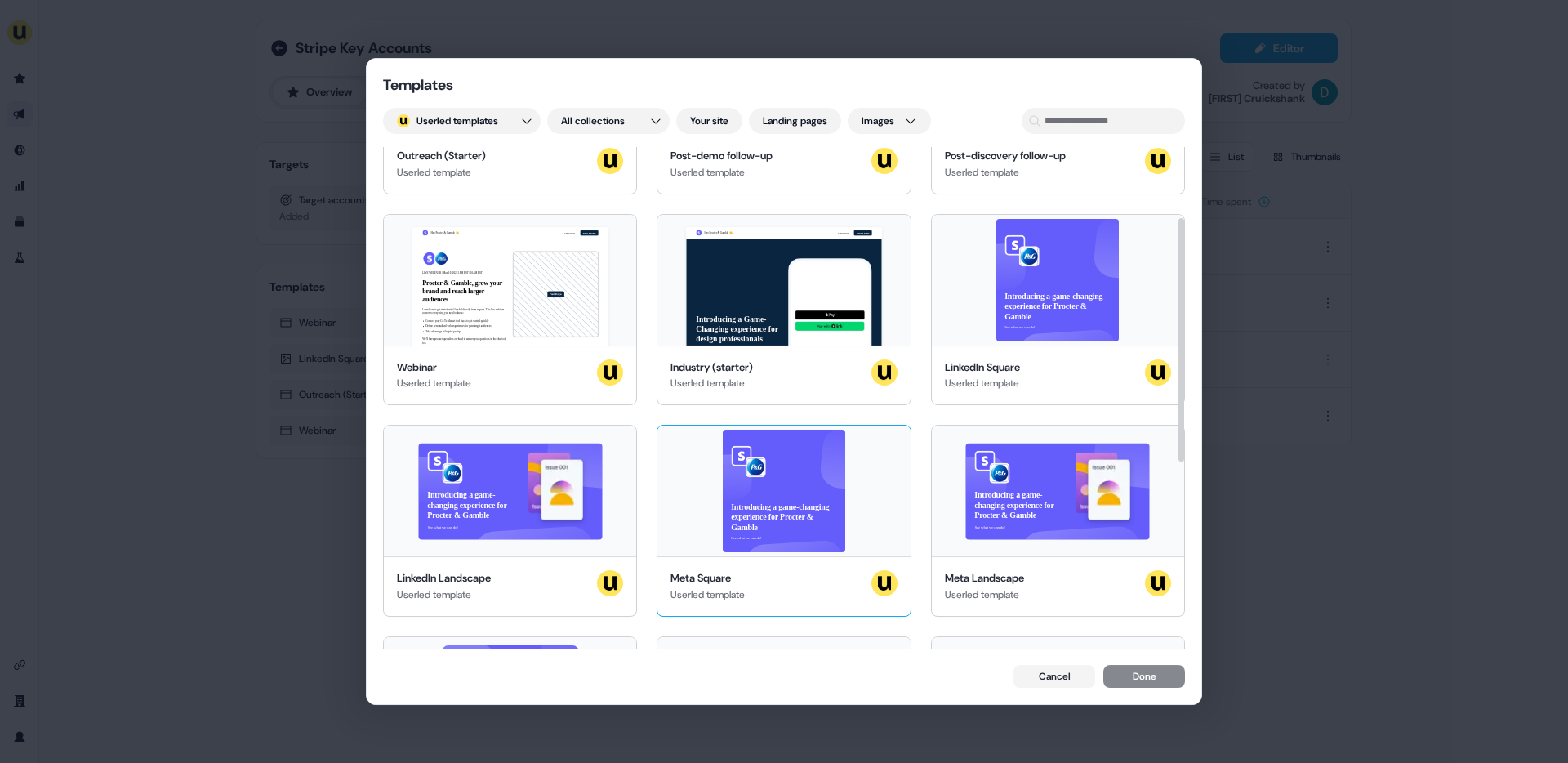 click on "Introducing a game-changing experience for Procter & Gamble See what we can do!" at bounding box center [783, 491] 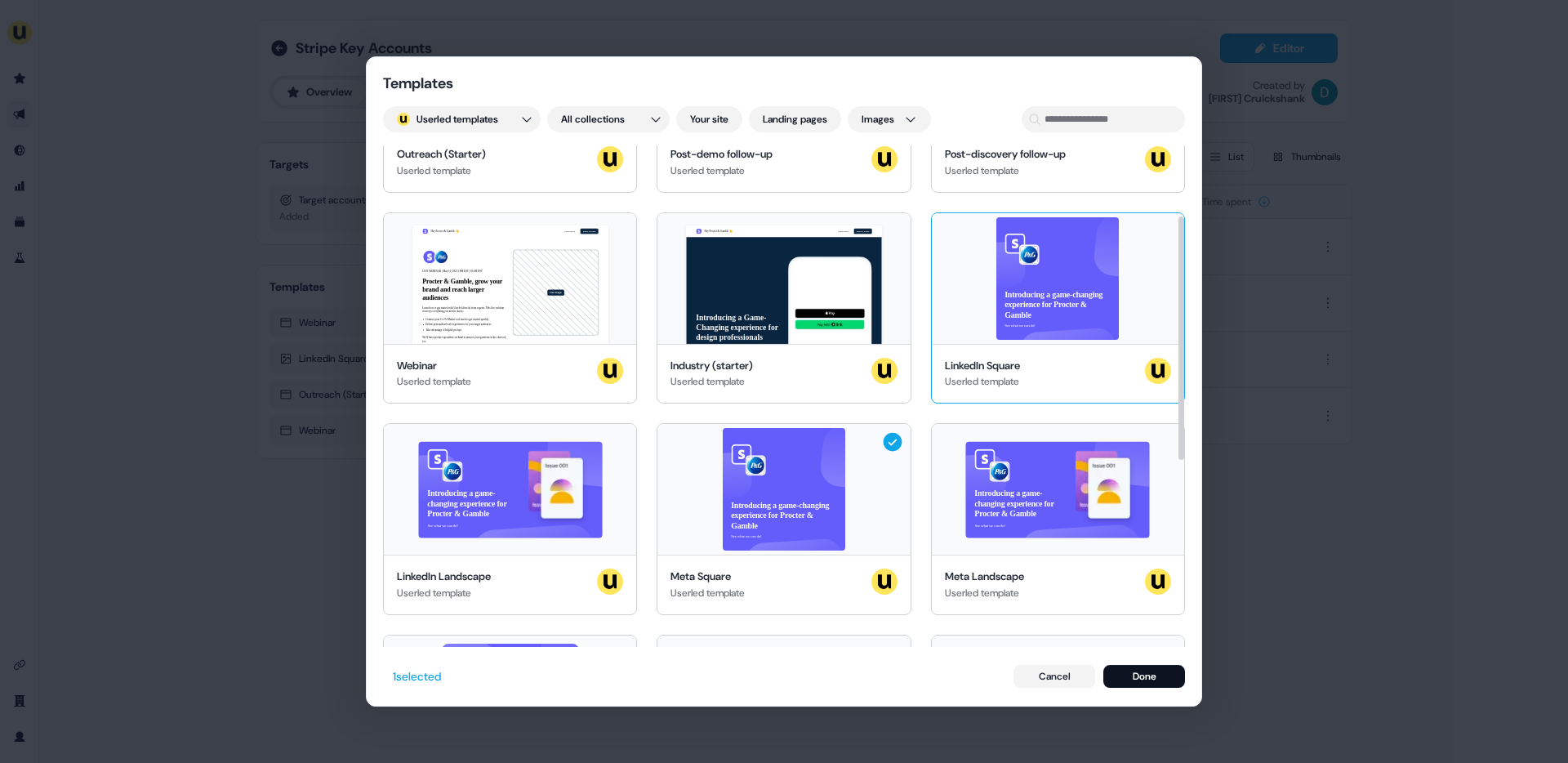 click on "LinkedIn Square" at bounding box center (982, 366) 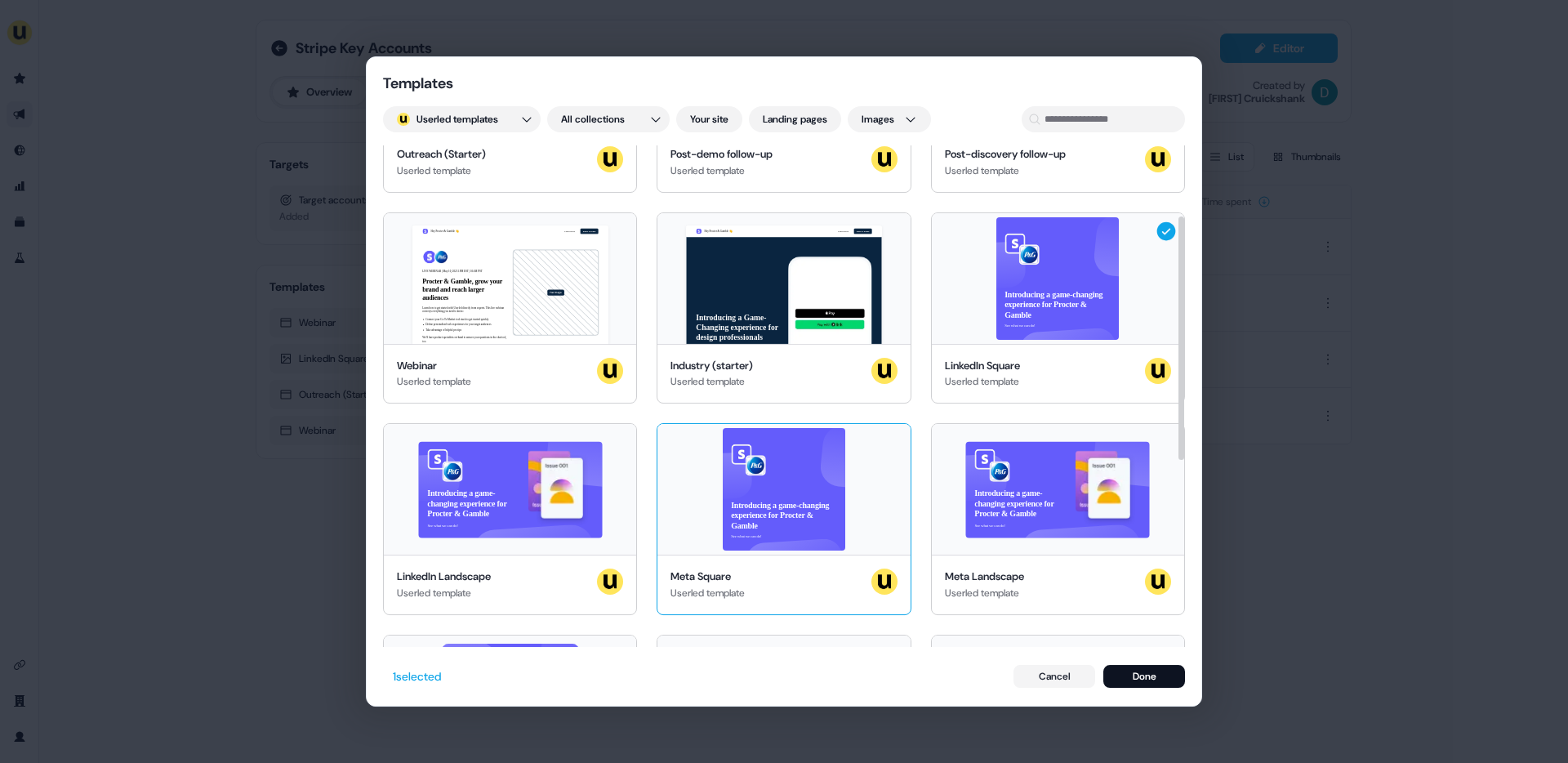 click on "Introducing a game-changing experience for Procter & Gamble See what we can do!" at bounding box center [783, 489] 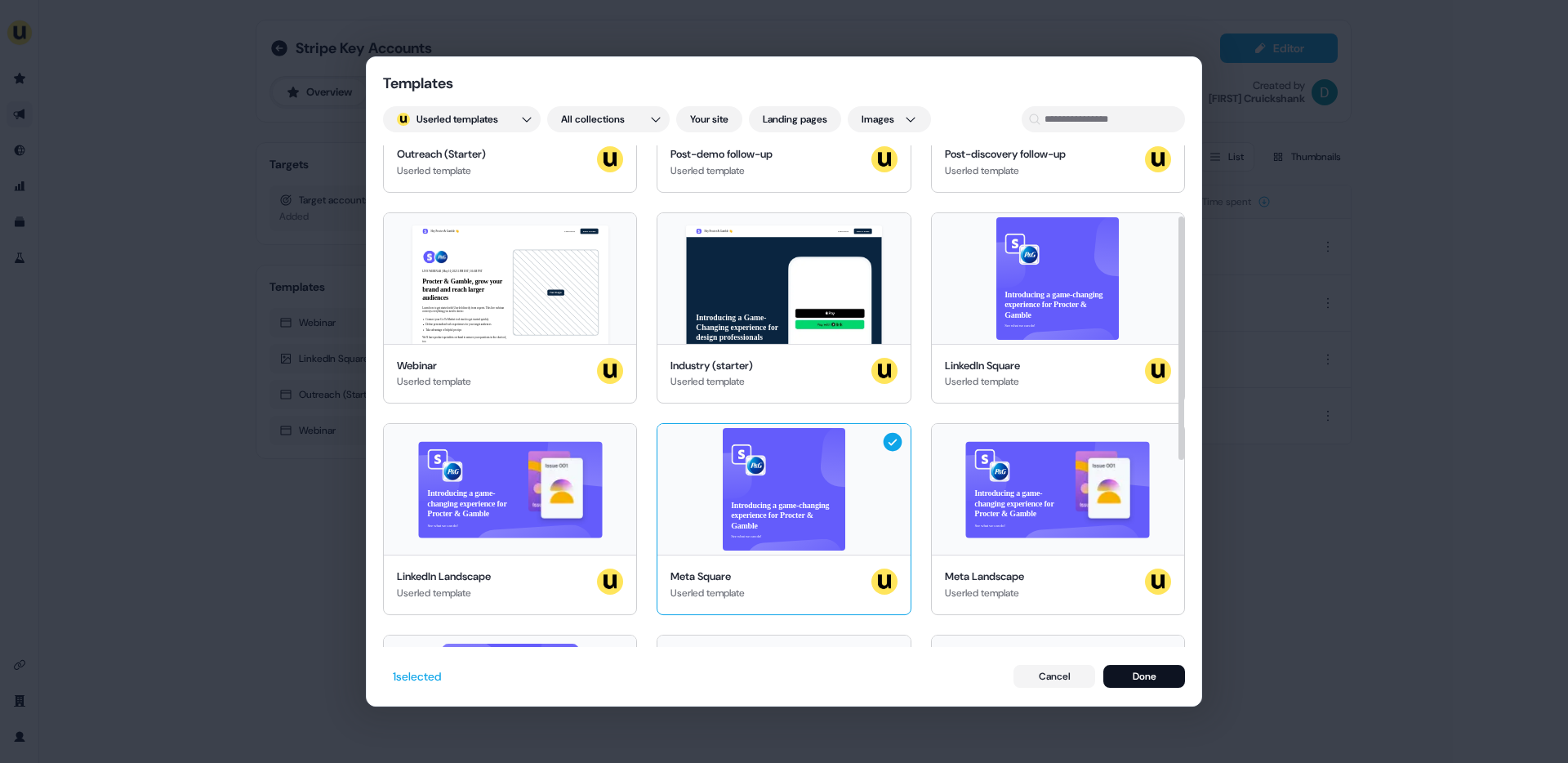 click on "Introducing a game-changing experience for Procter & Gamble See what we can do!" at bounding box center (783, 489) 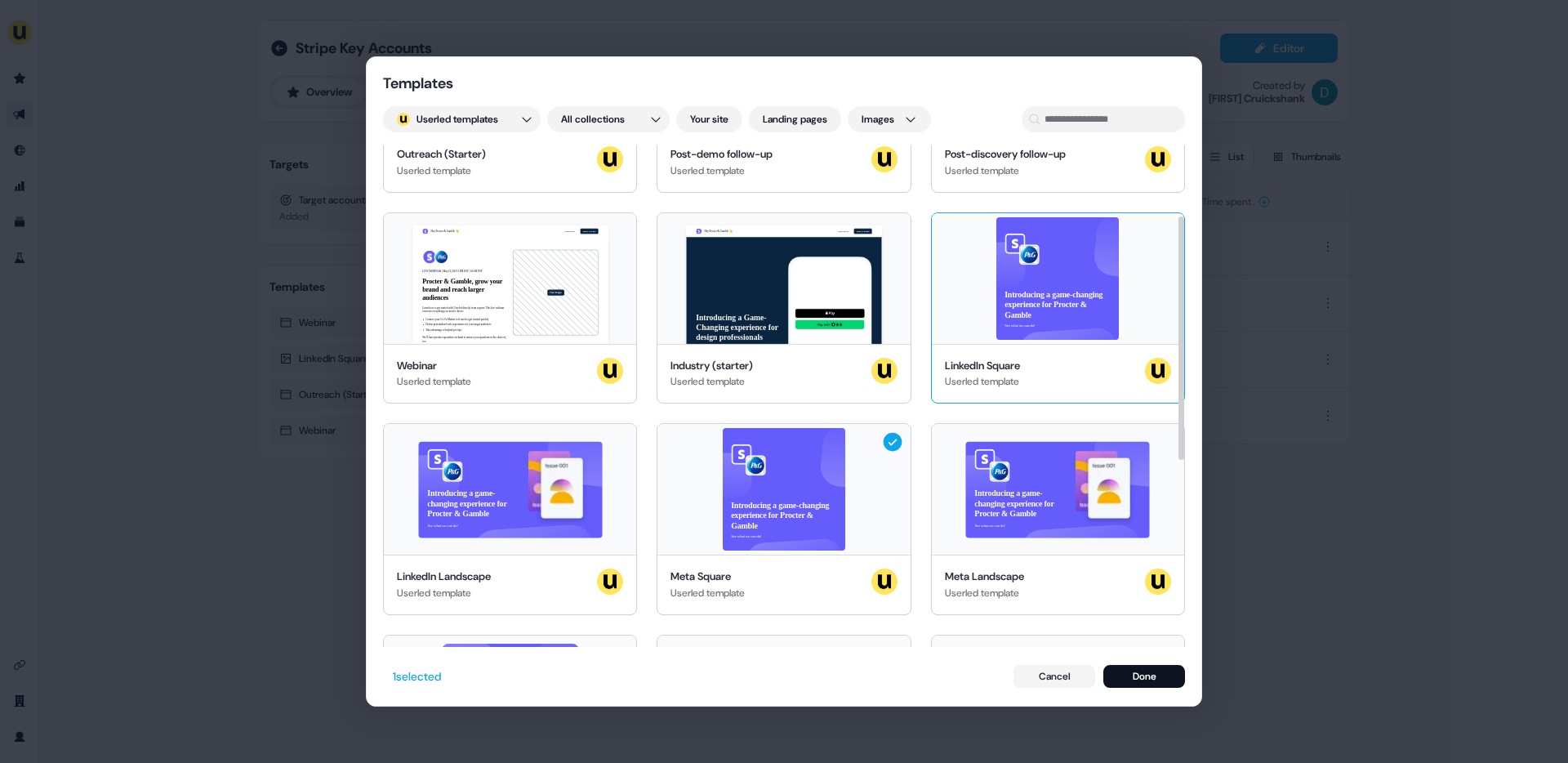 click on "Introducing a game-changing experience for Procter & Gamble See what we can do!" at bounding box center (1058, 279) 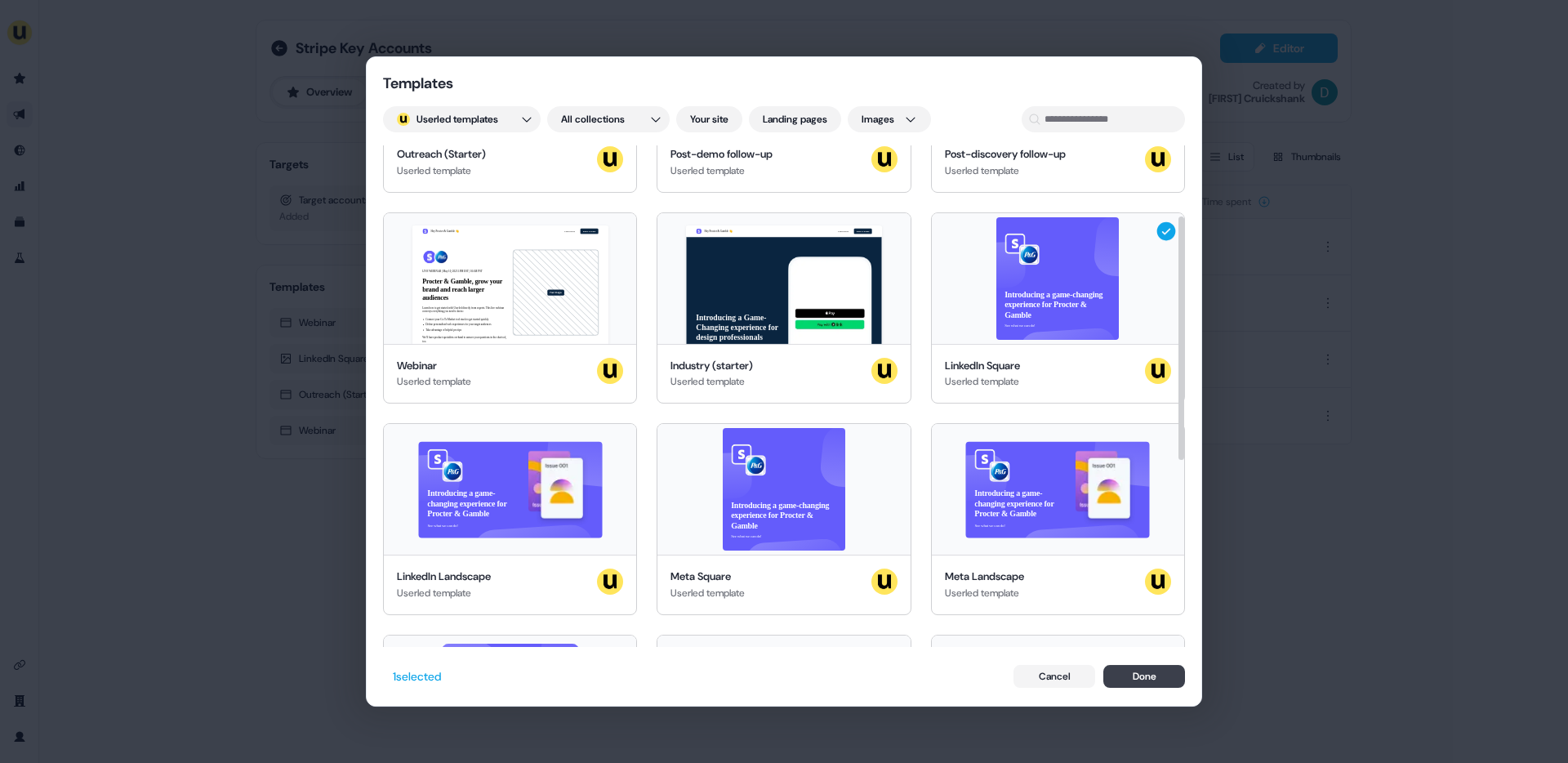 click on "Done" at bounding box center [1144, 676] 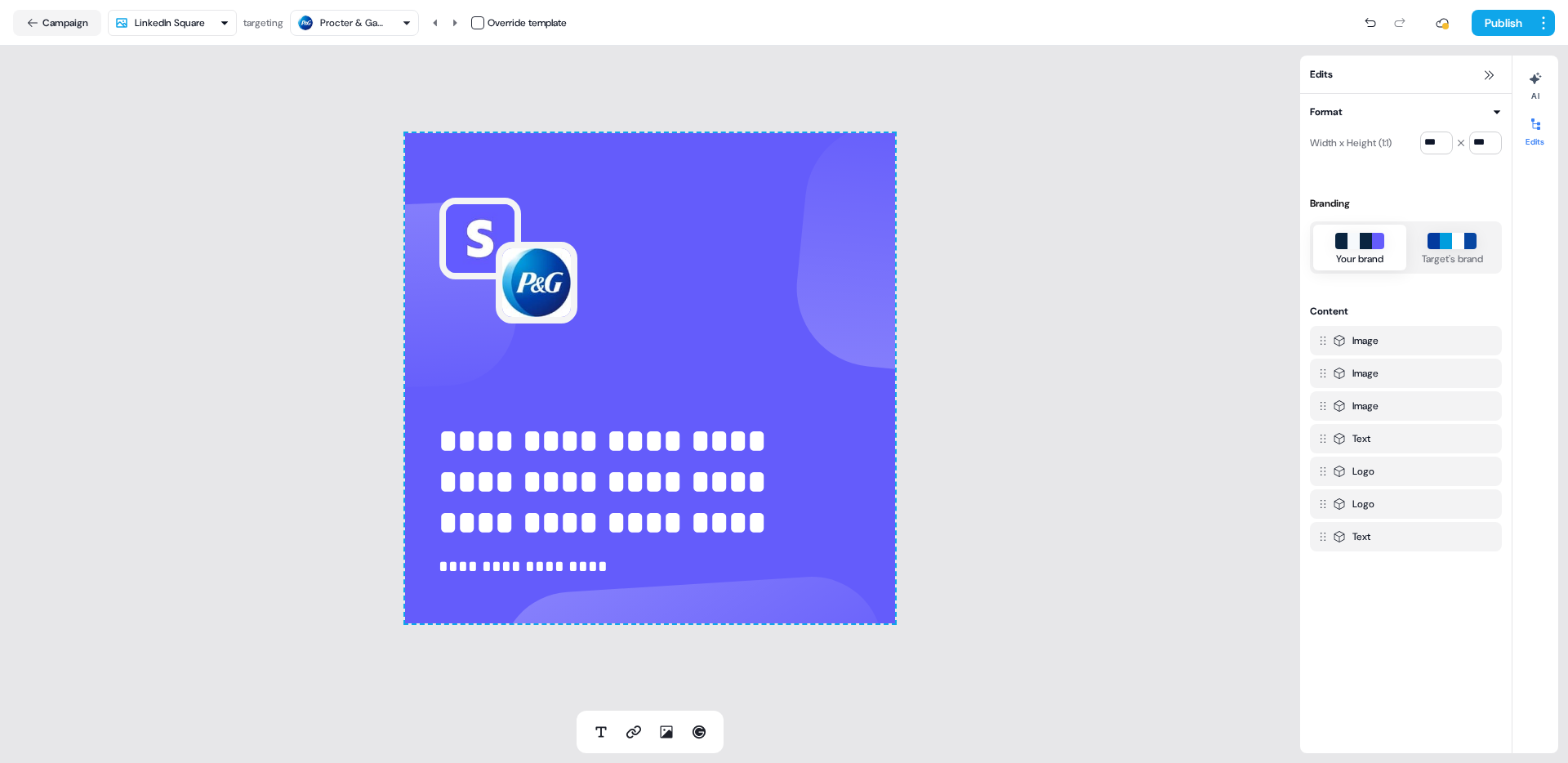 click on "Procter & Gamble" at bounding box center (353, 23) 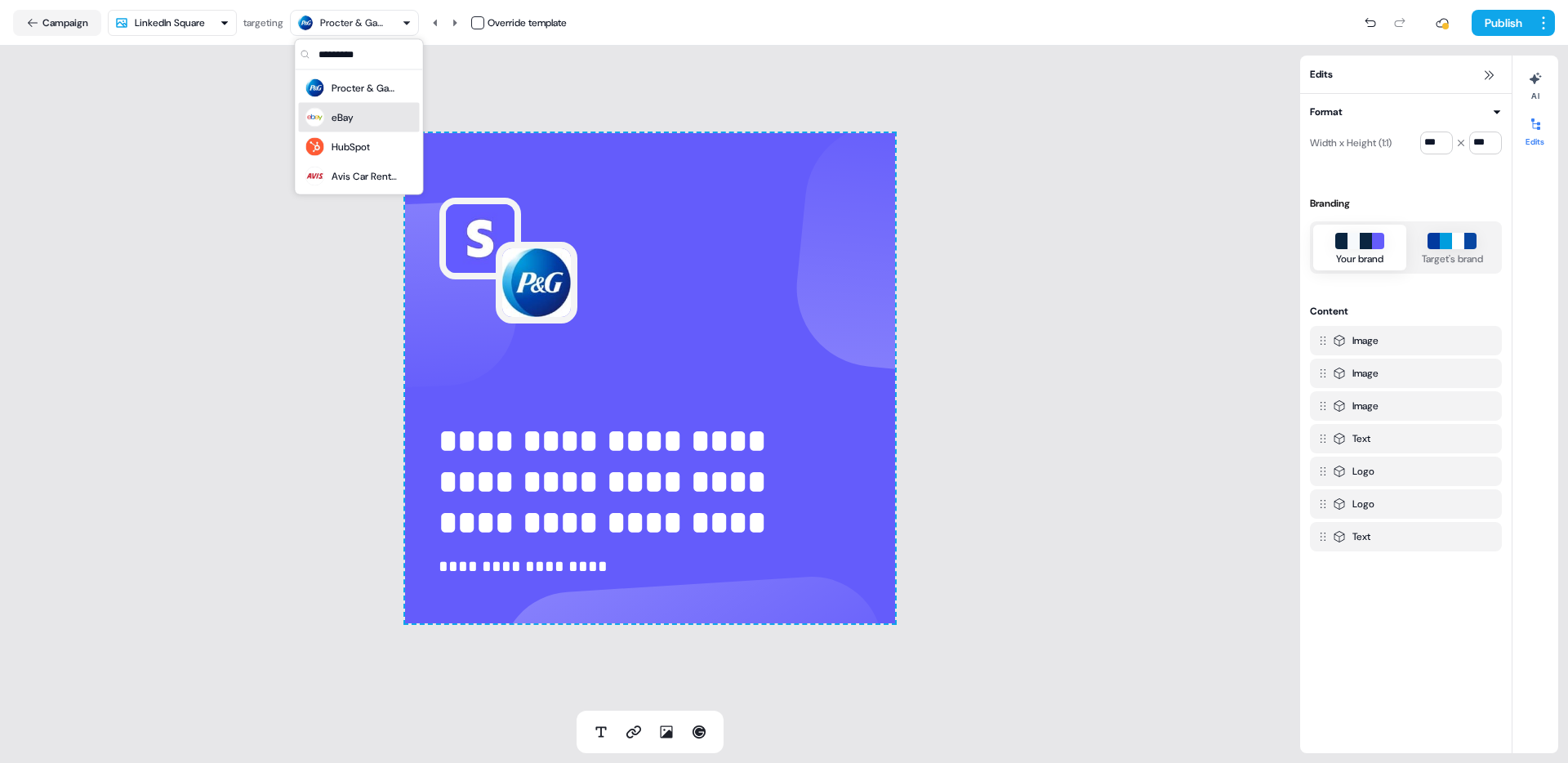 click on "eBay" at bounding box center (359, 118) 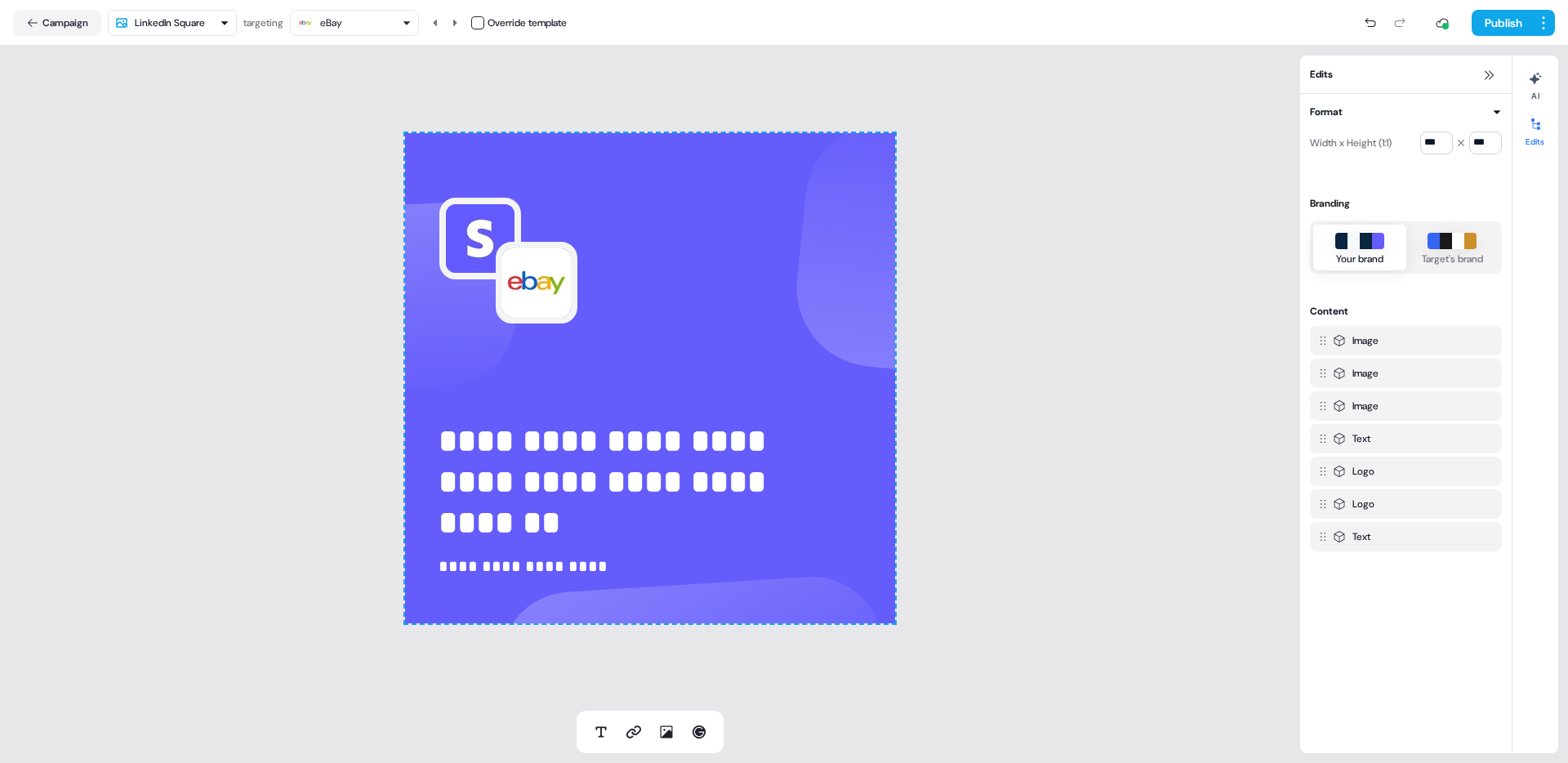 click on "eBay" at bounding box center (354, 23) 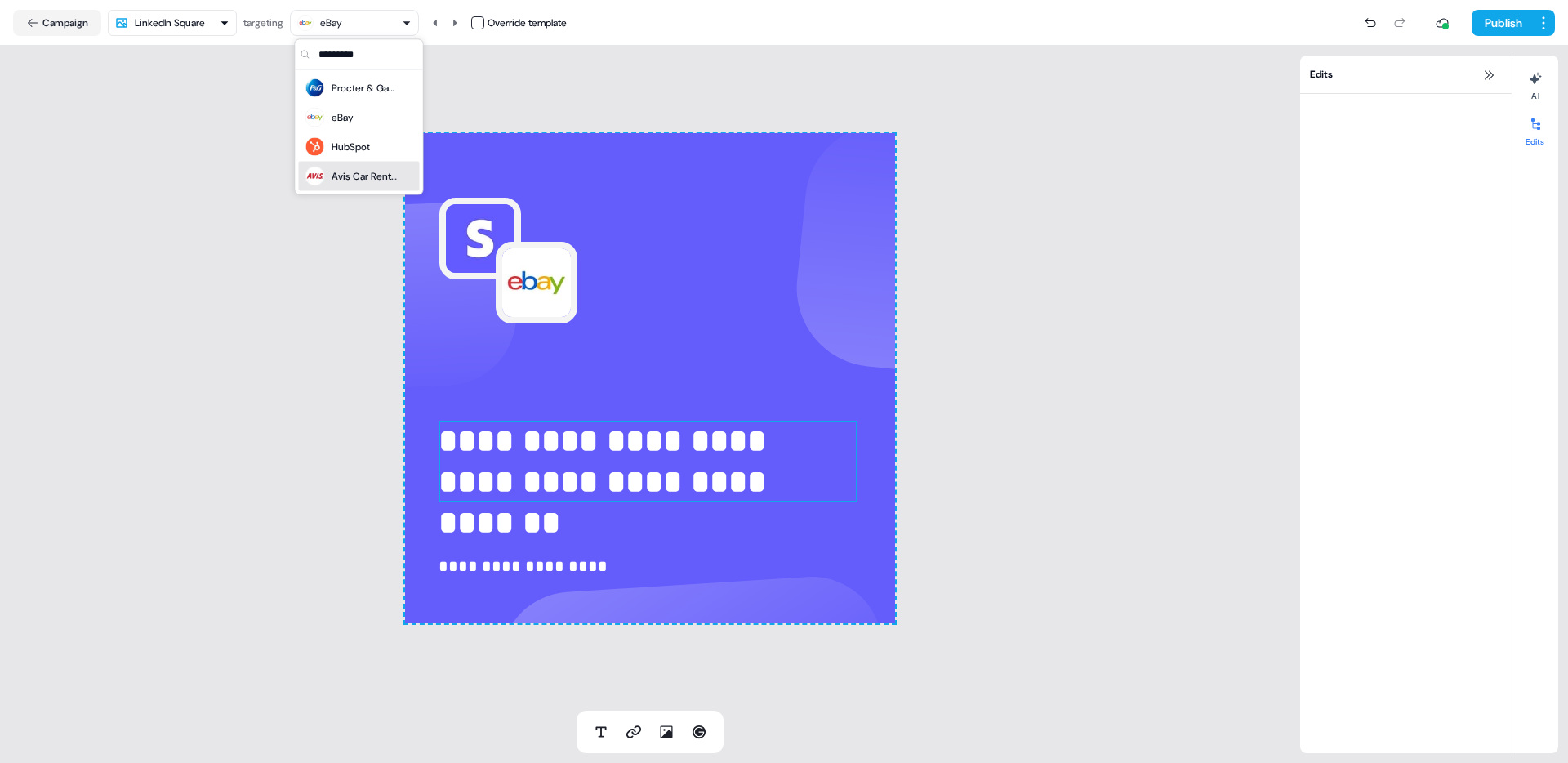 click on "**********" at bounding box center (648, 462) 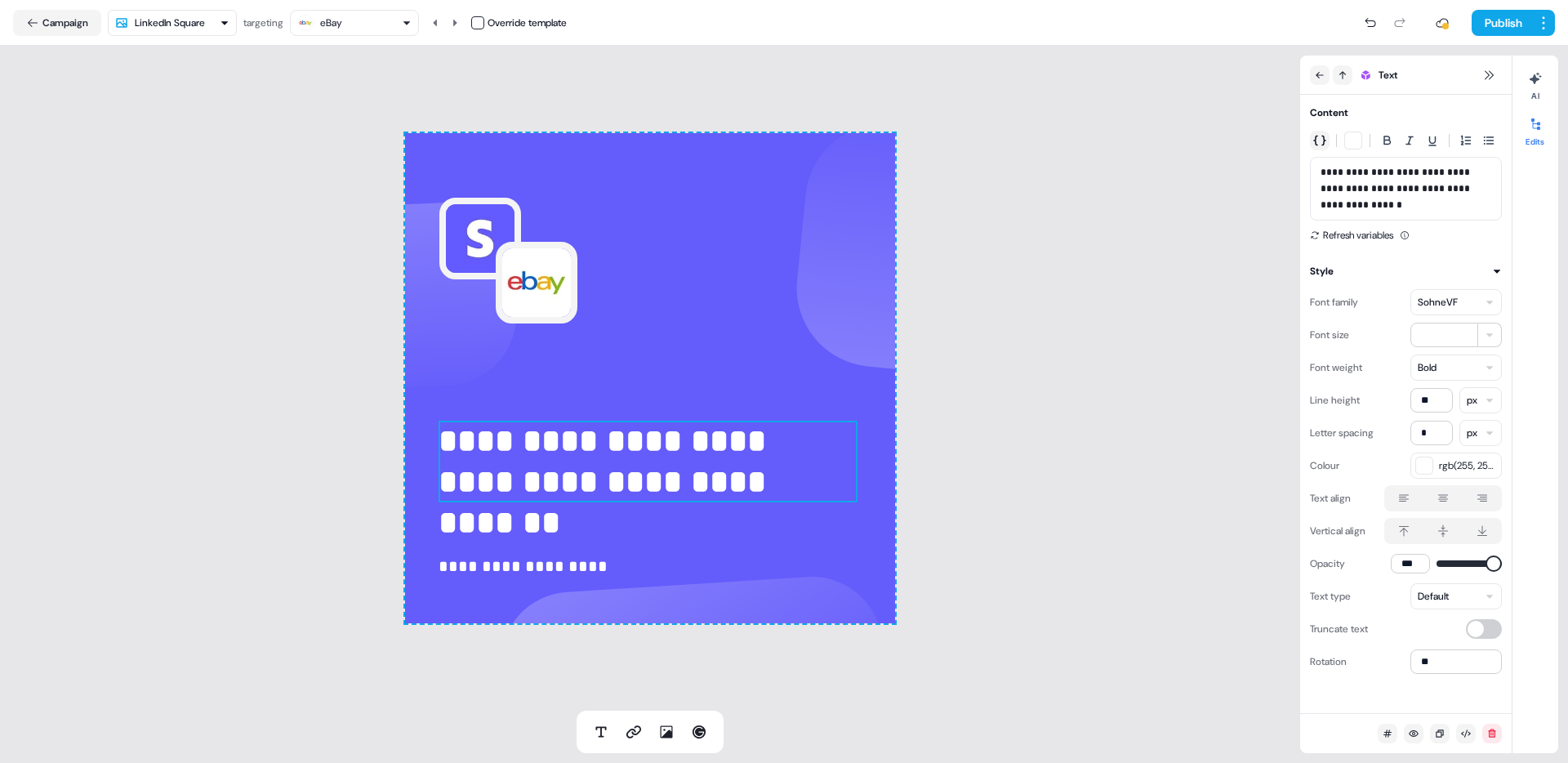 click 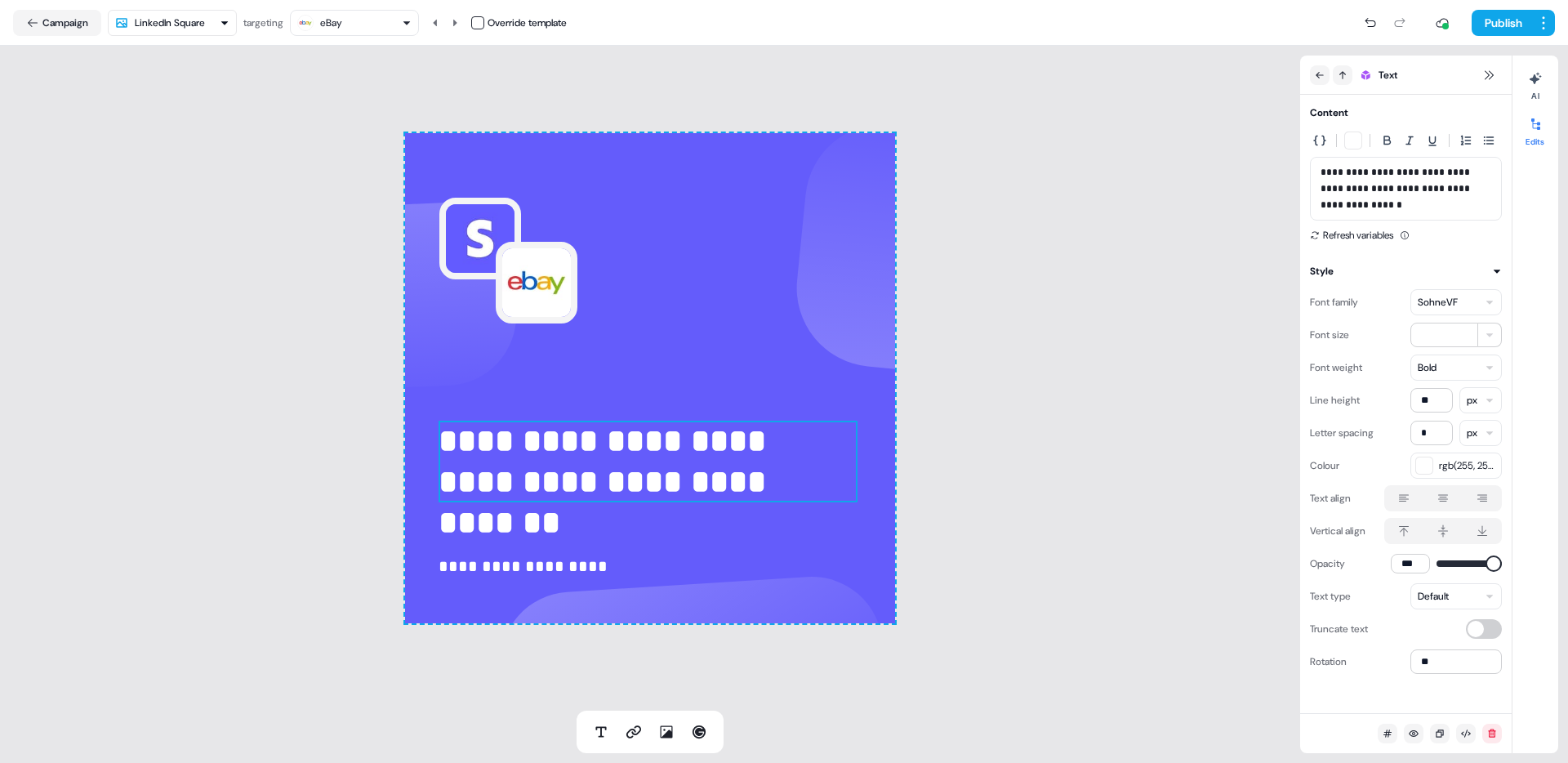 click 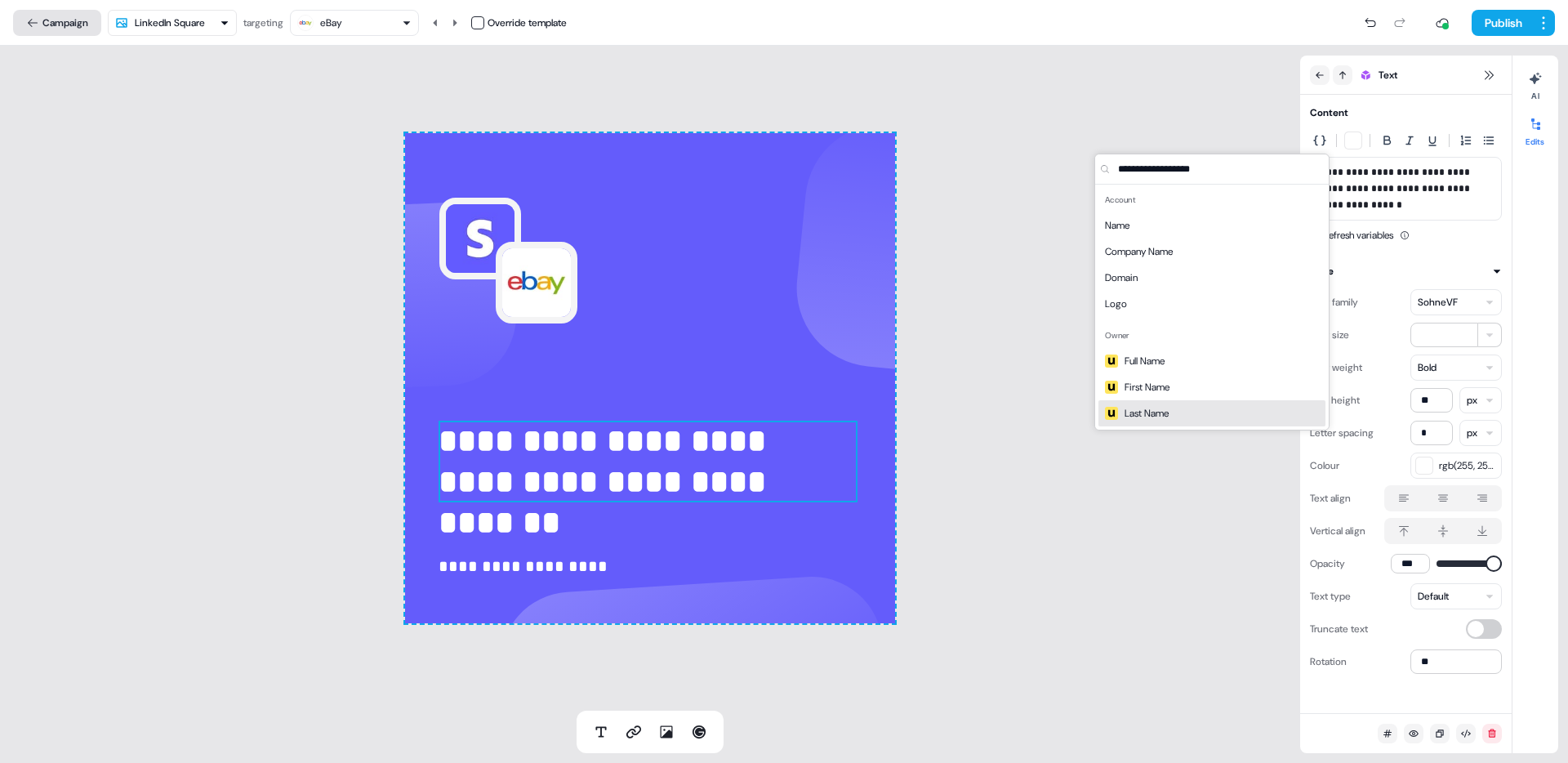 click on "Campaign" at bounding box center (57, 23) 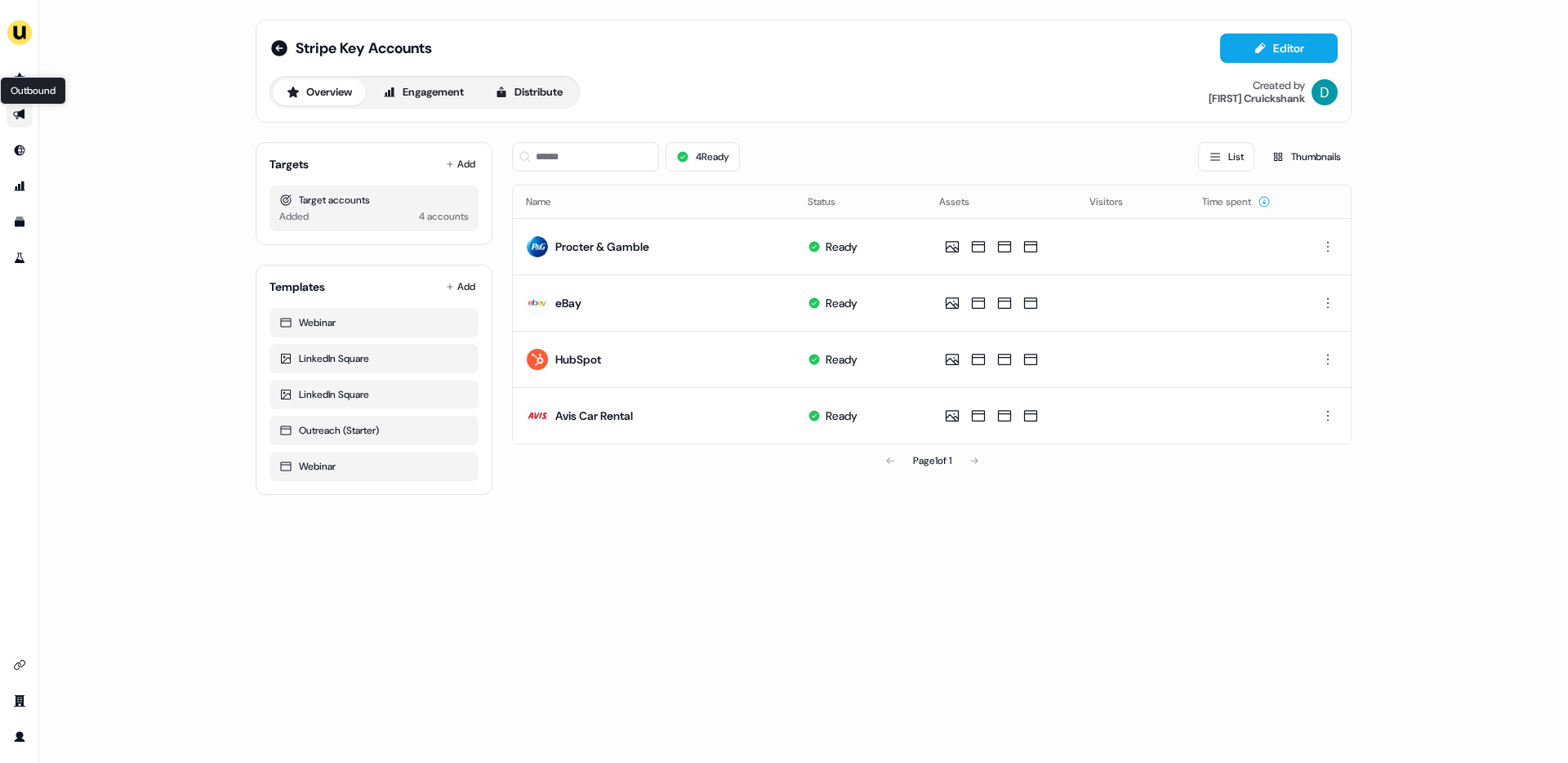 click 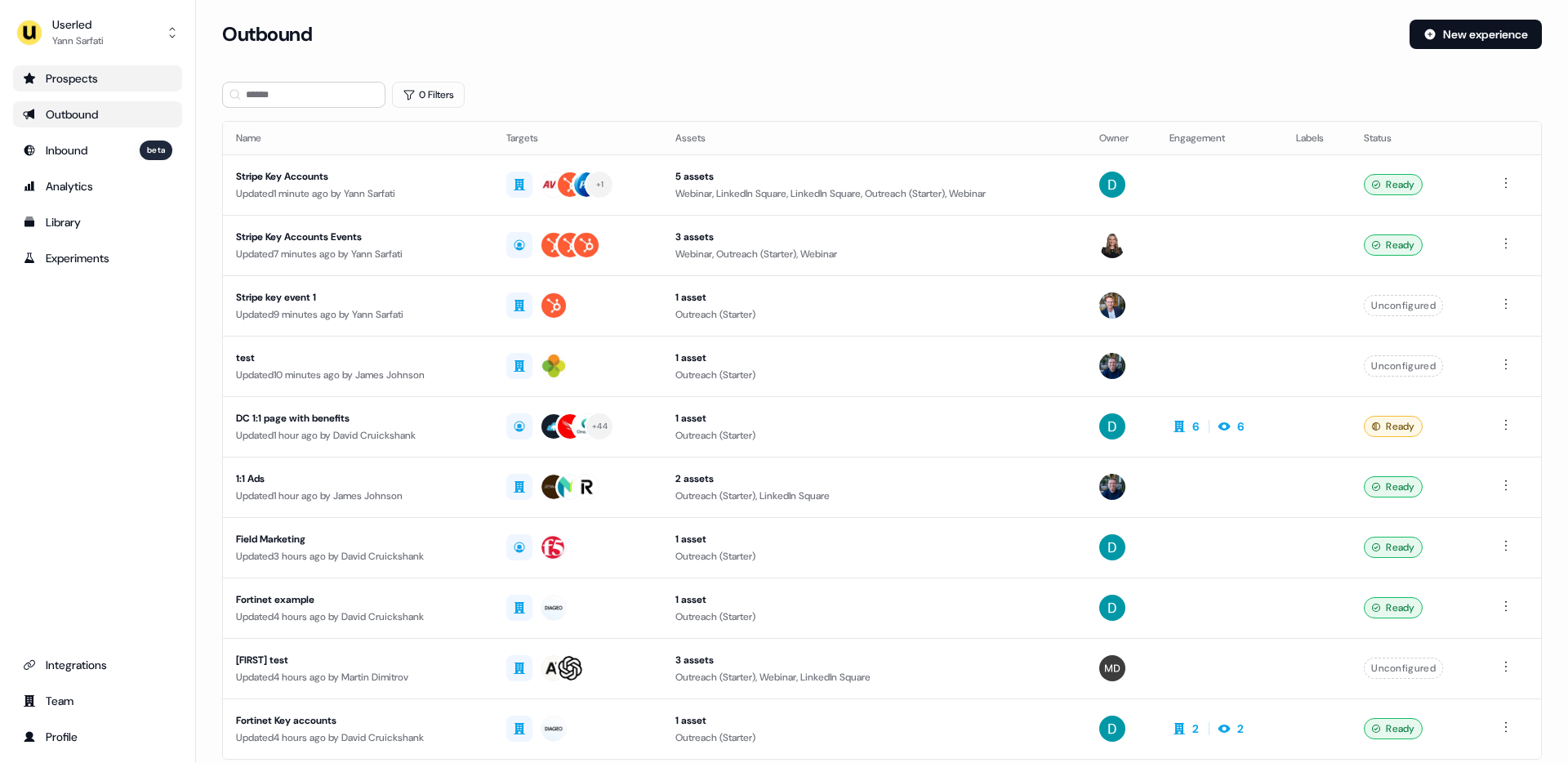 click on "Prospects" at bounding box center (97, 78) 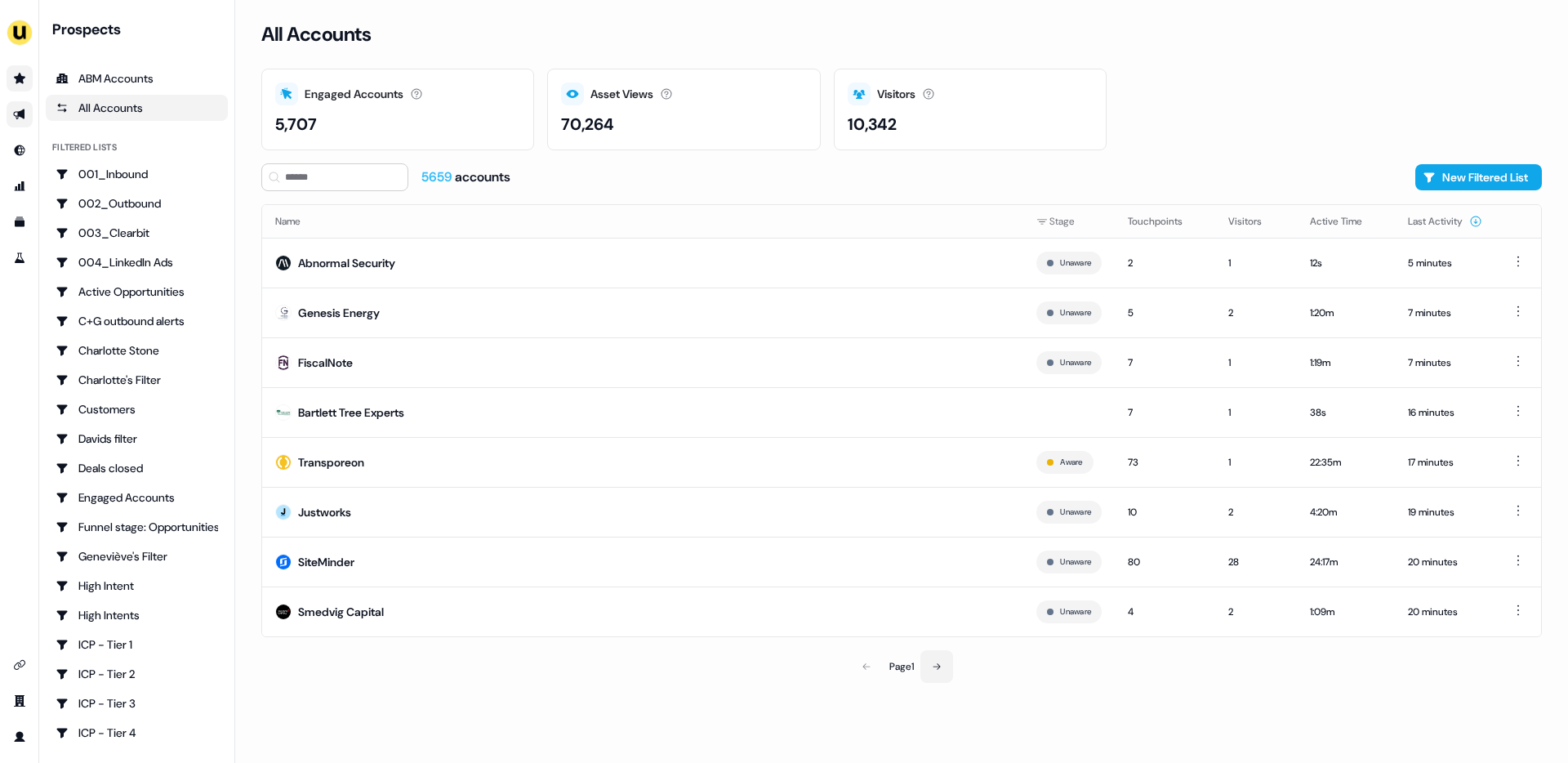click at bounding box center (937, 667) 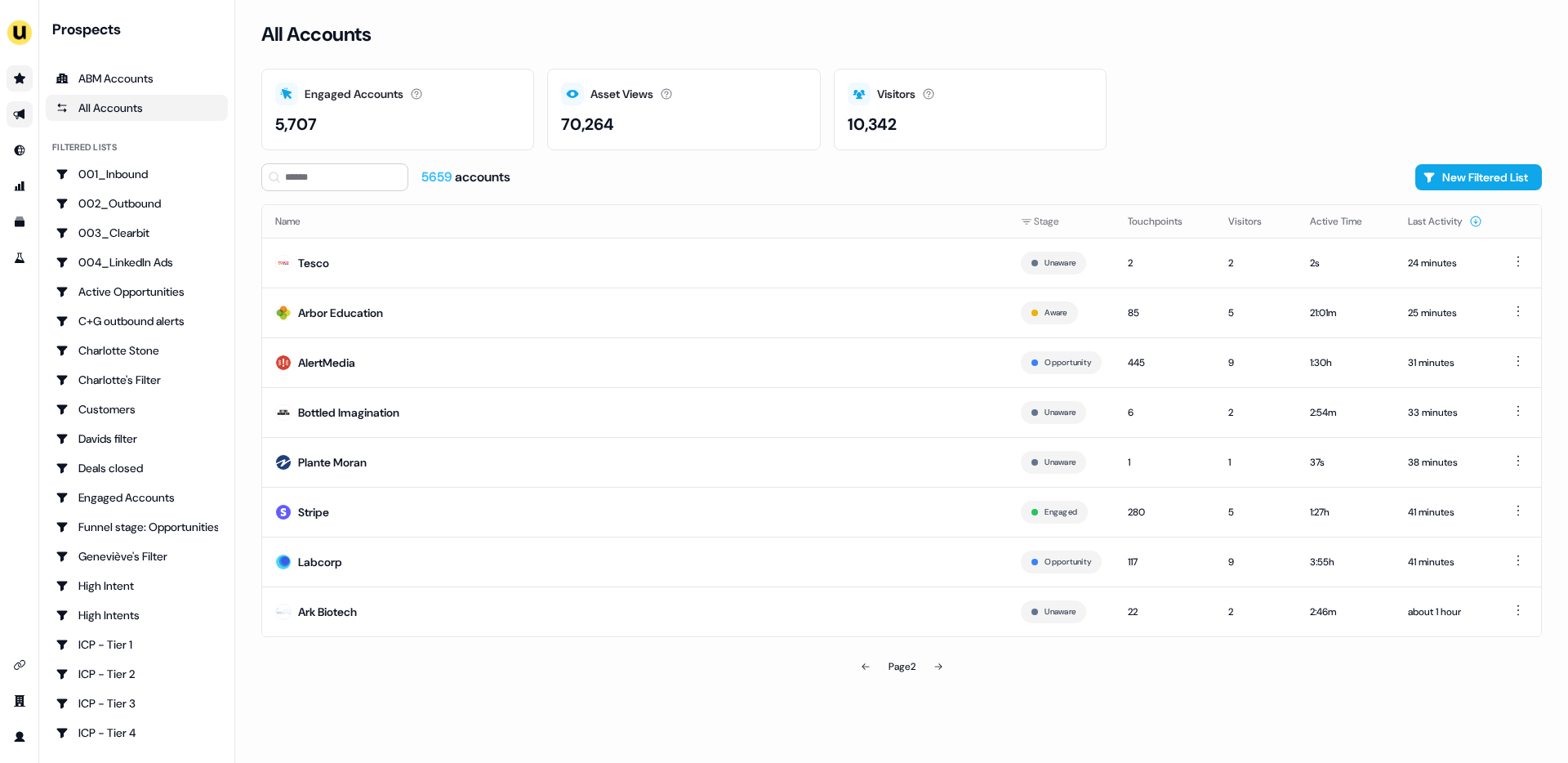 drag, startPoint x: 636, startPoint y: 359, endPoint x: 1121, endPoint y: 133, distance: 535.071 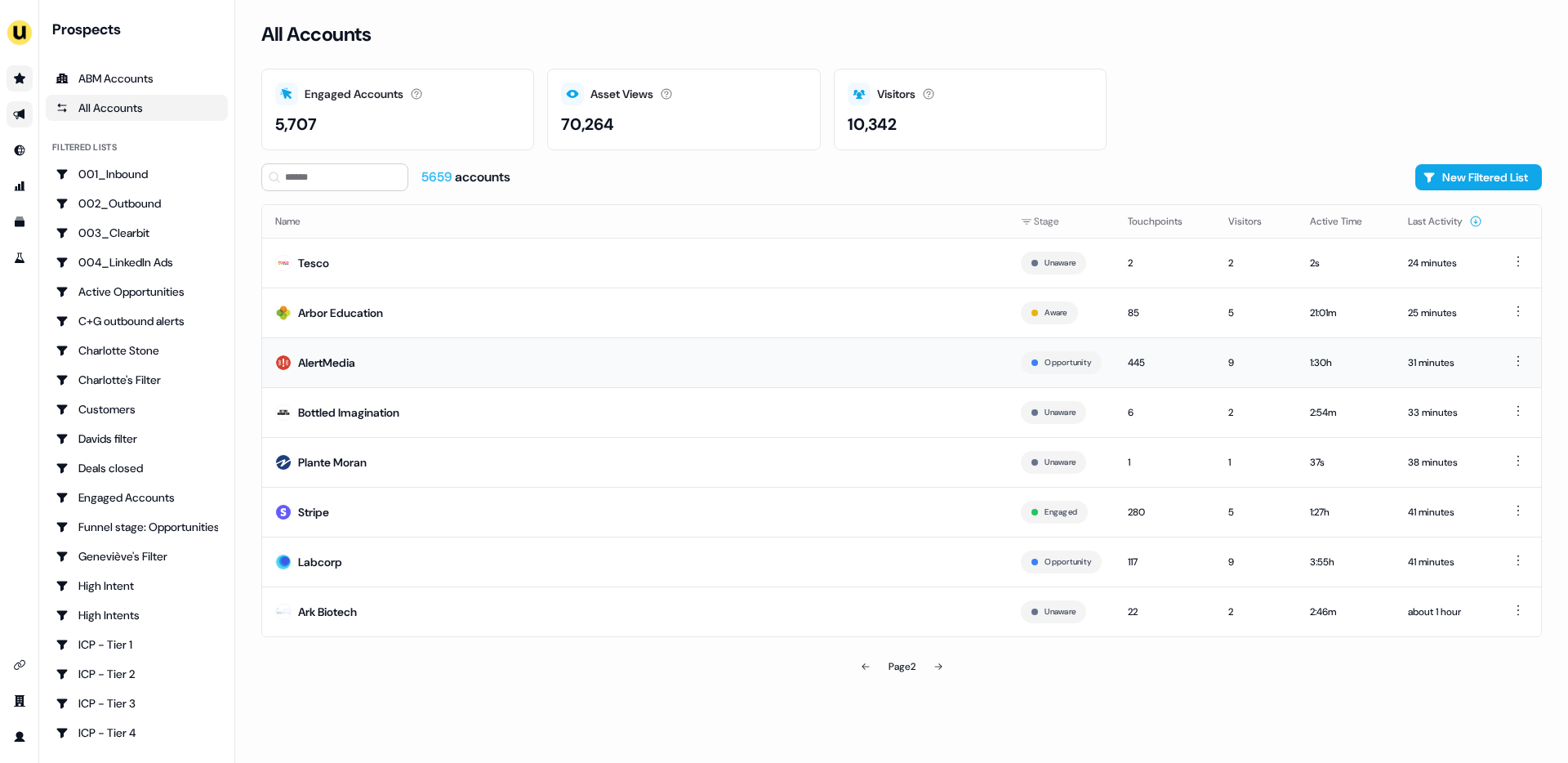 click on "AlertMedia" at bounding box center [635, 362] 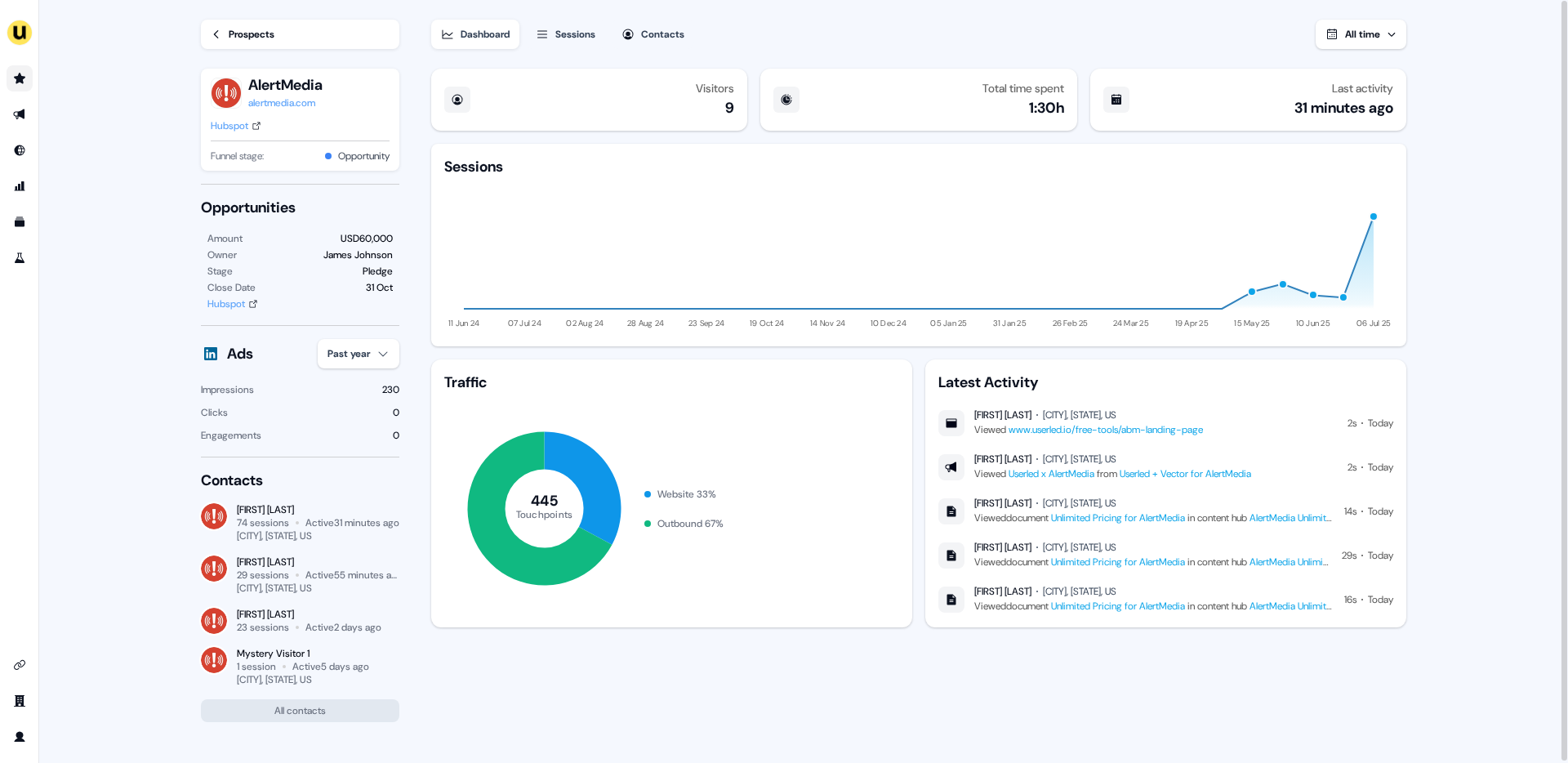 click on "All time" at bounding box center [1362, 34] 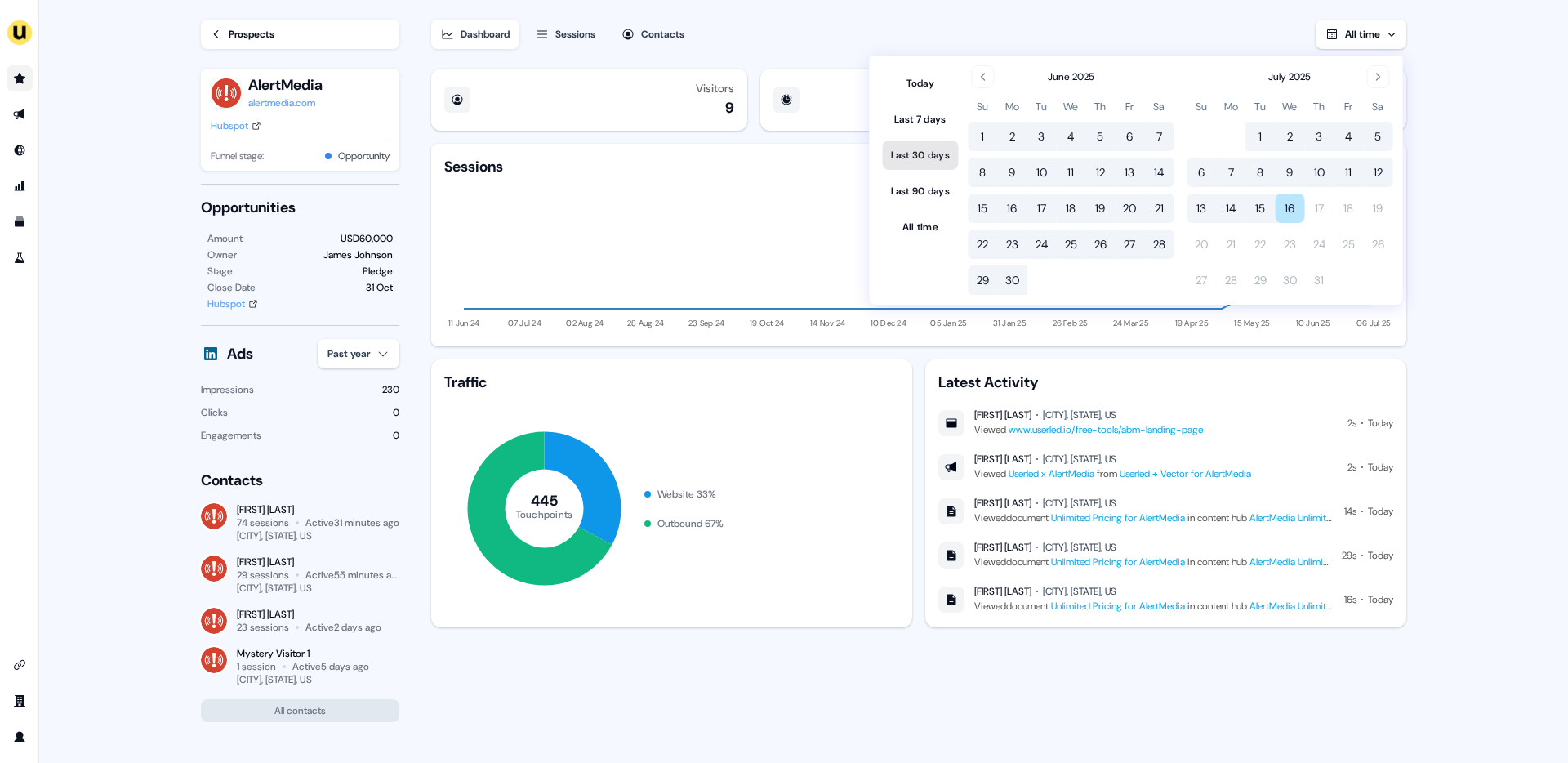 click on "Last 30 days" at bounding box center [920, 155] 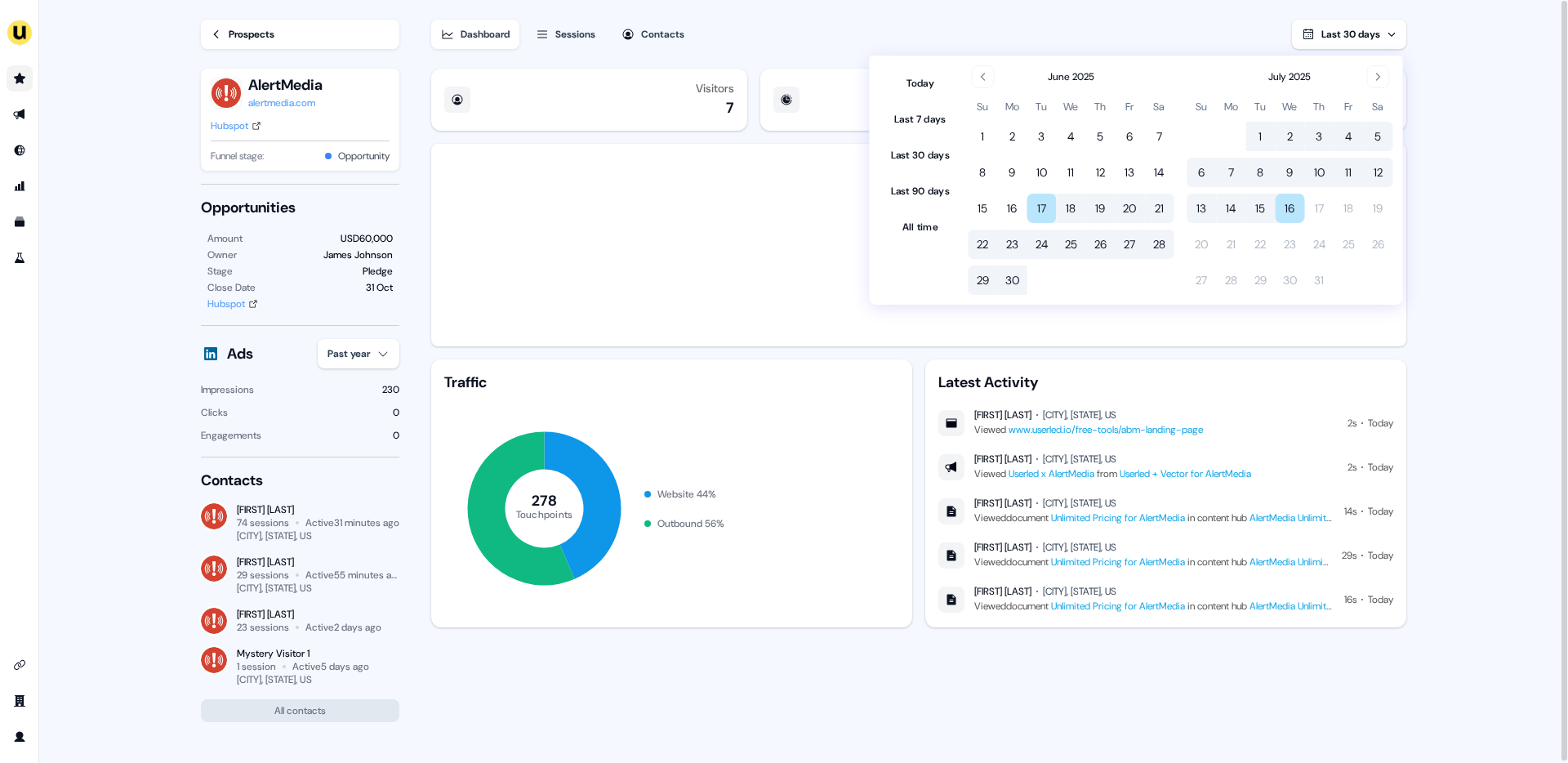 click on "Loading graph..." at bounding box center (919, 245) 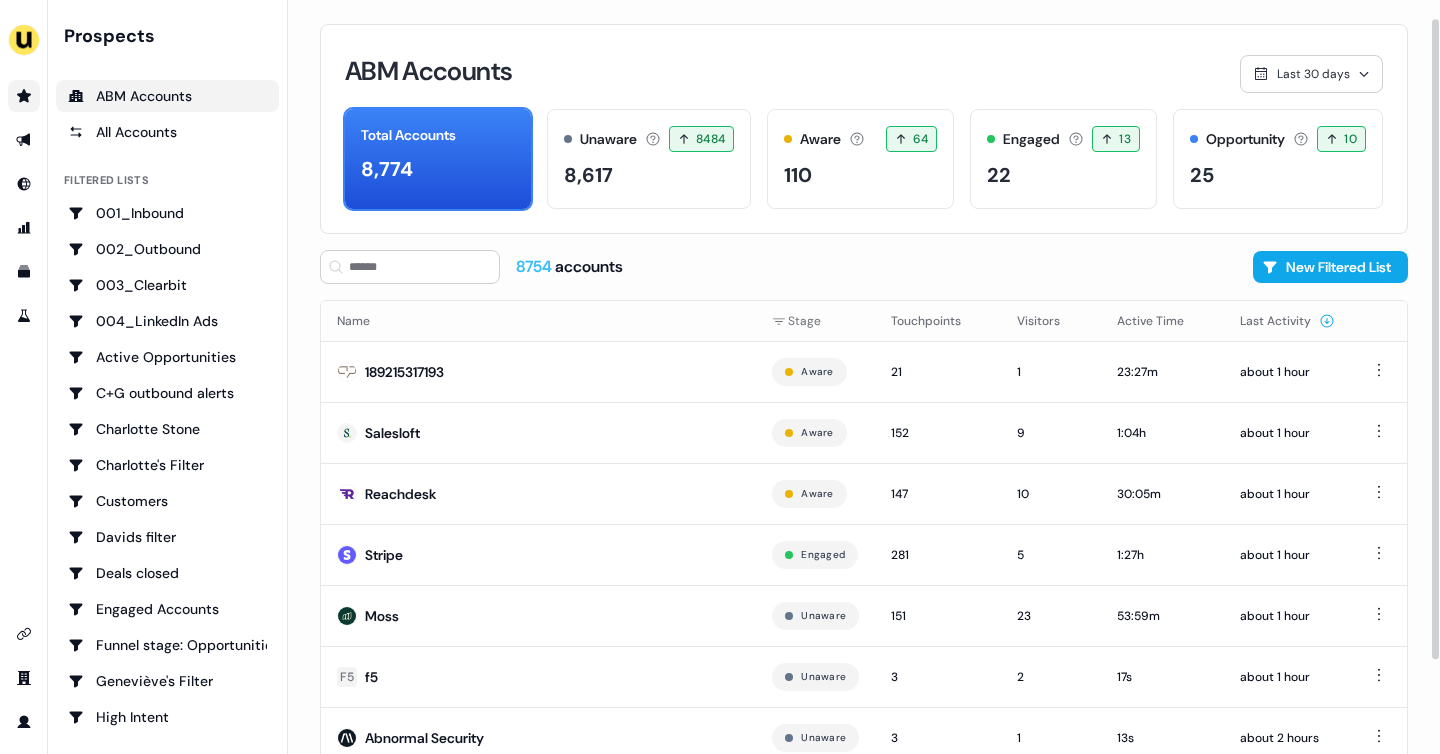 scroll, scrollTop: 0, scrollLeft: 0, axis: both 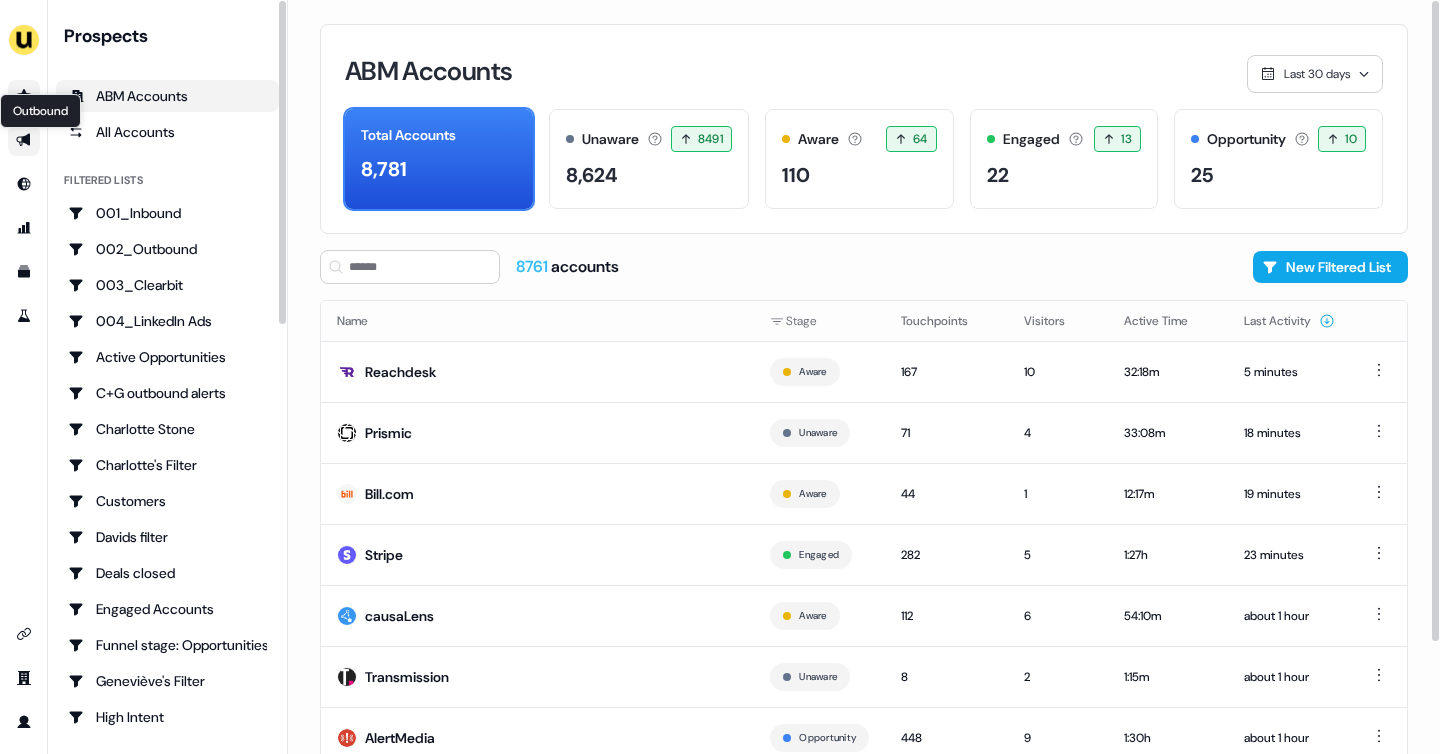 click 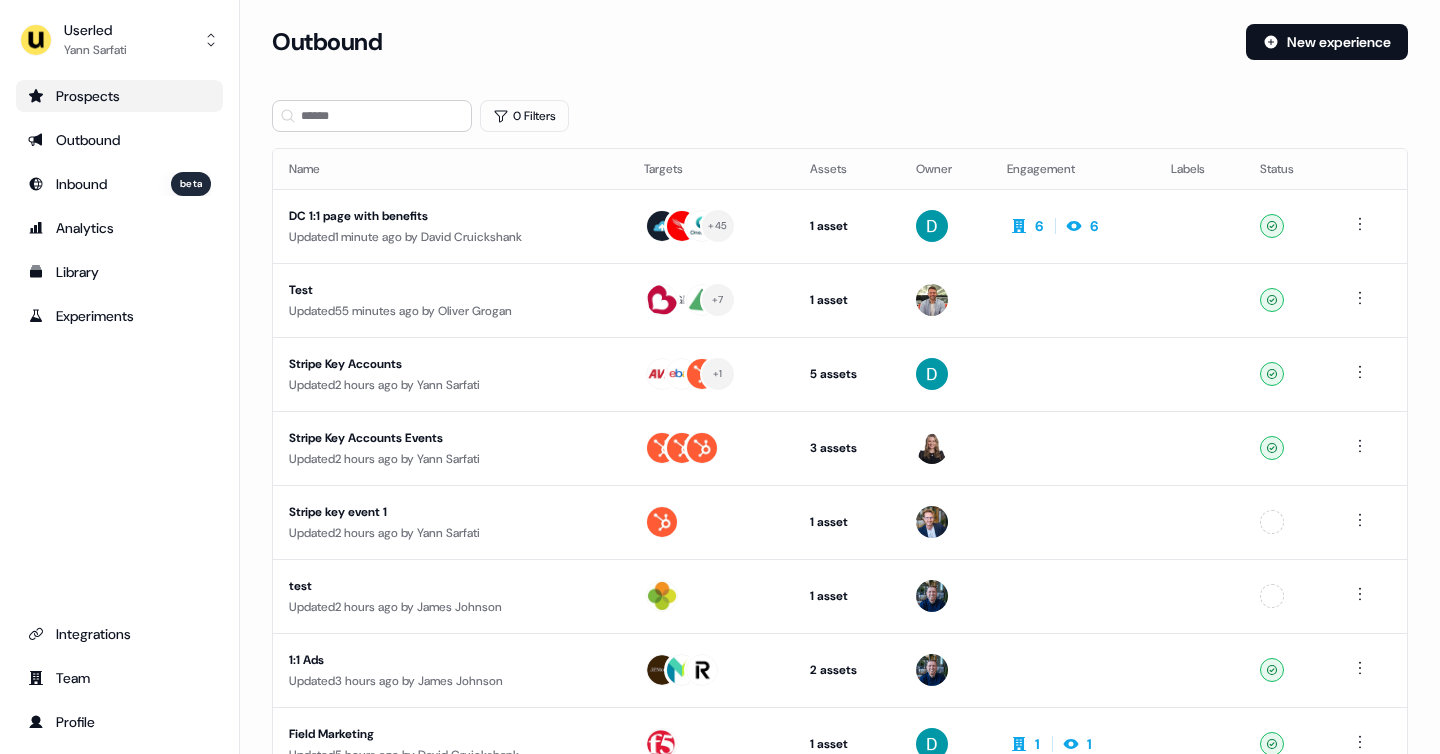click on "Prospects" at bounding box center (119, 96) 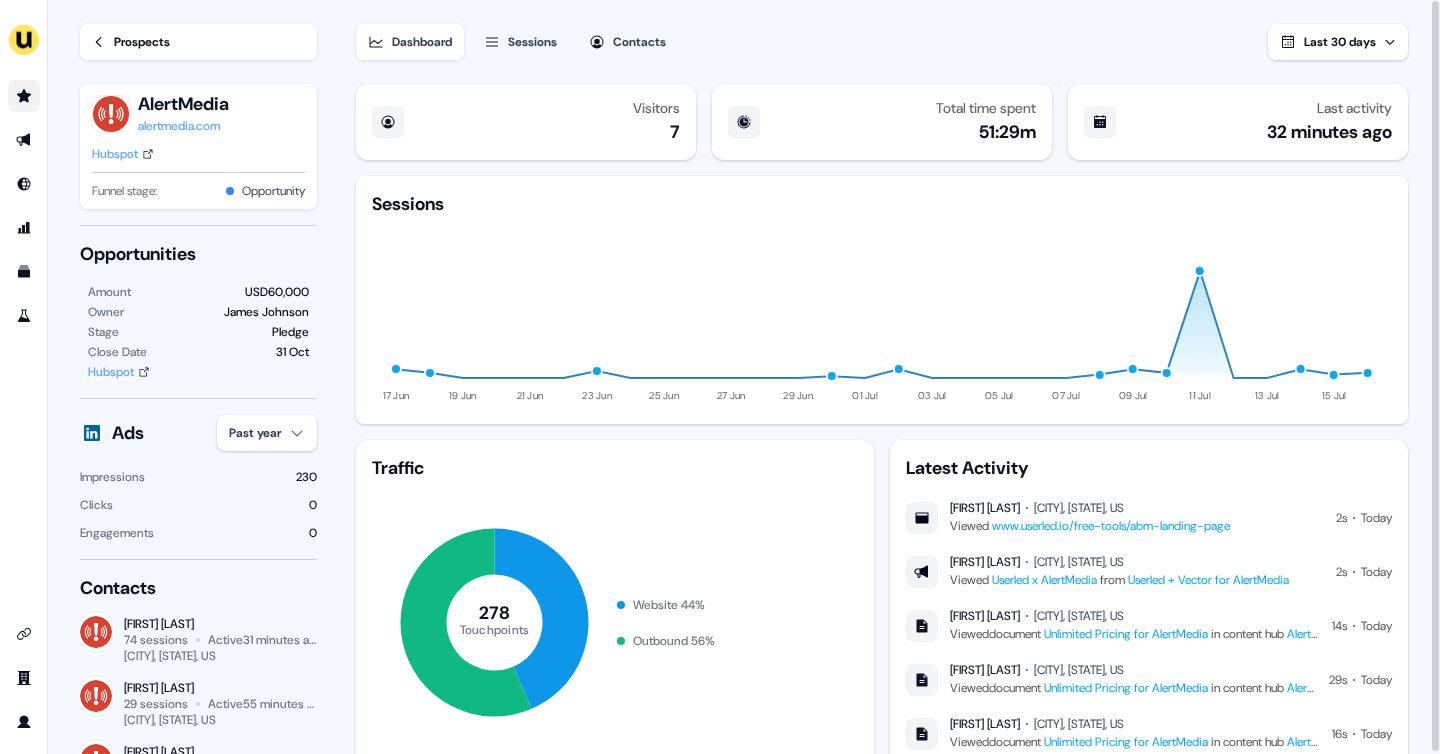 scroll, scrollTop: 0, scrollLeft: 0, axis: both 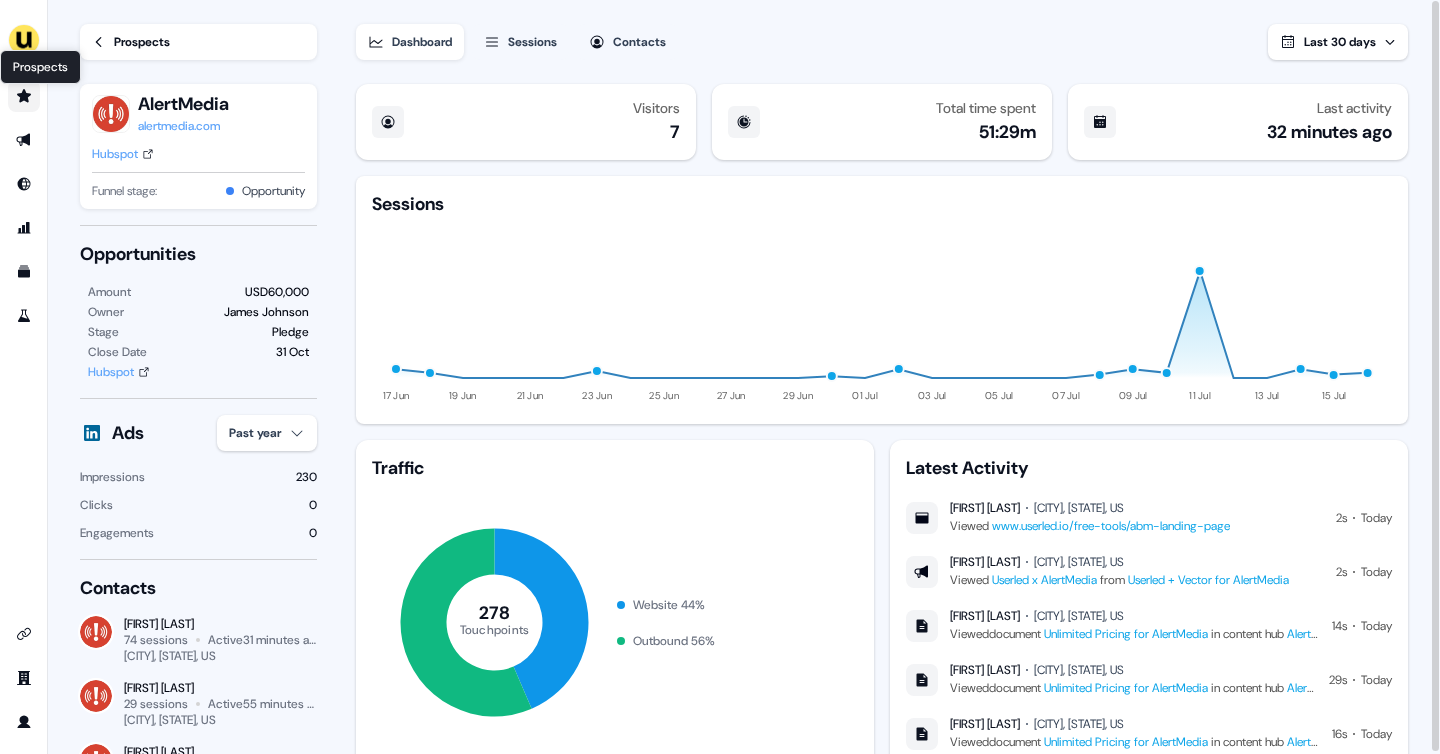 click 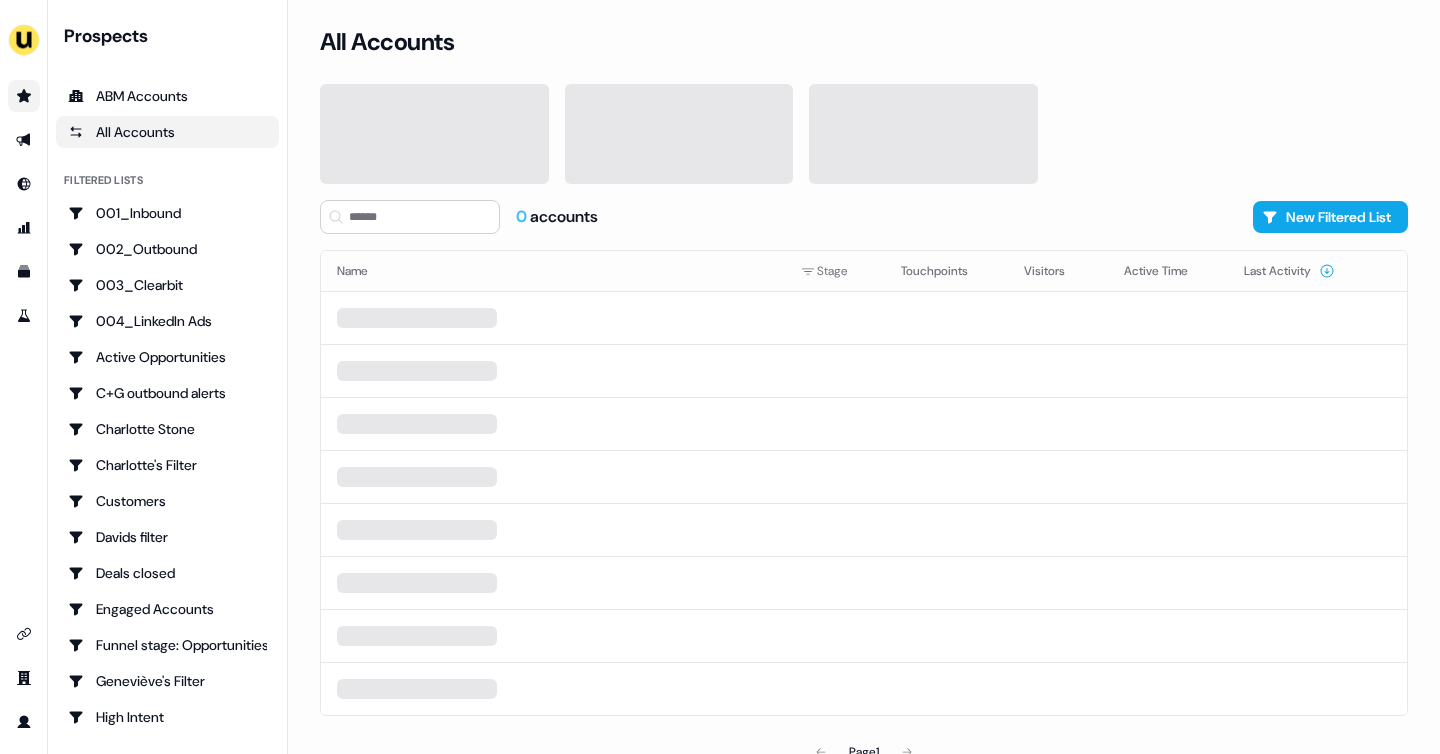 scroll, scrollTop: 0, scrollLeft: 0, axis: both 